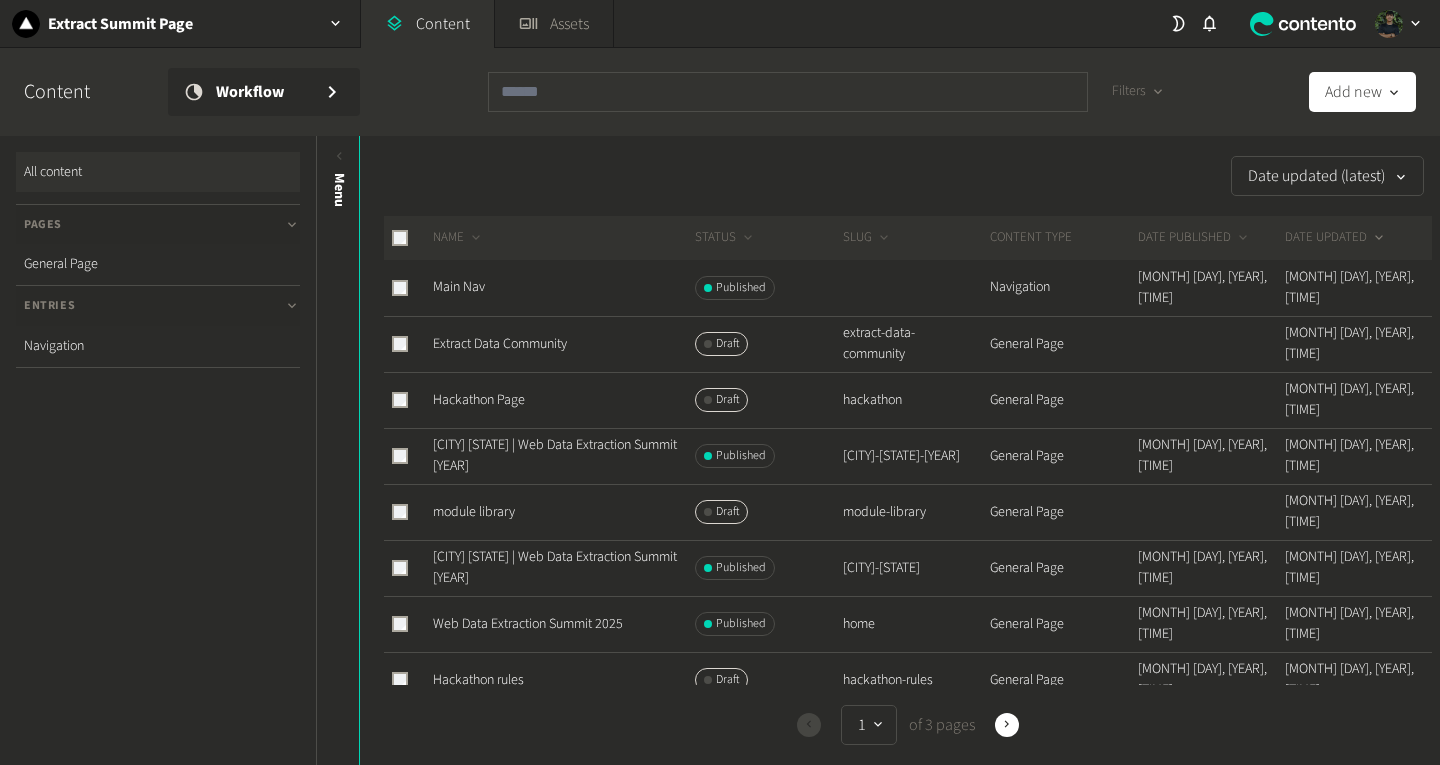 scroll, scrollTop: 0, scrollLeft: 0, axis: both 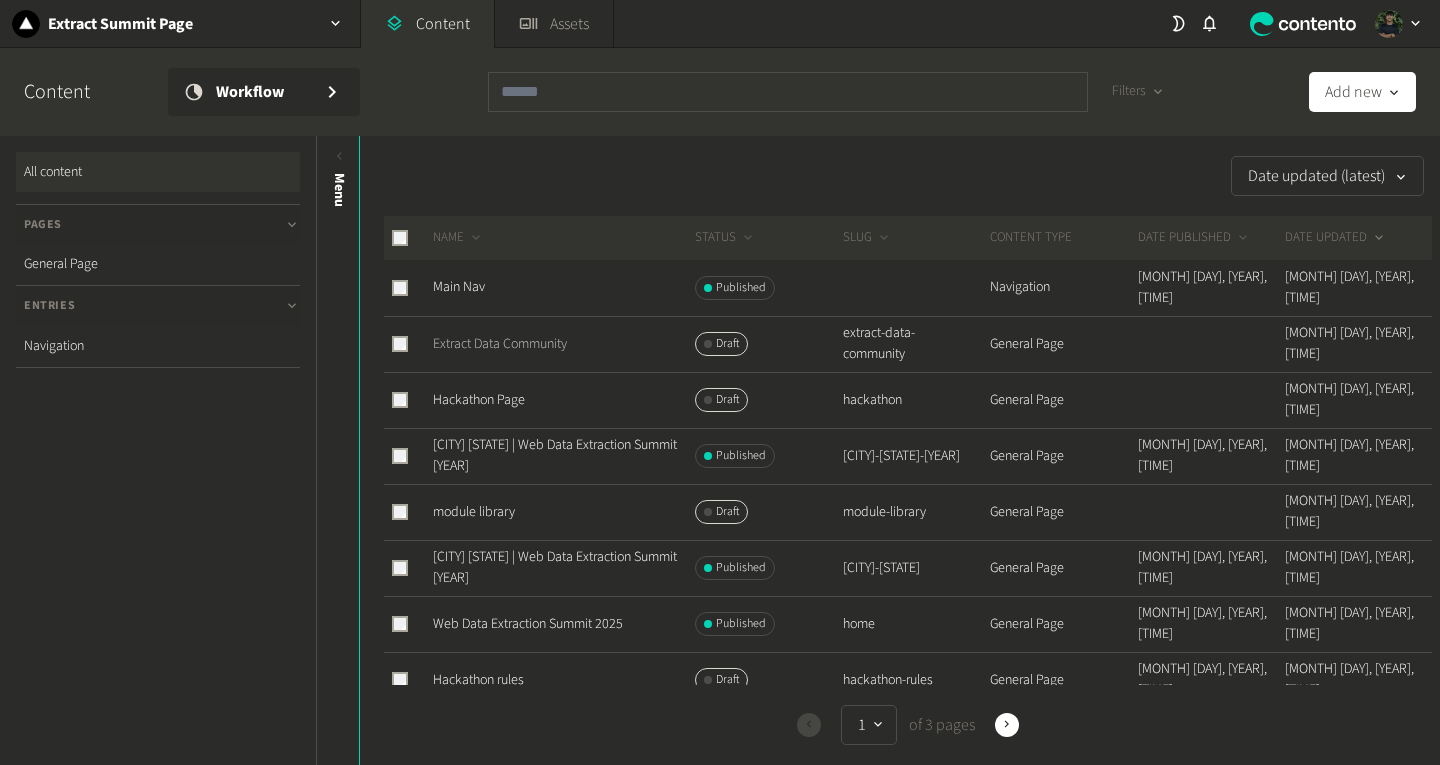 click on "Extract Data Community" 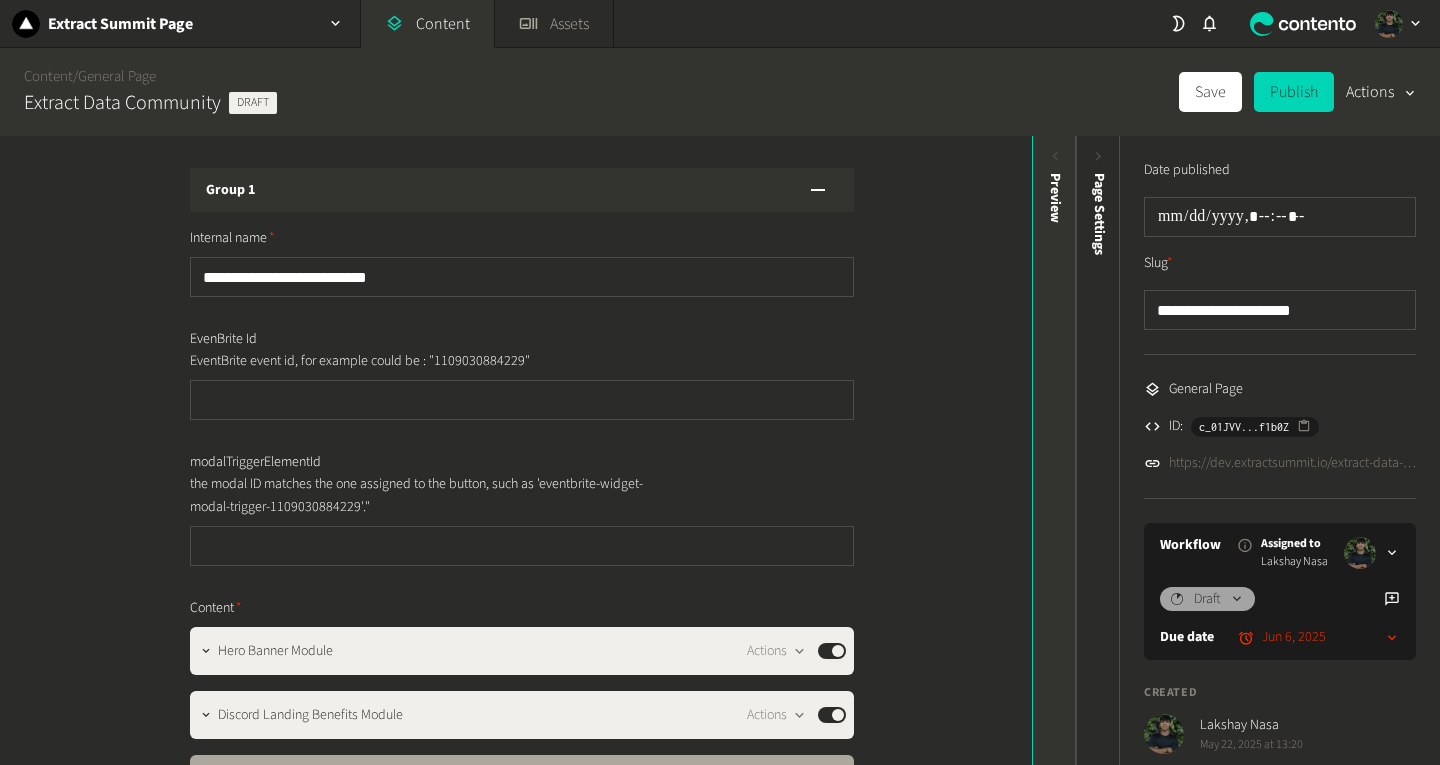 click on "Preview" 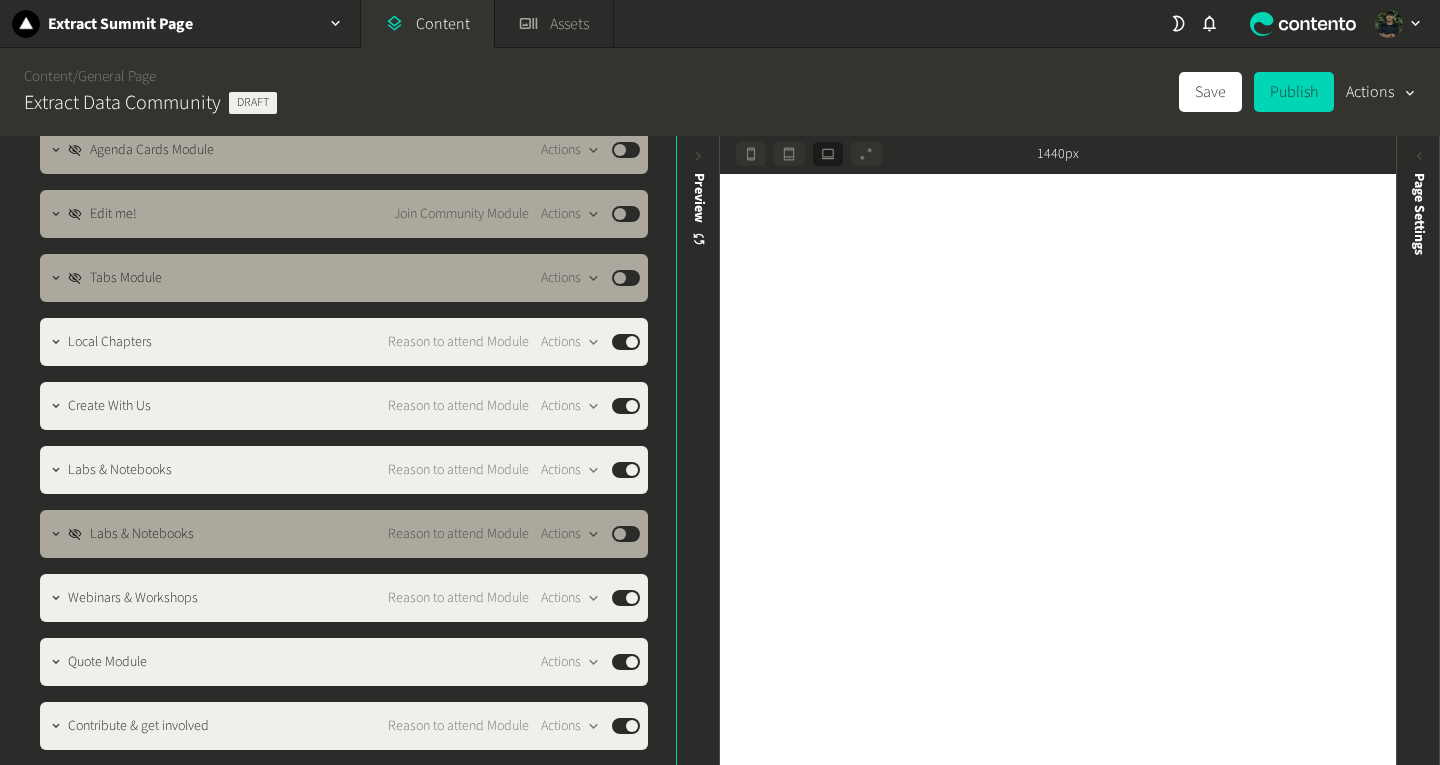 scroll, scrollTop: 950, scrollLeft: 0, axis: vertical 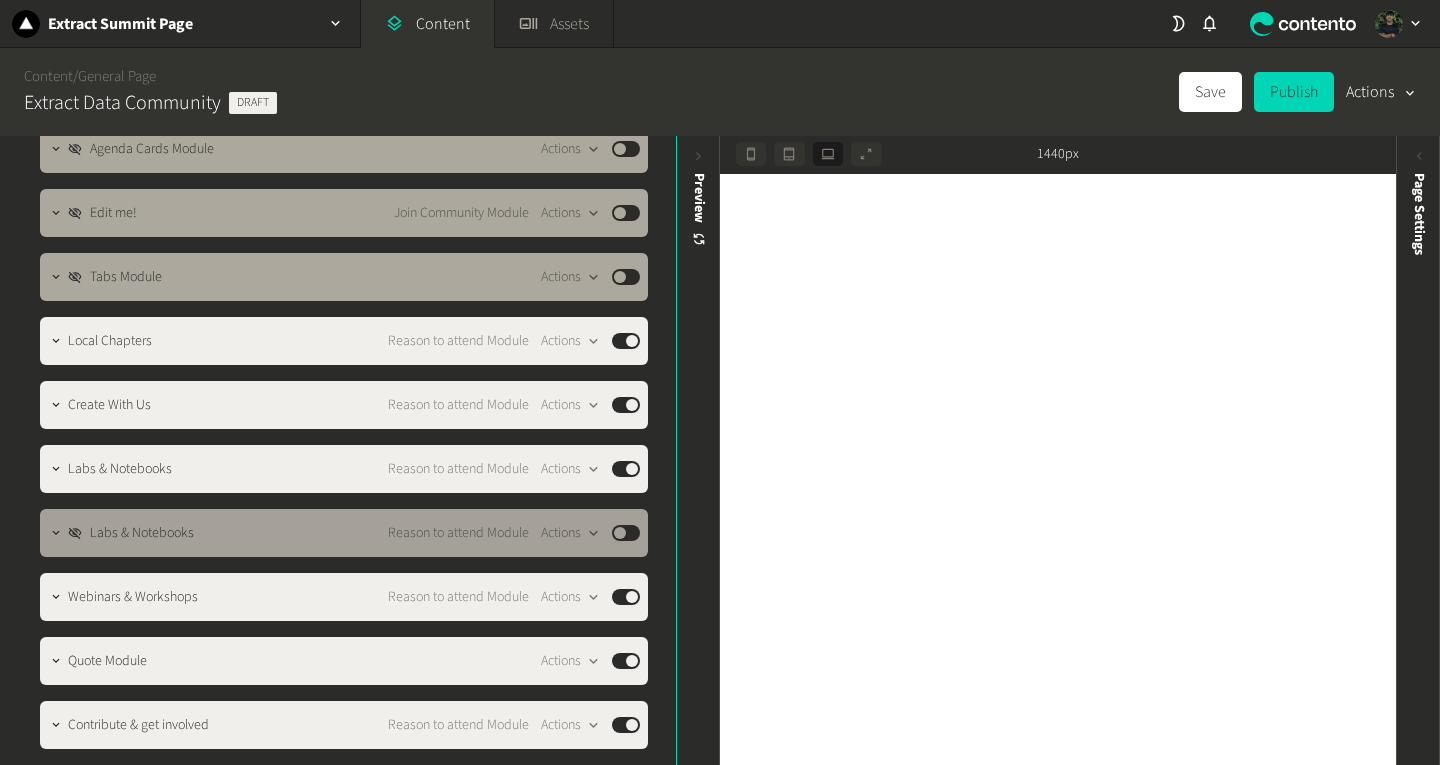 click on "Published" 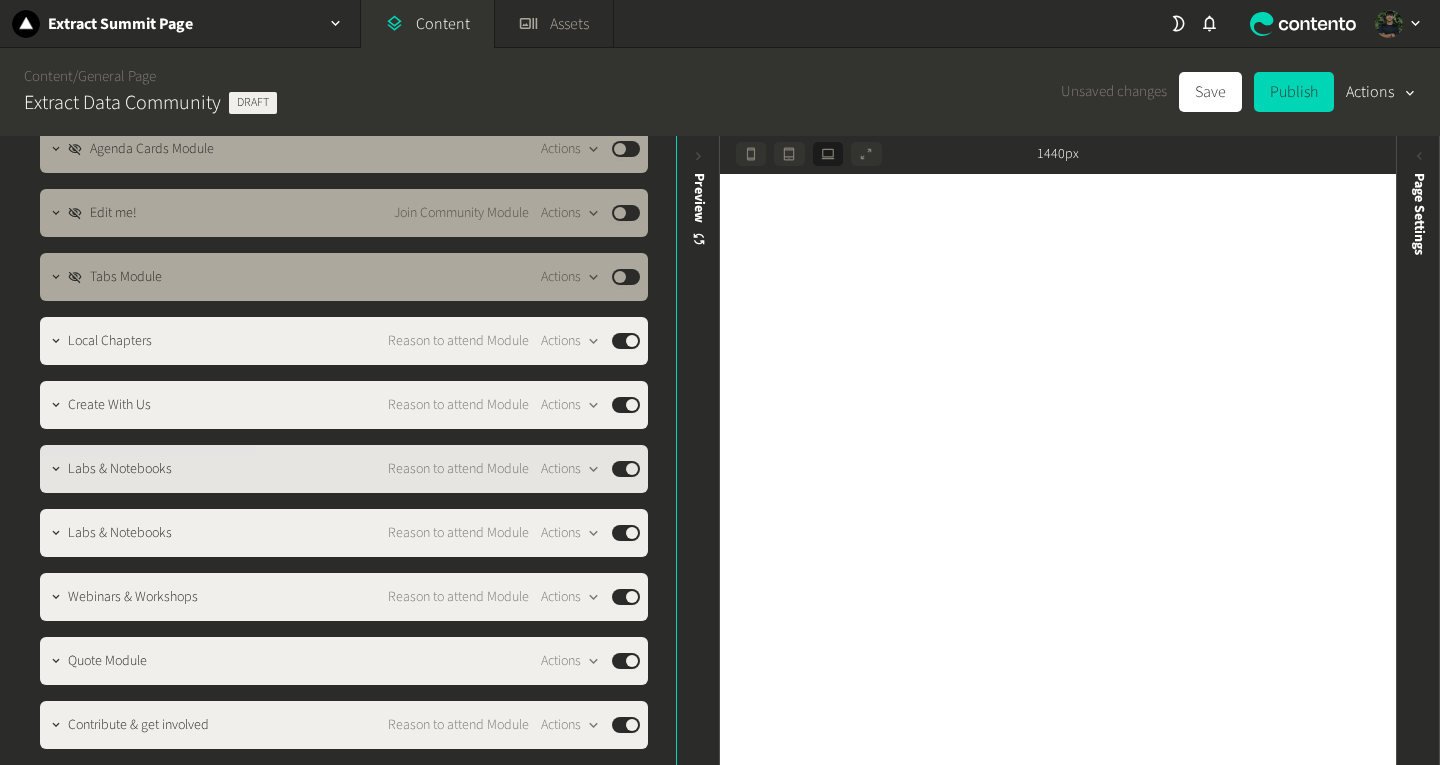 click on "Reason to attend Module  Actions  Published" 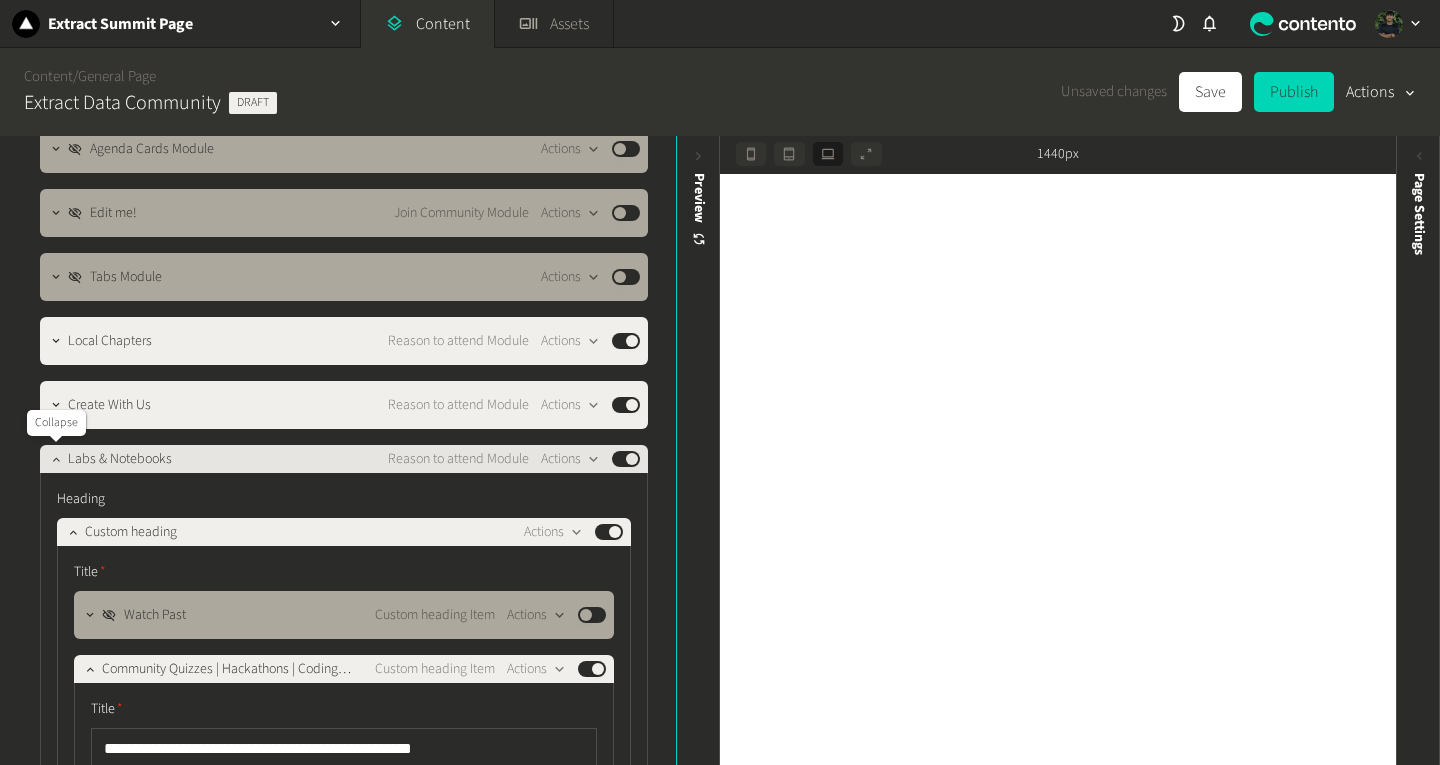 click 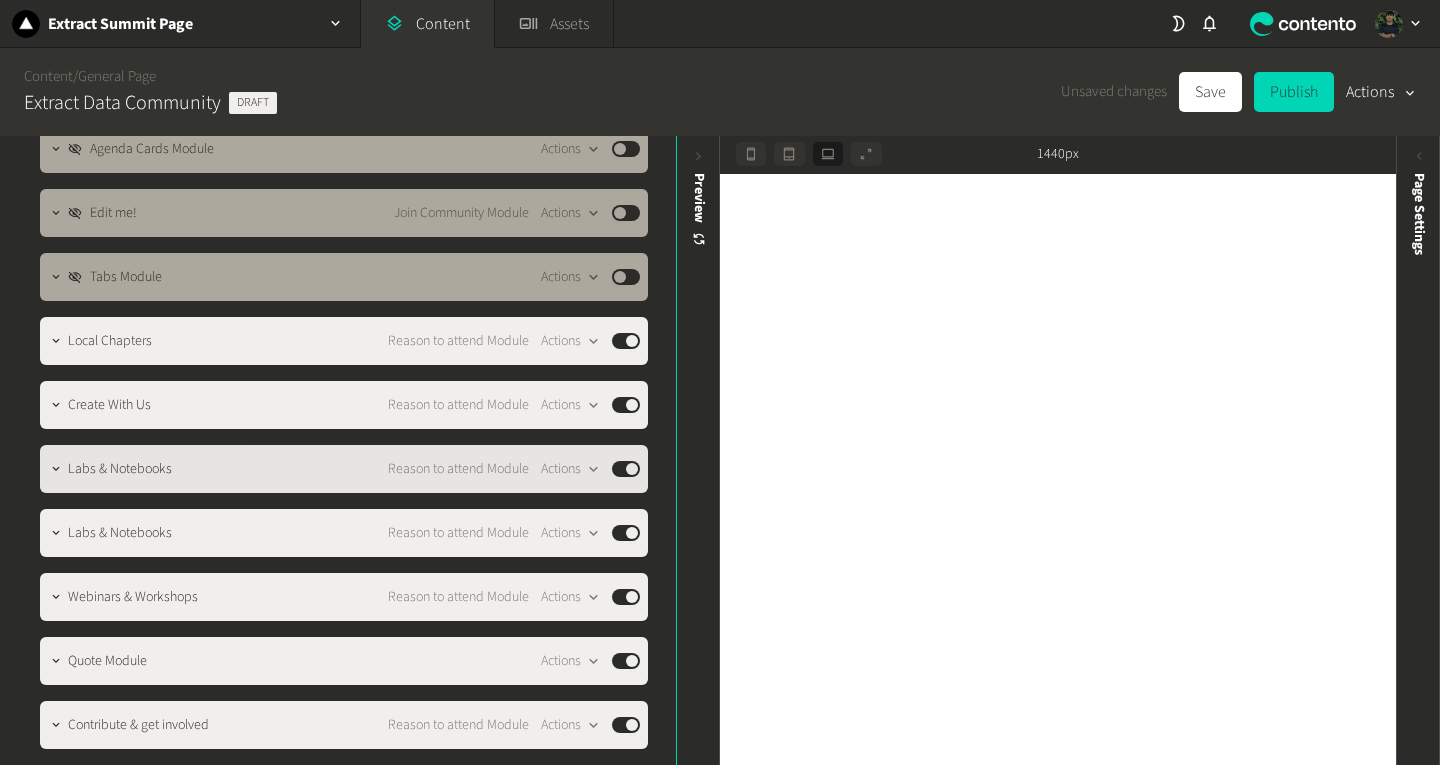 click on "Published" 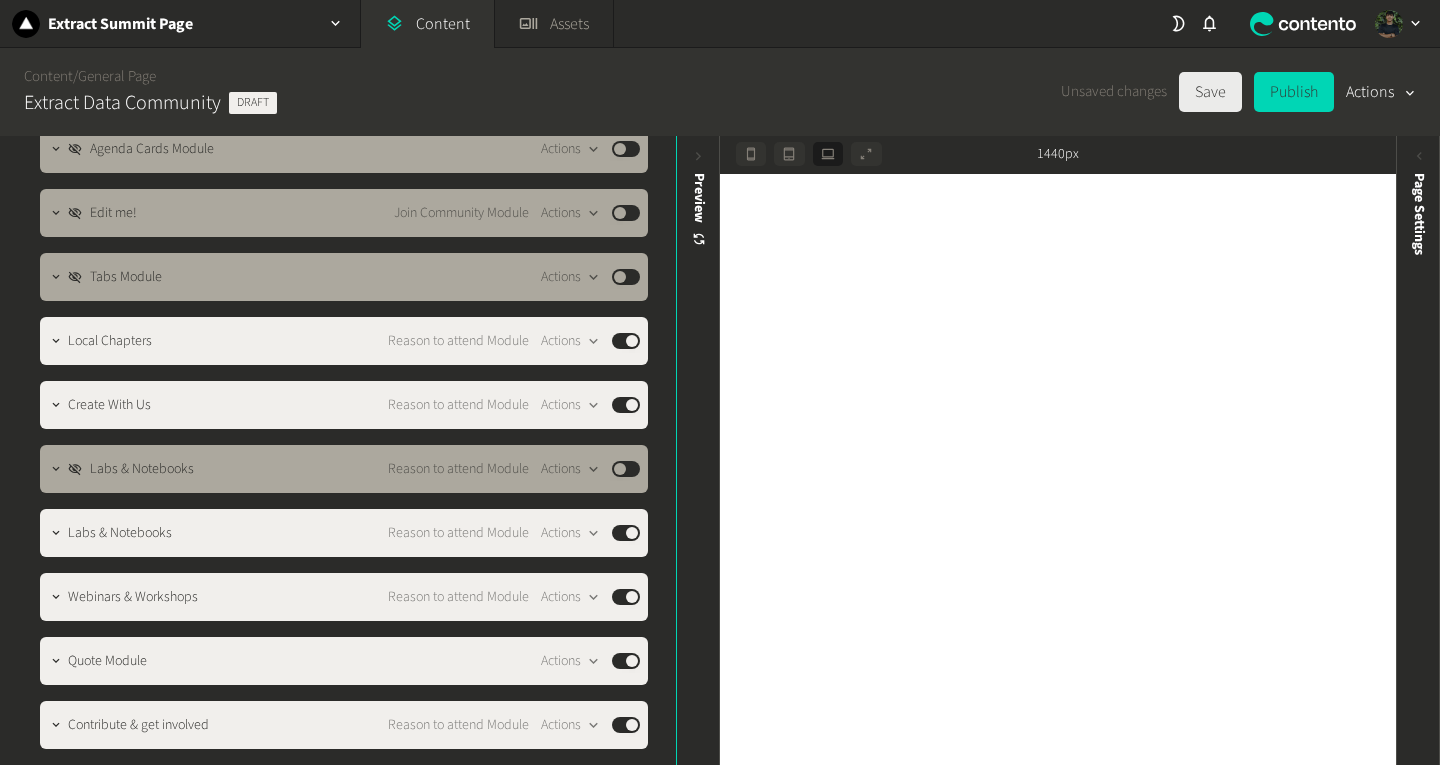 click on "Save" 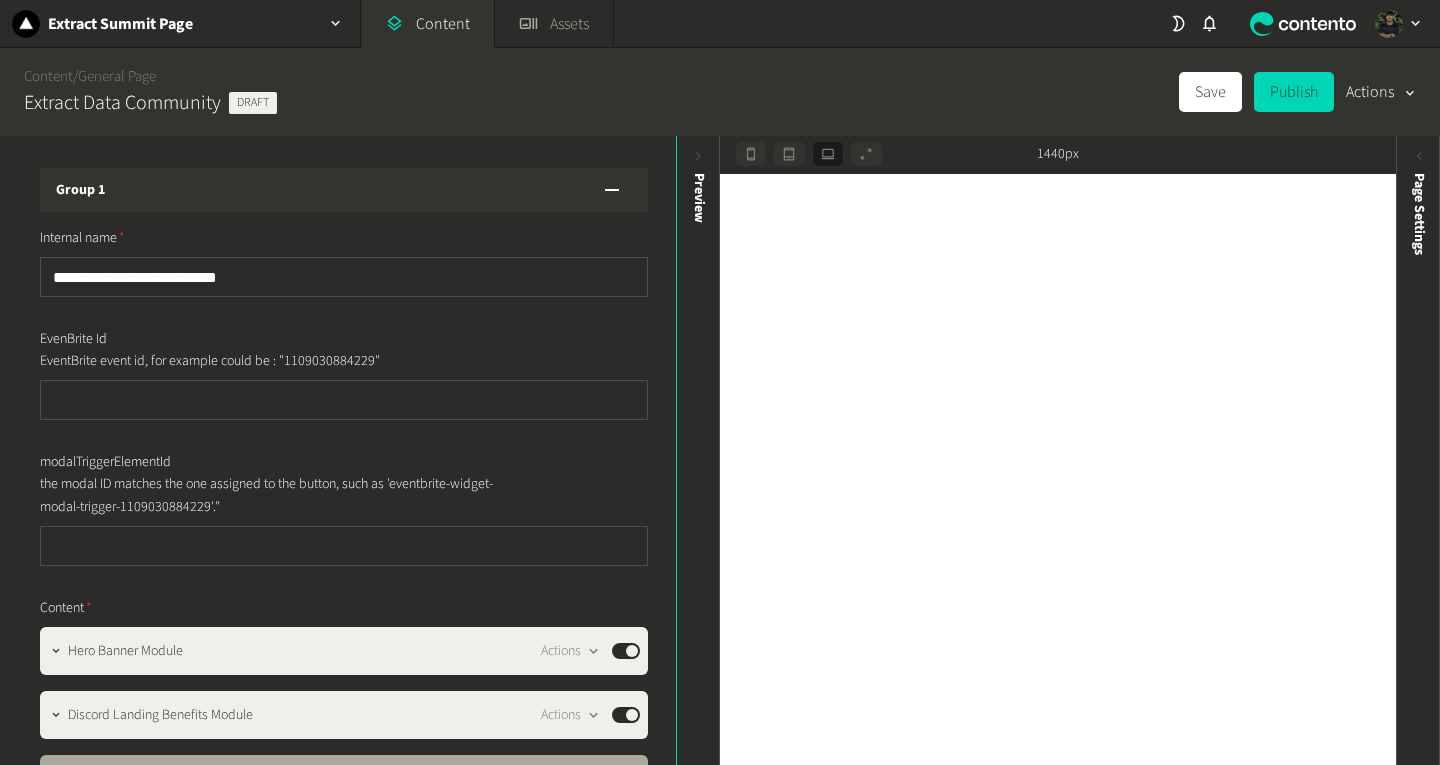 scroll, scrollTop: 0, scrollLeft: 0, axis: both 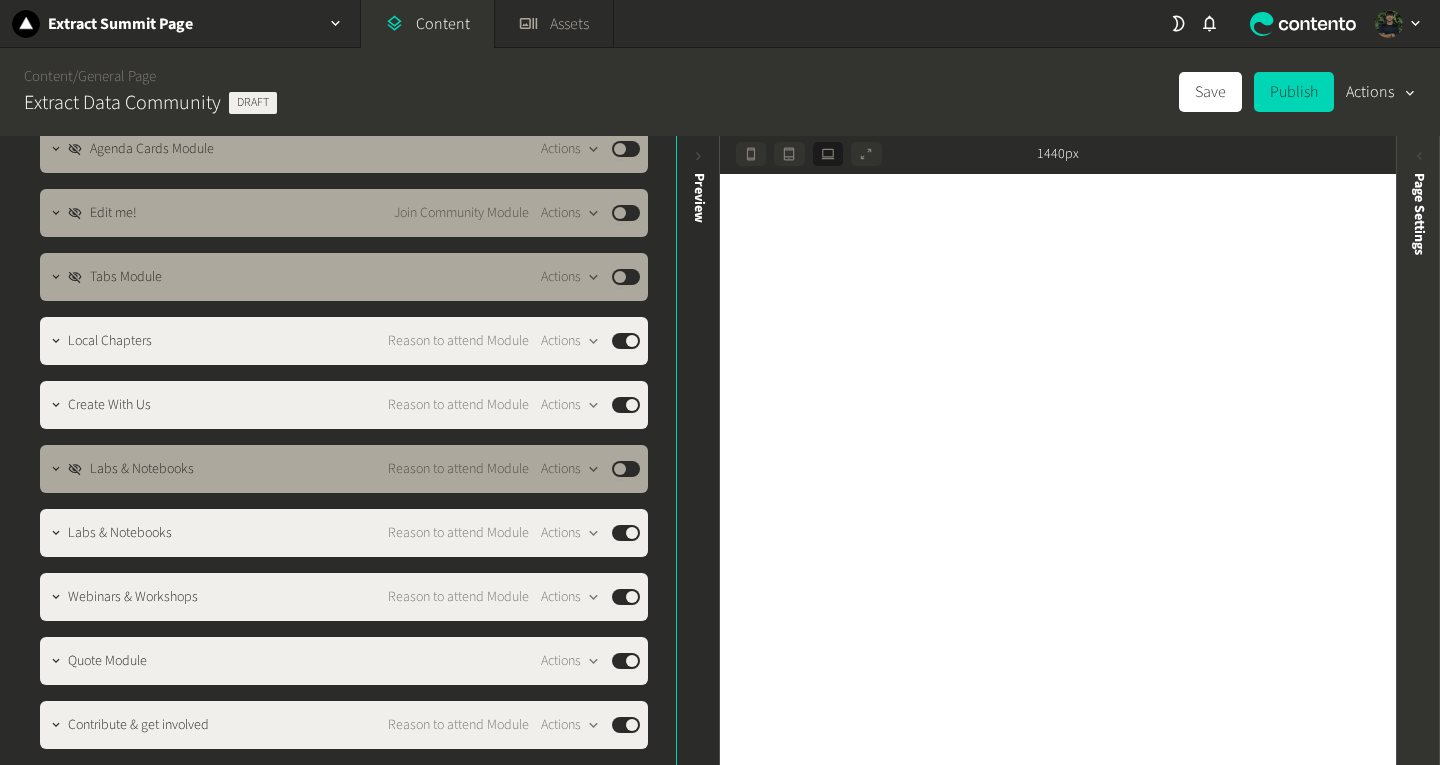 click on "Page Settings" 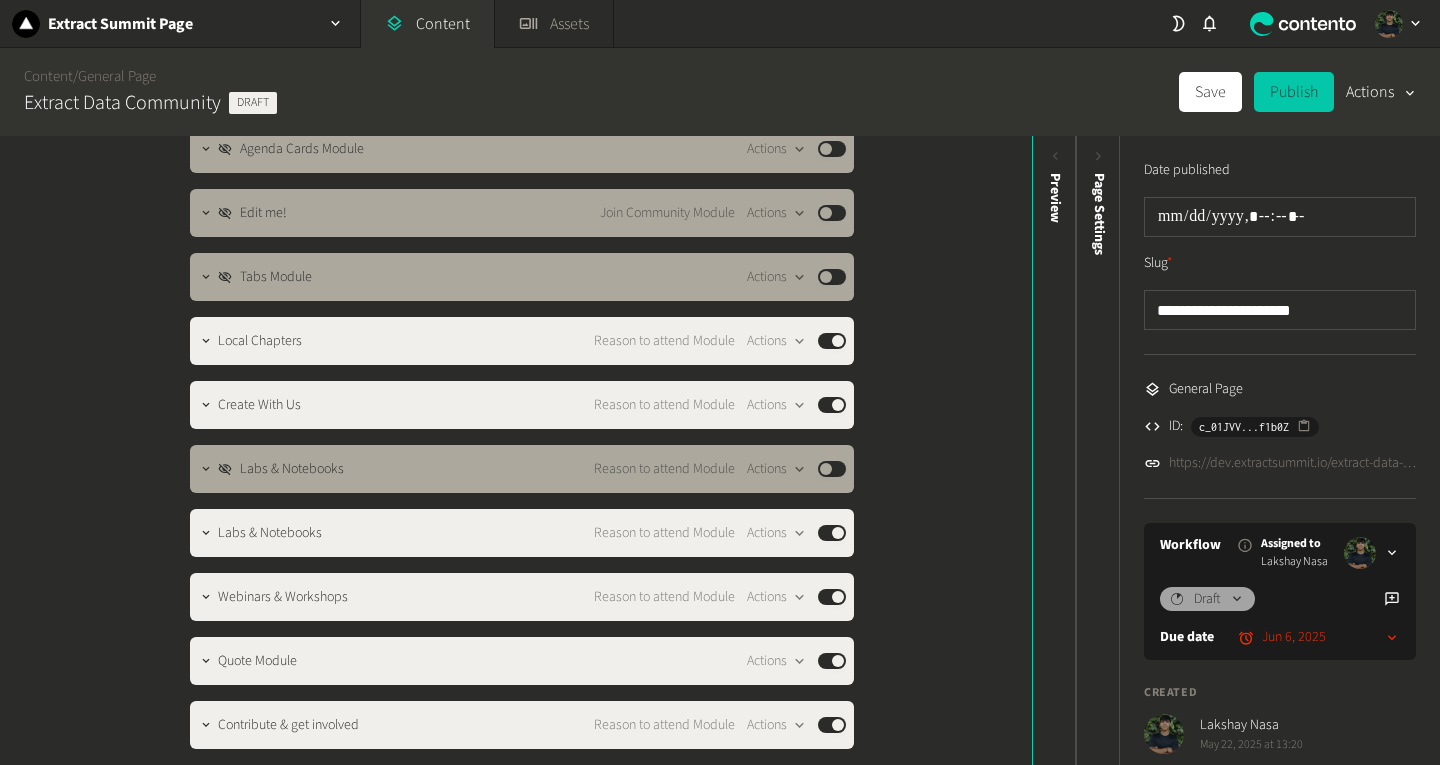 click on "Publish" 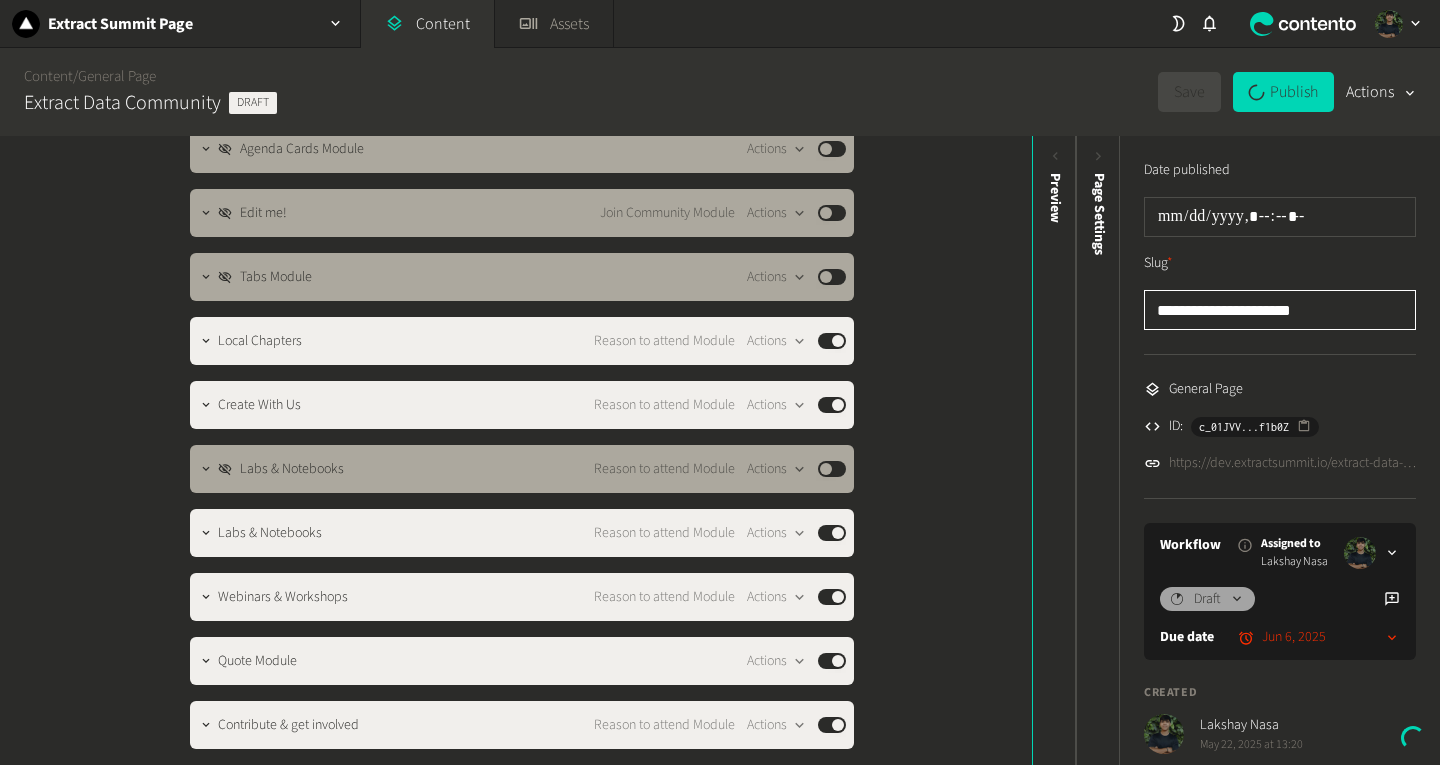 click on "**********" 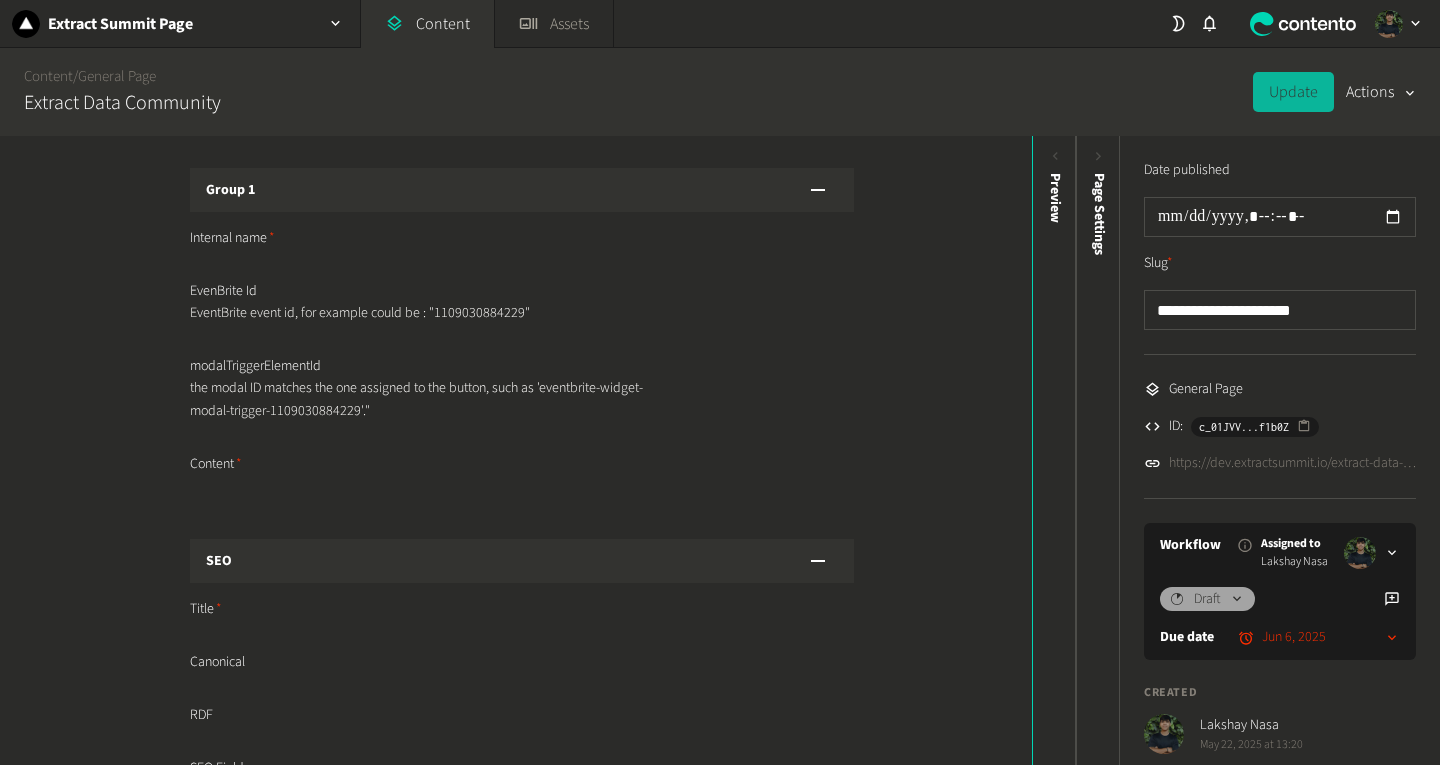 scroll, scrollTop: 0, scrollLeft: 0, axis: both 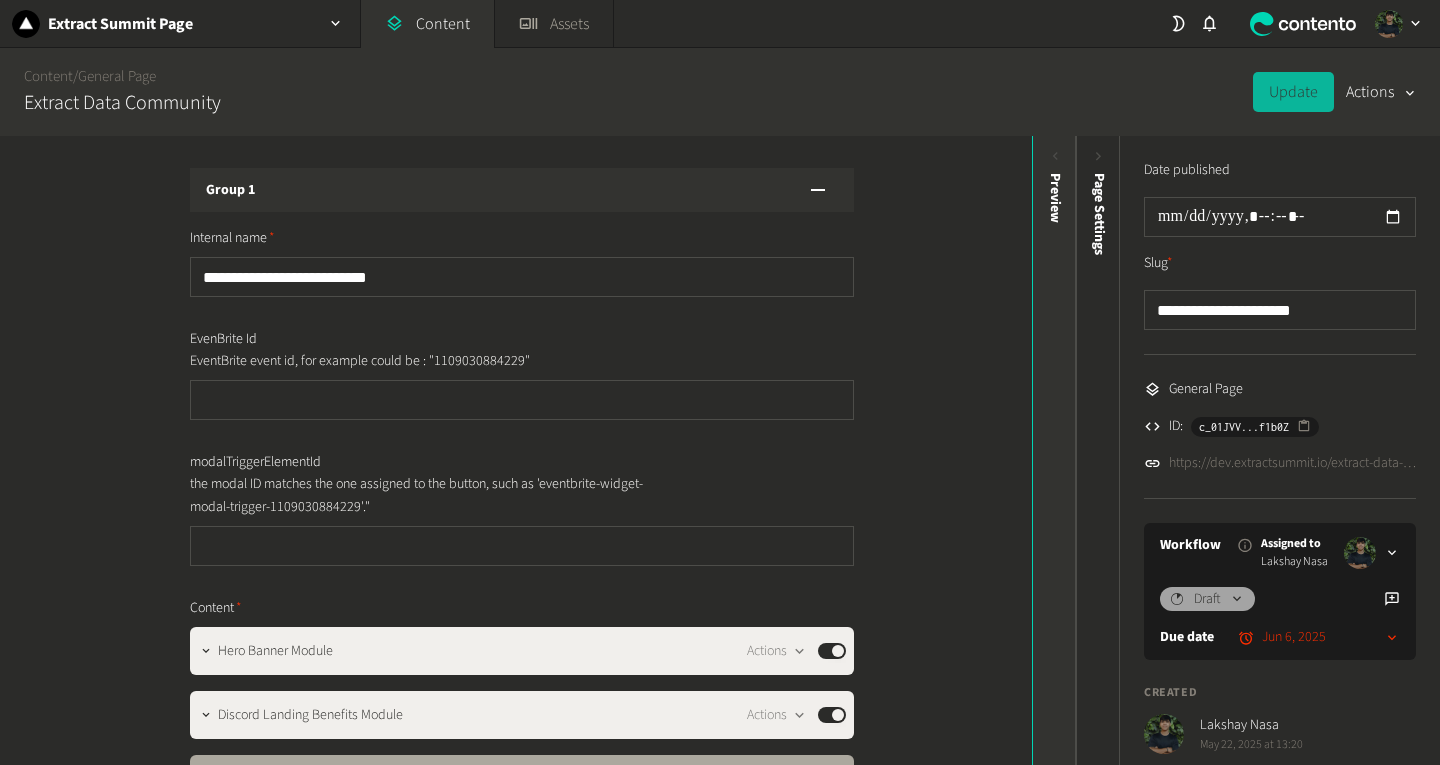 click on "Preview" 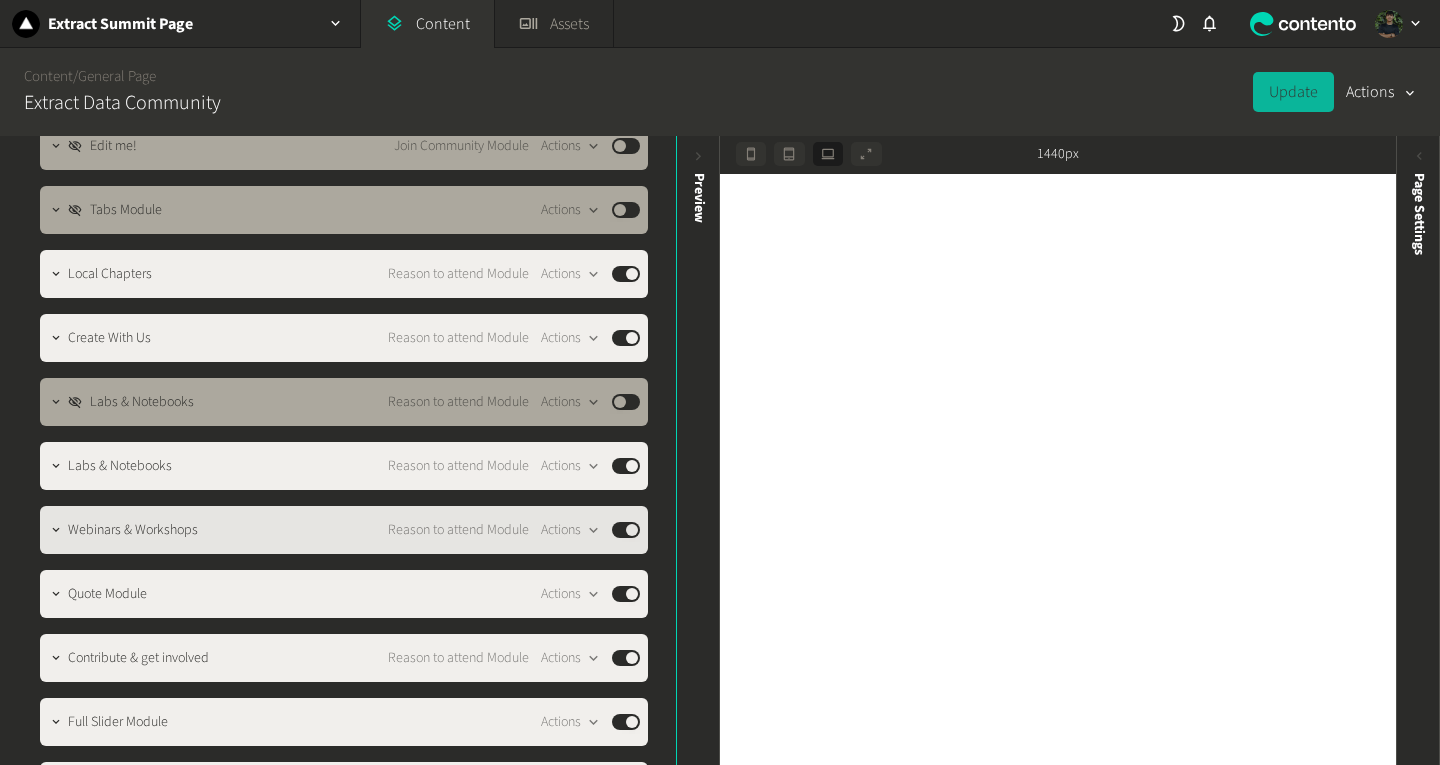 scroll, scrollTop: 1027, scrollLeft: 0, axis: vertical 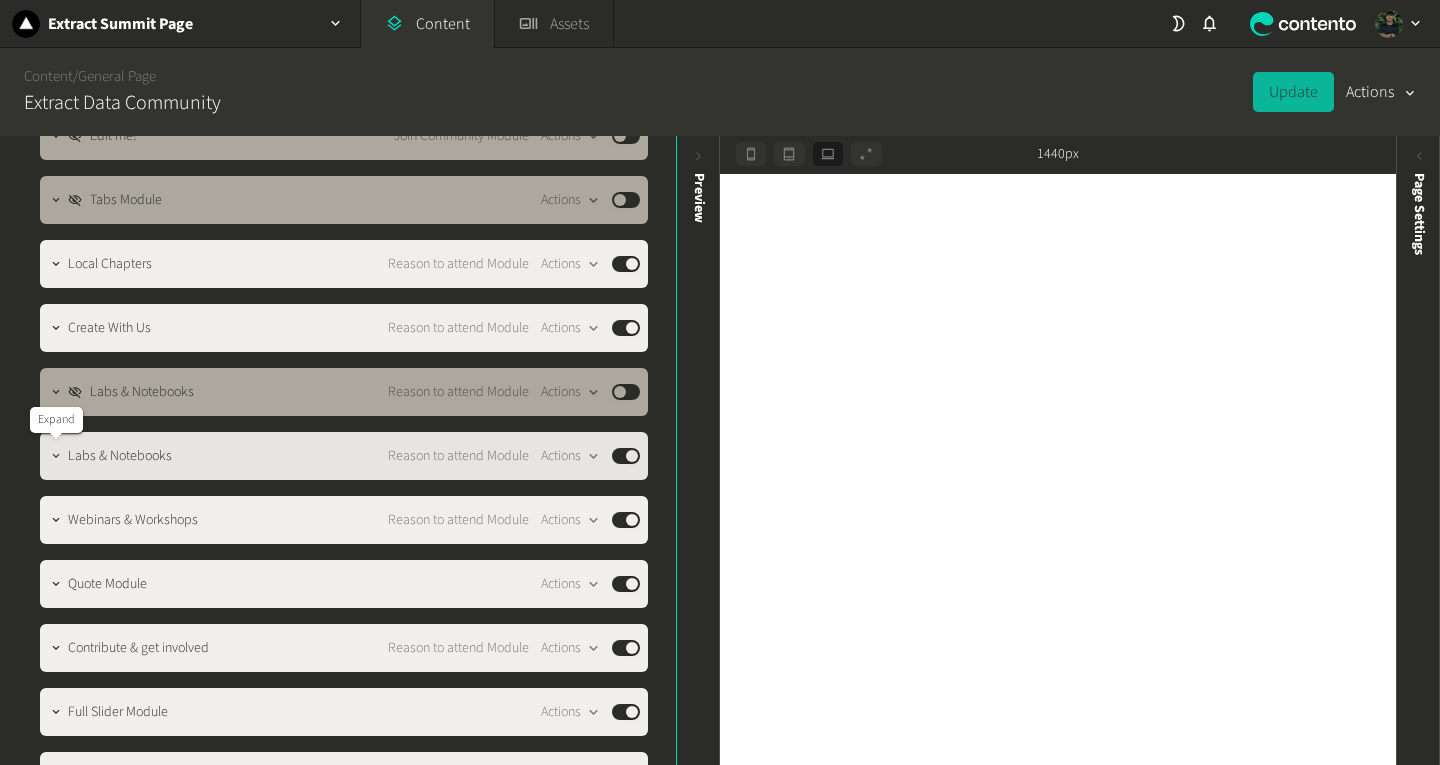 click 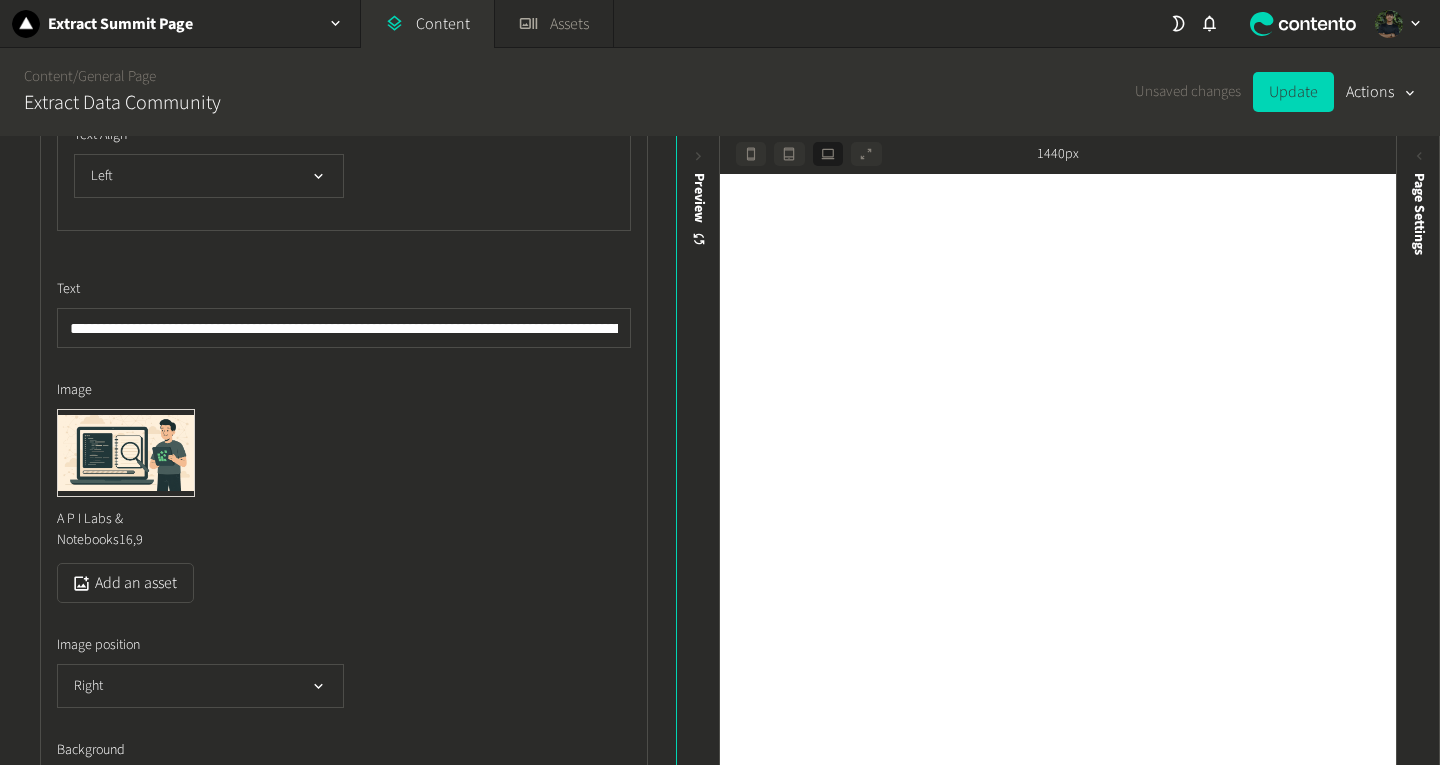 scroll, scrollTop: 2069, scrollLeft: 0, axis: vertical 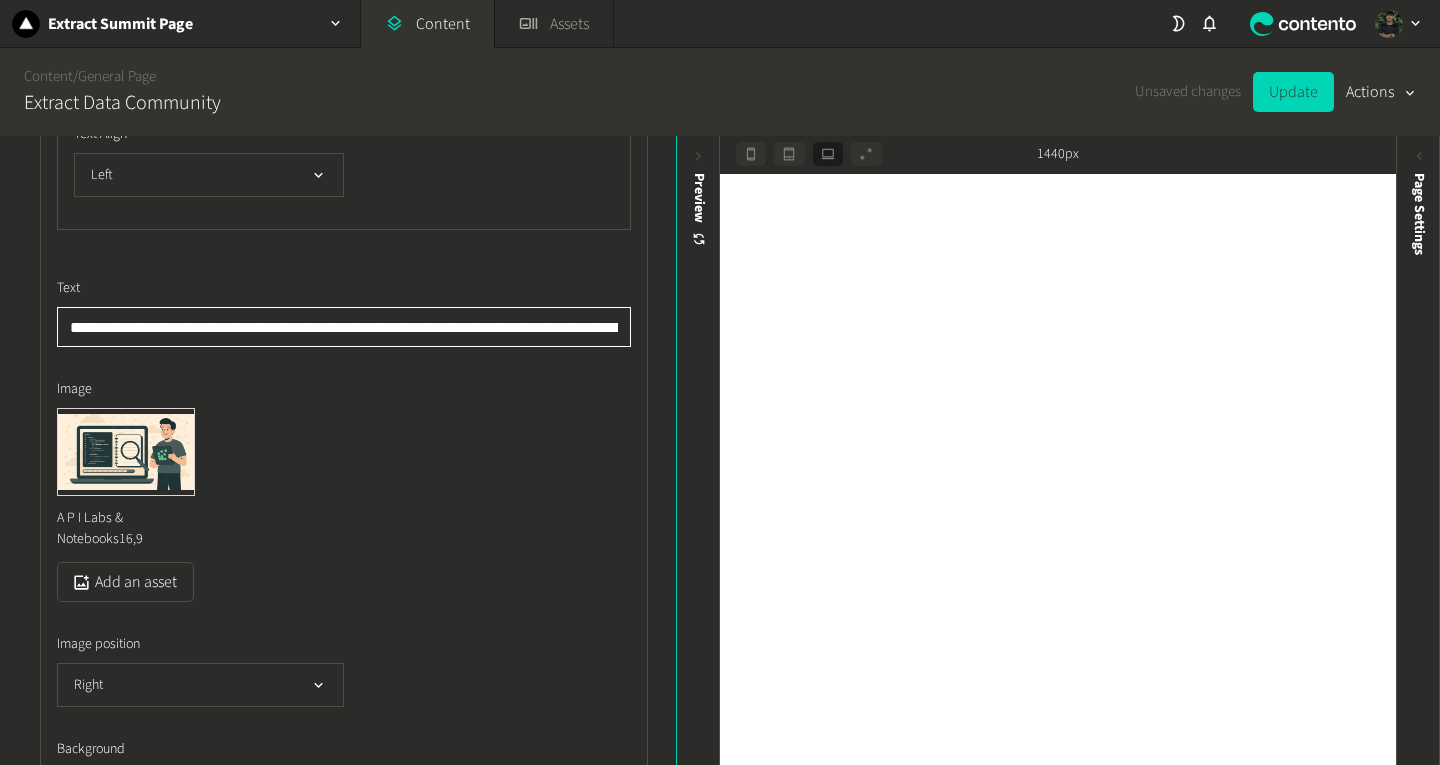 click on "**********" 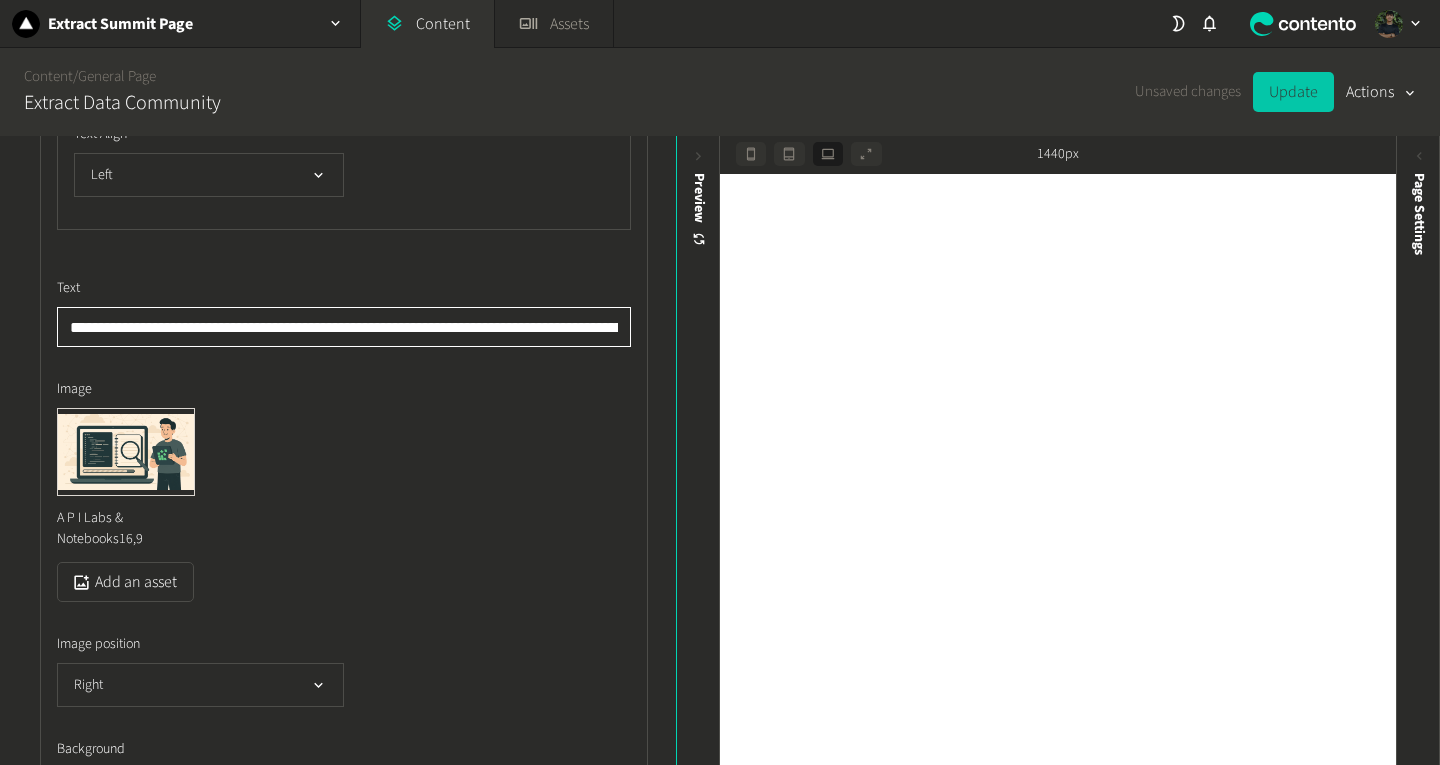 type on "**********" 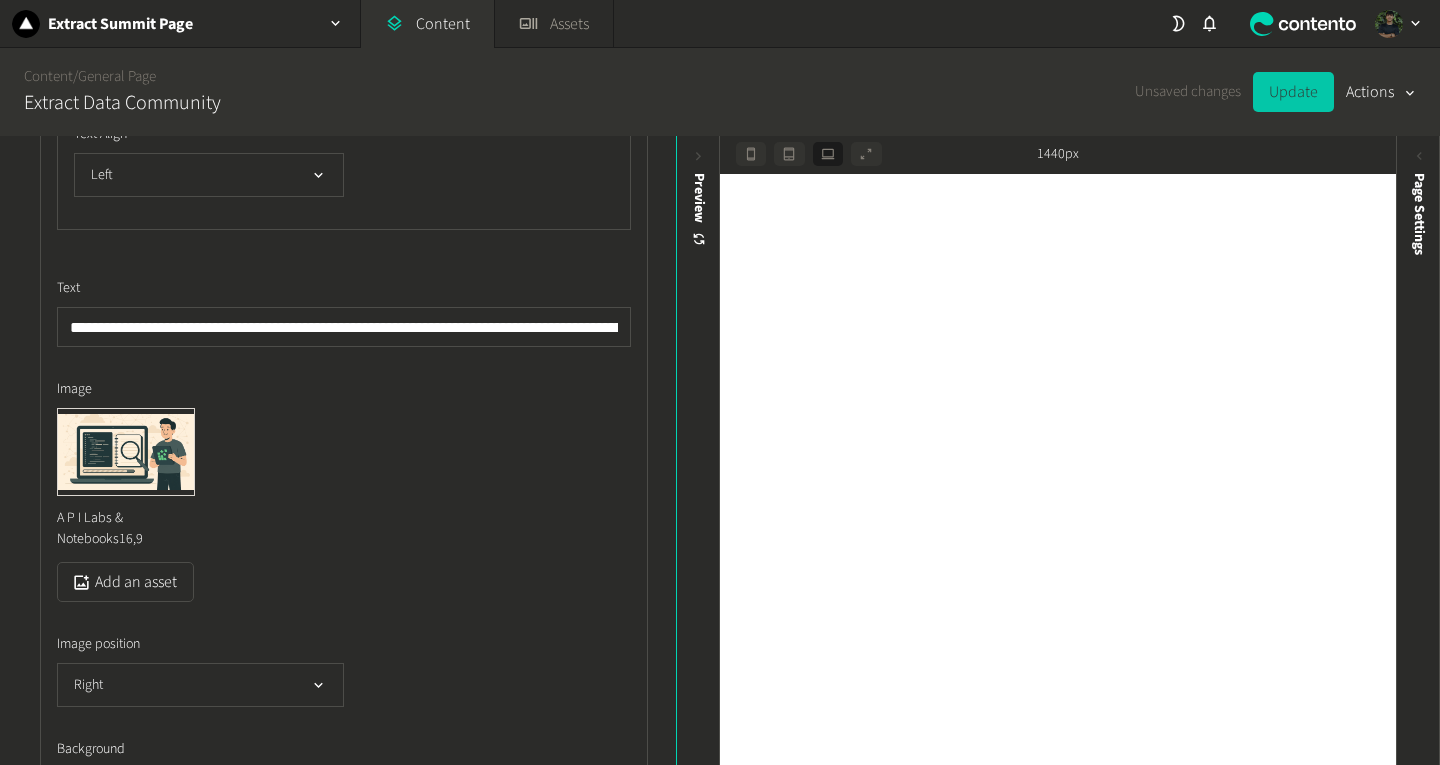 click on "Update" 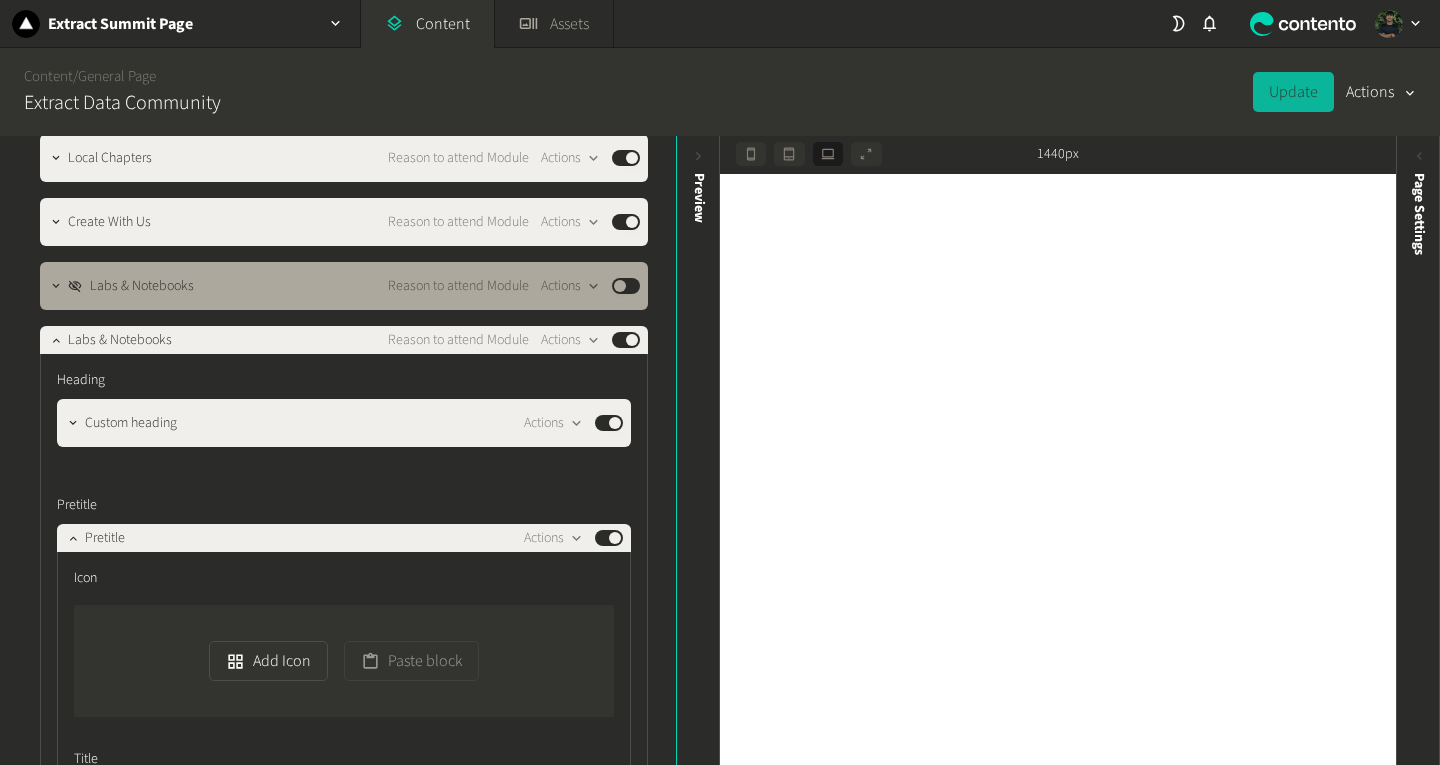 scroll, scrollTop: 1141, scrollLeft: 0, axis: vertical 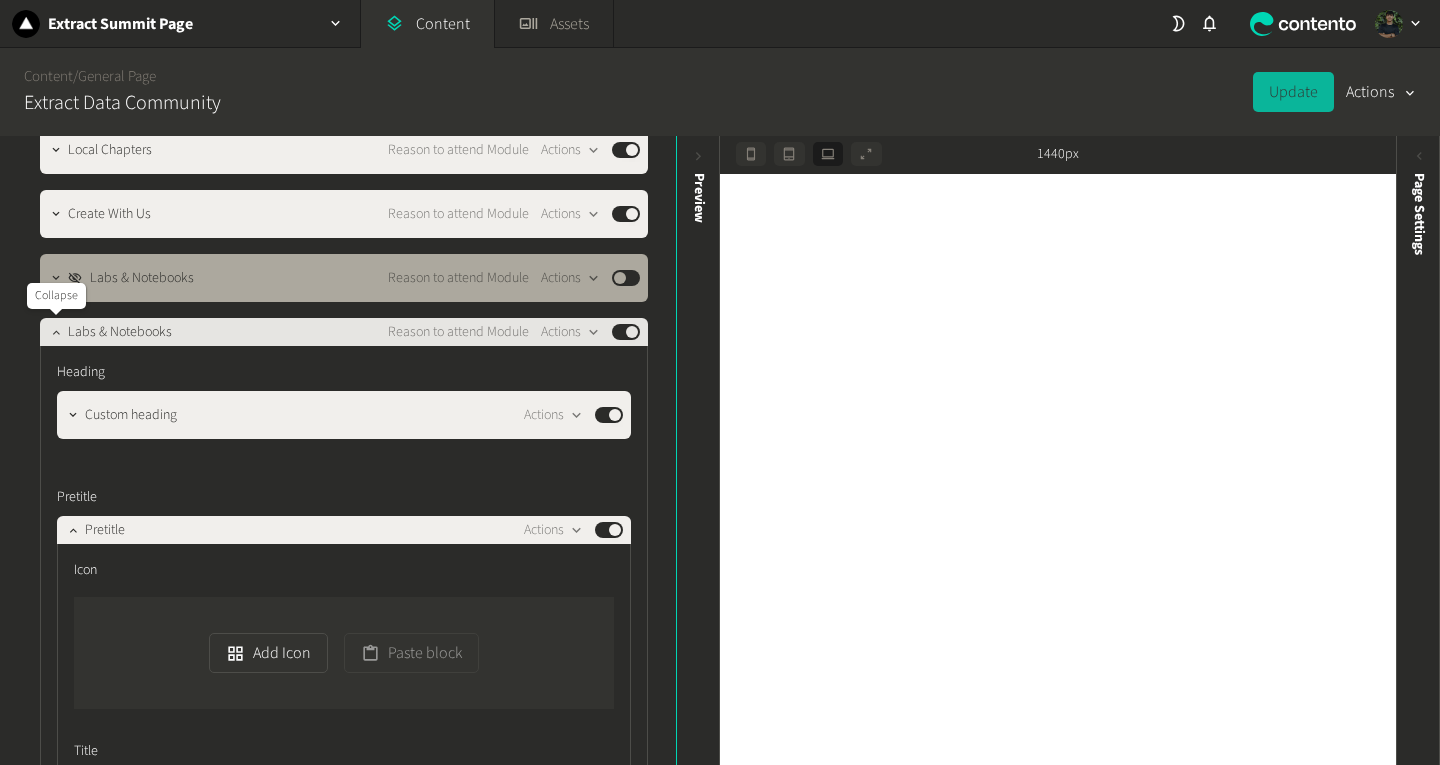 click 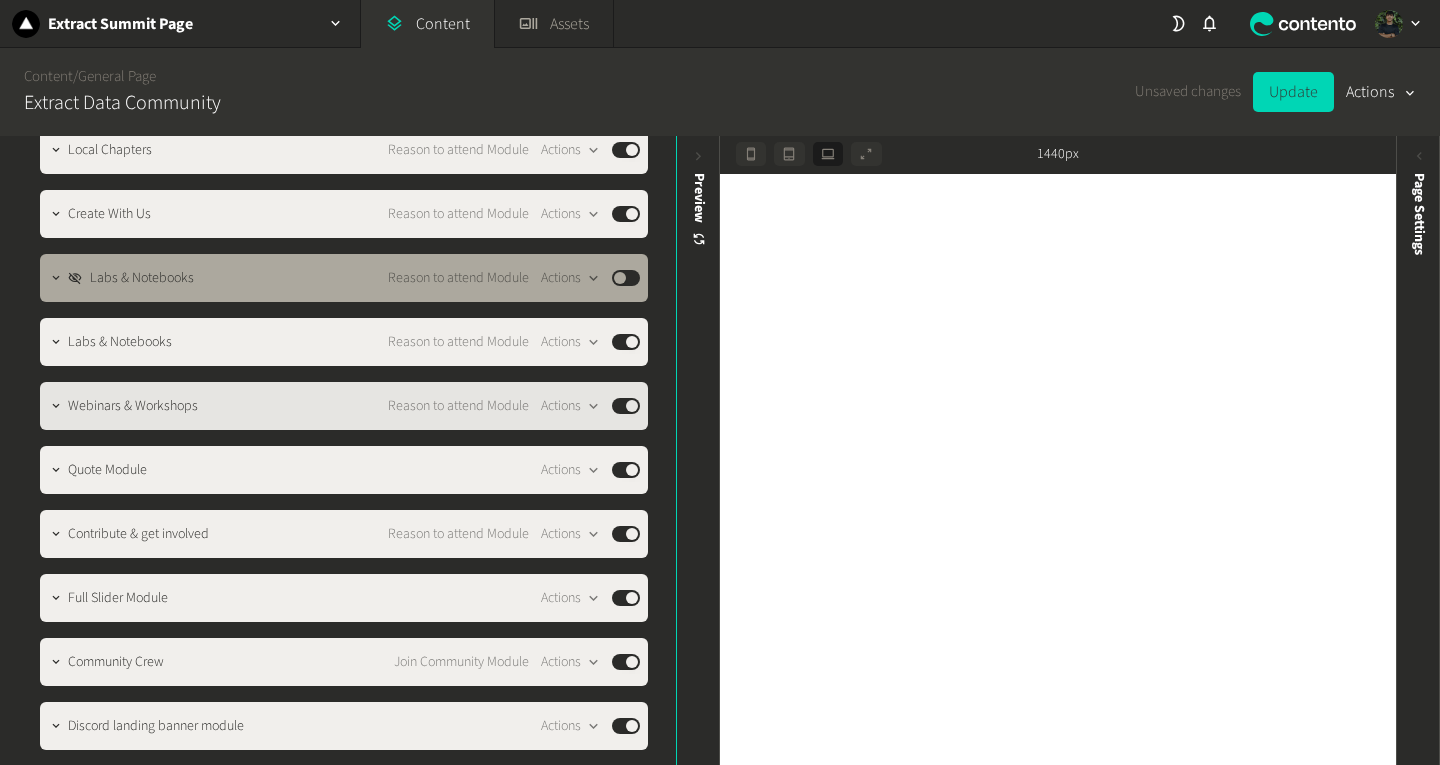 scroll, scrollTop: 1204, scrollLeft: 0, axis: vertical 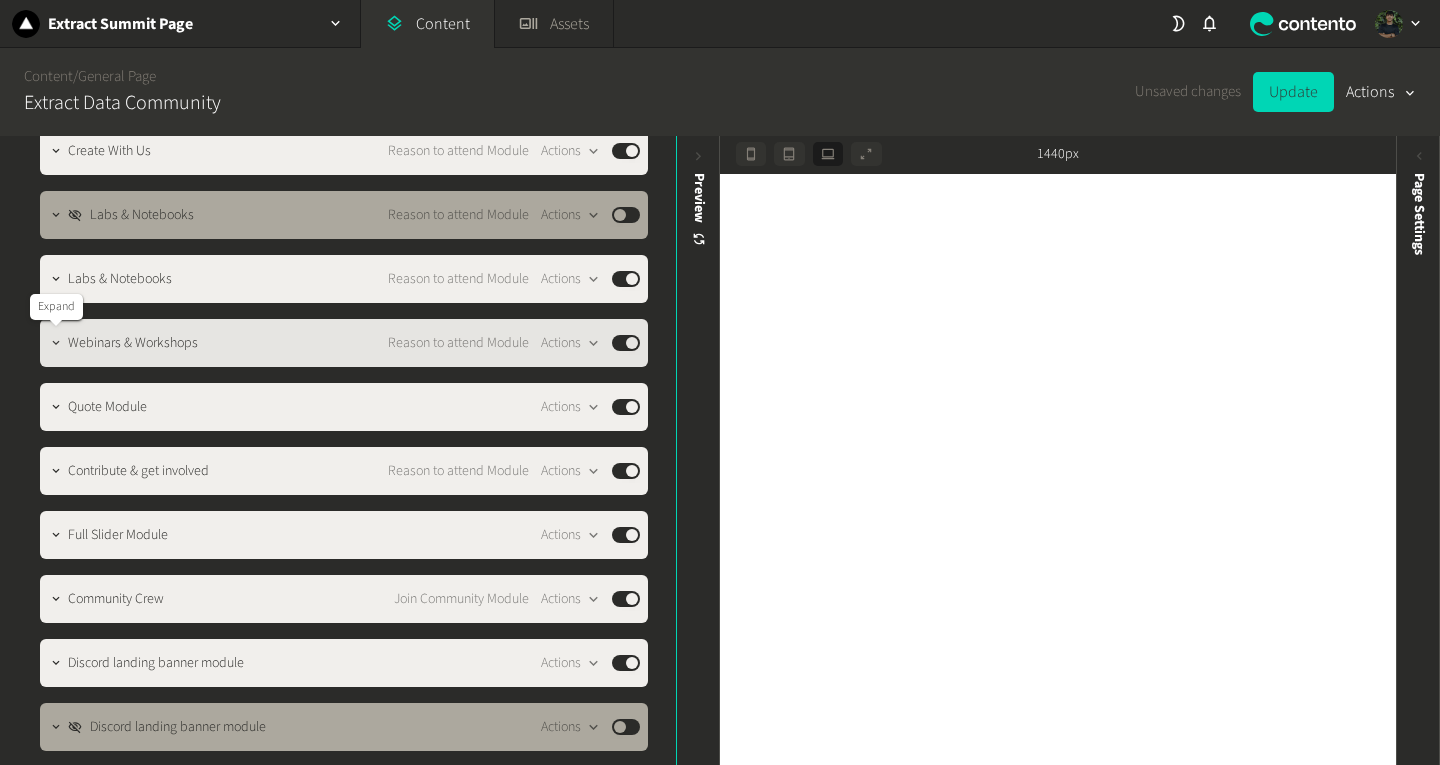 click 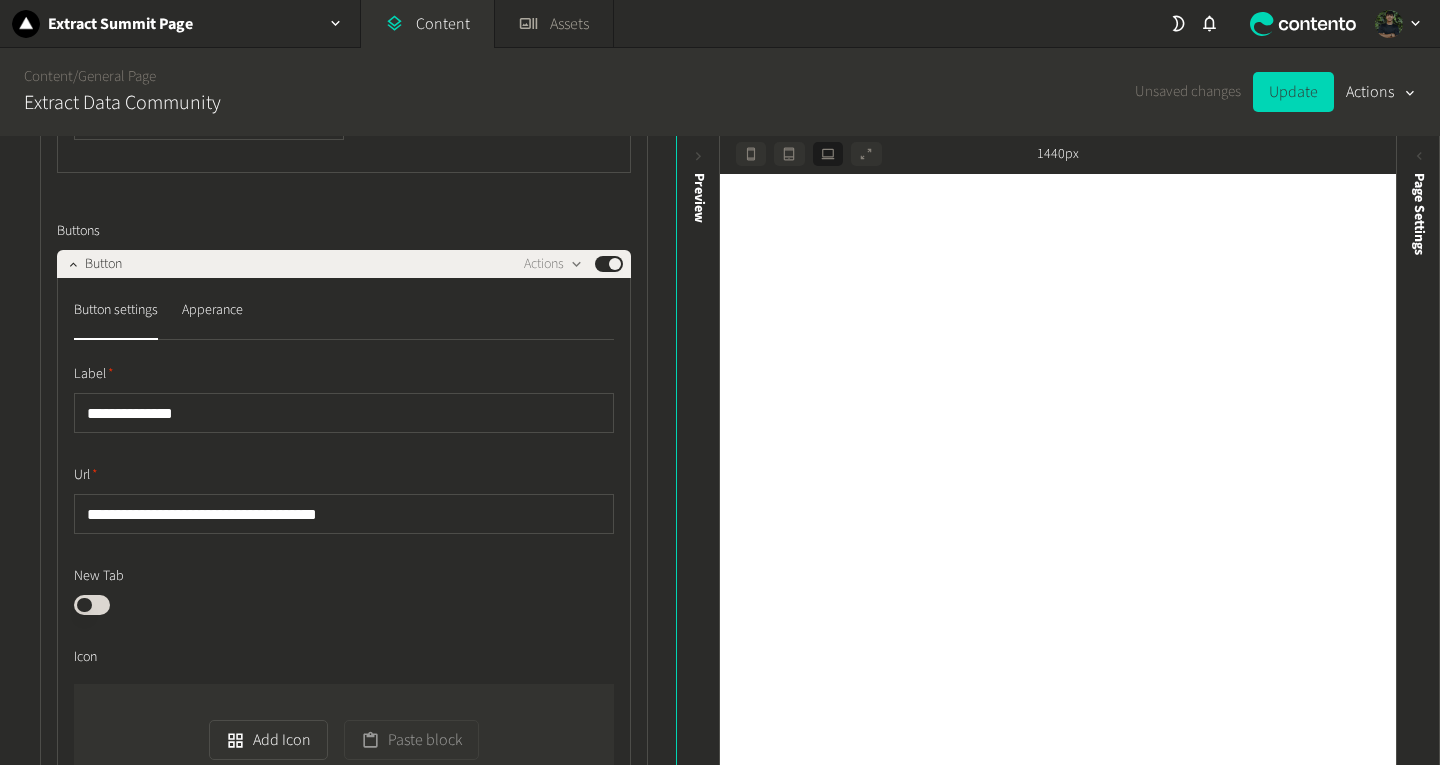scroll, scrollTop: 2266, scrollLeft: 0, axis: vertical 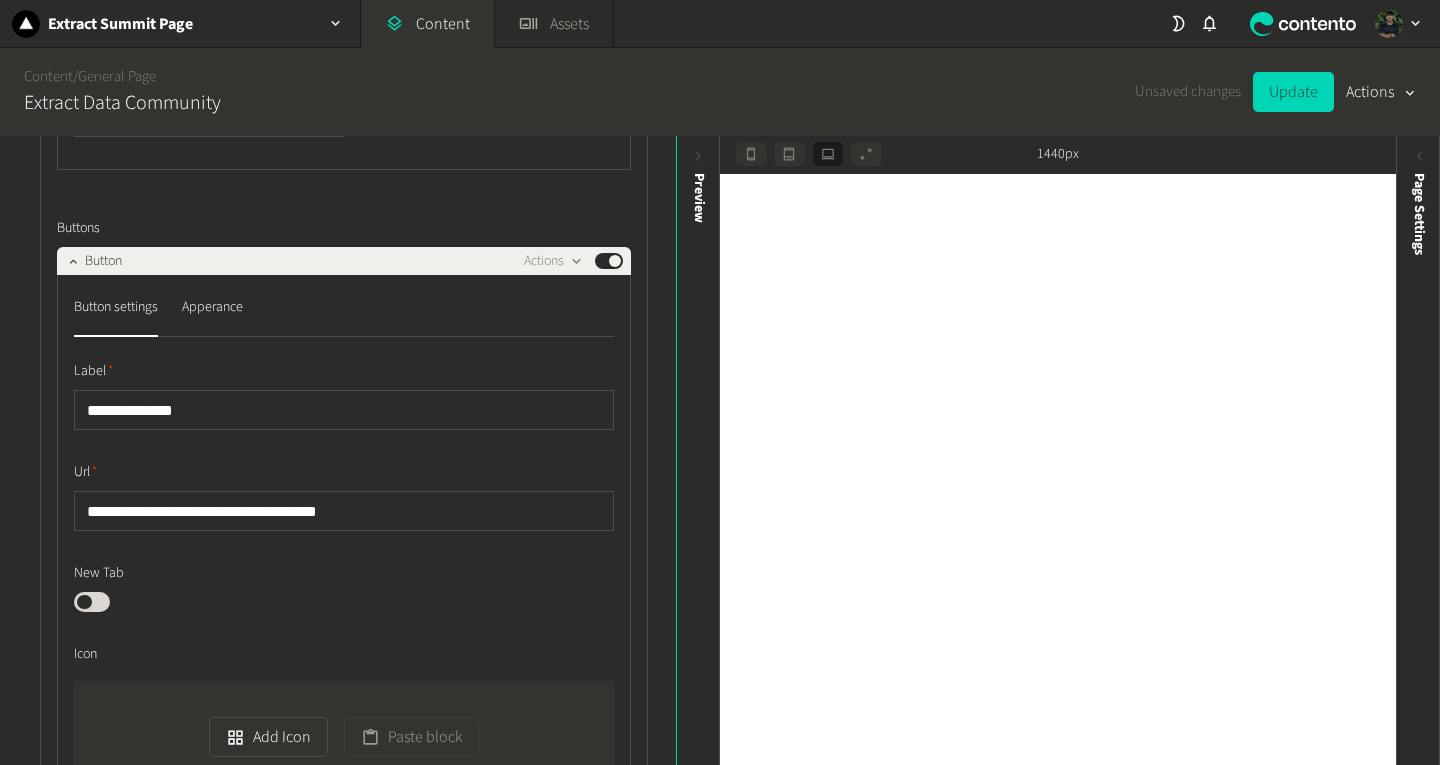 click on "Published" 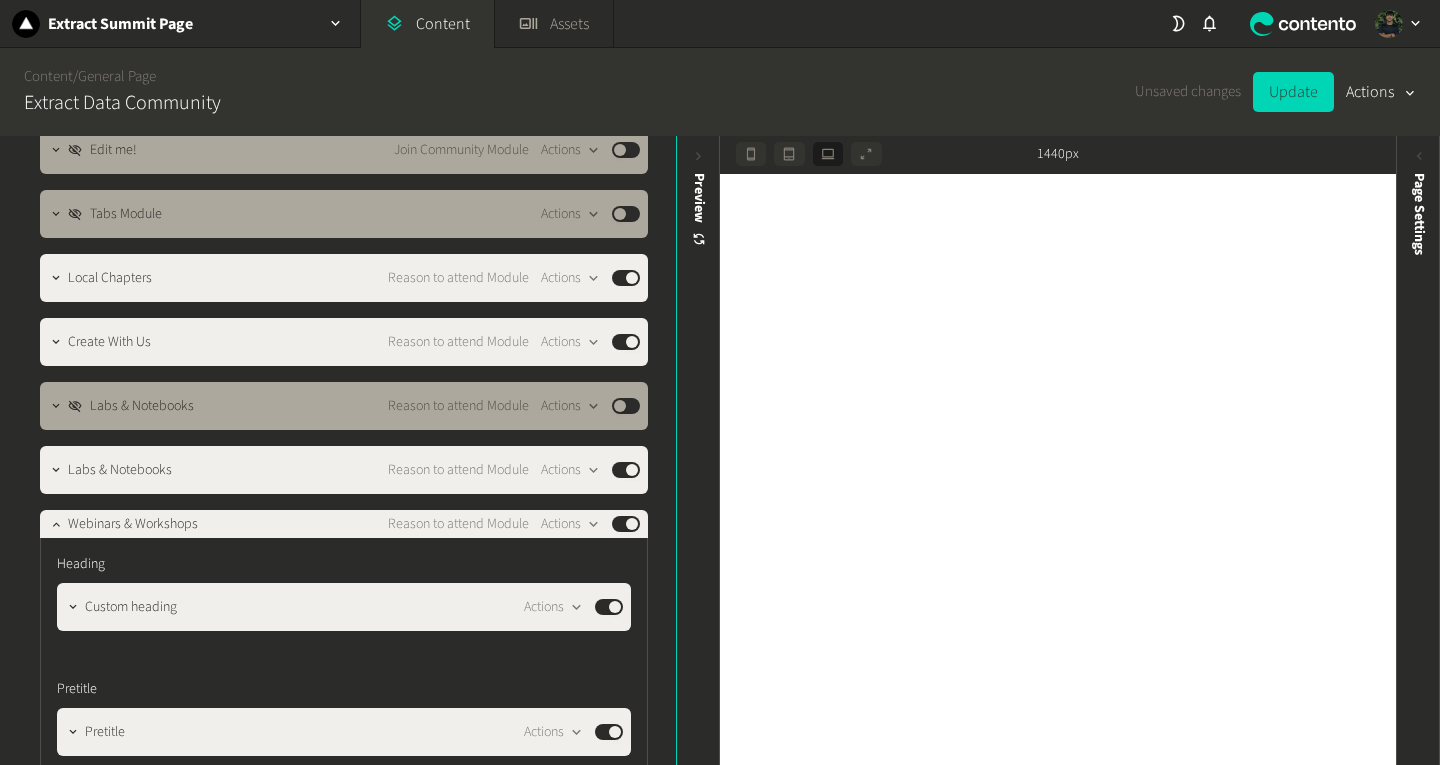 scroll, scrollTop: 1016, scrollLeft: 0, axis: vertical 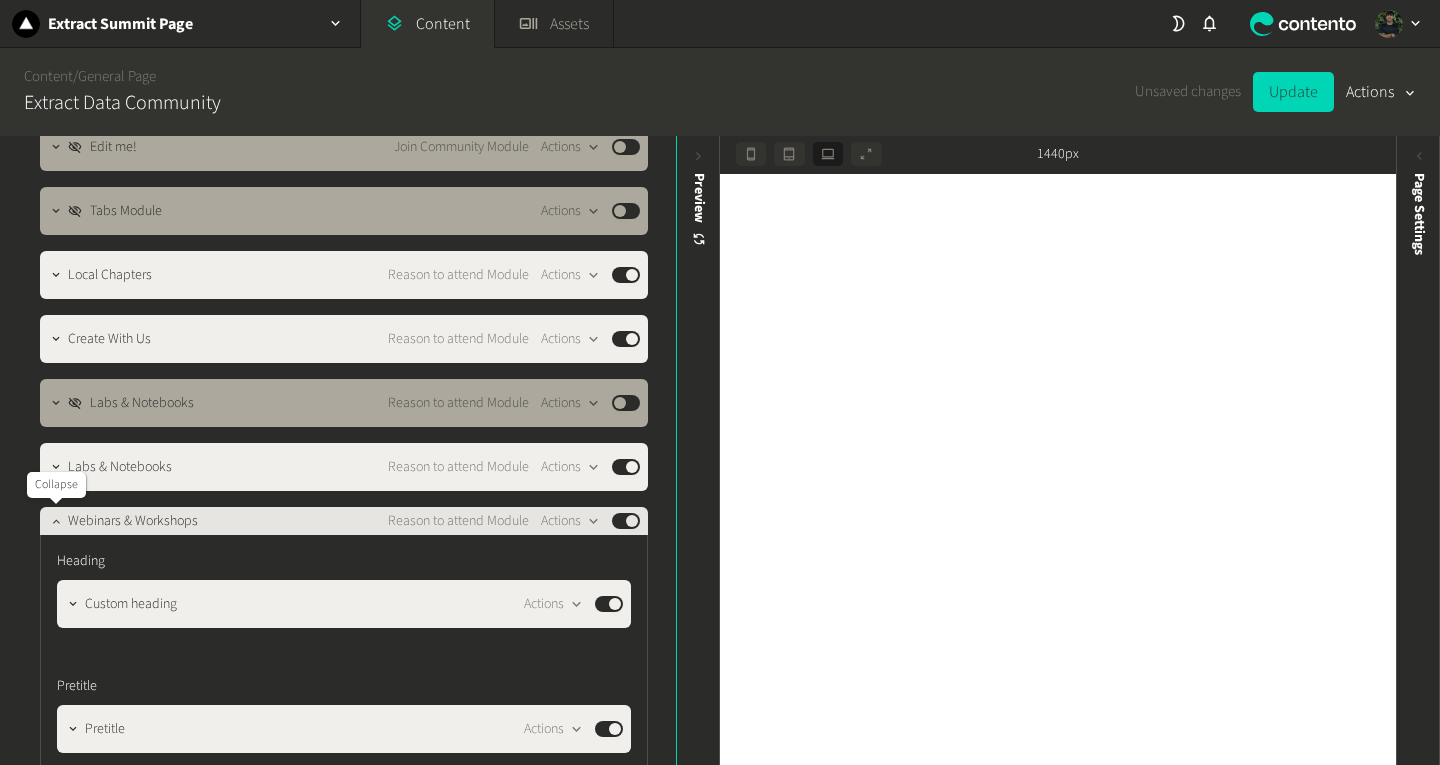 click 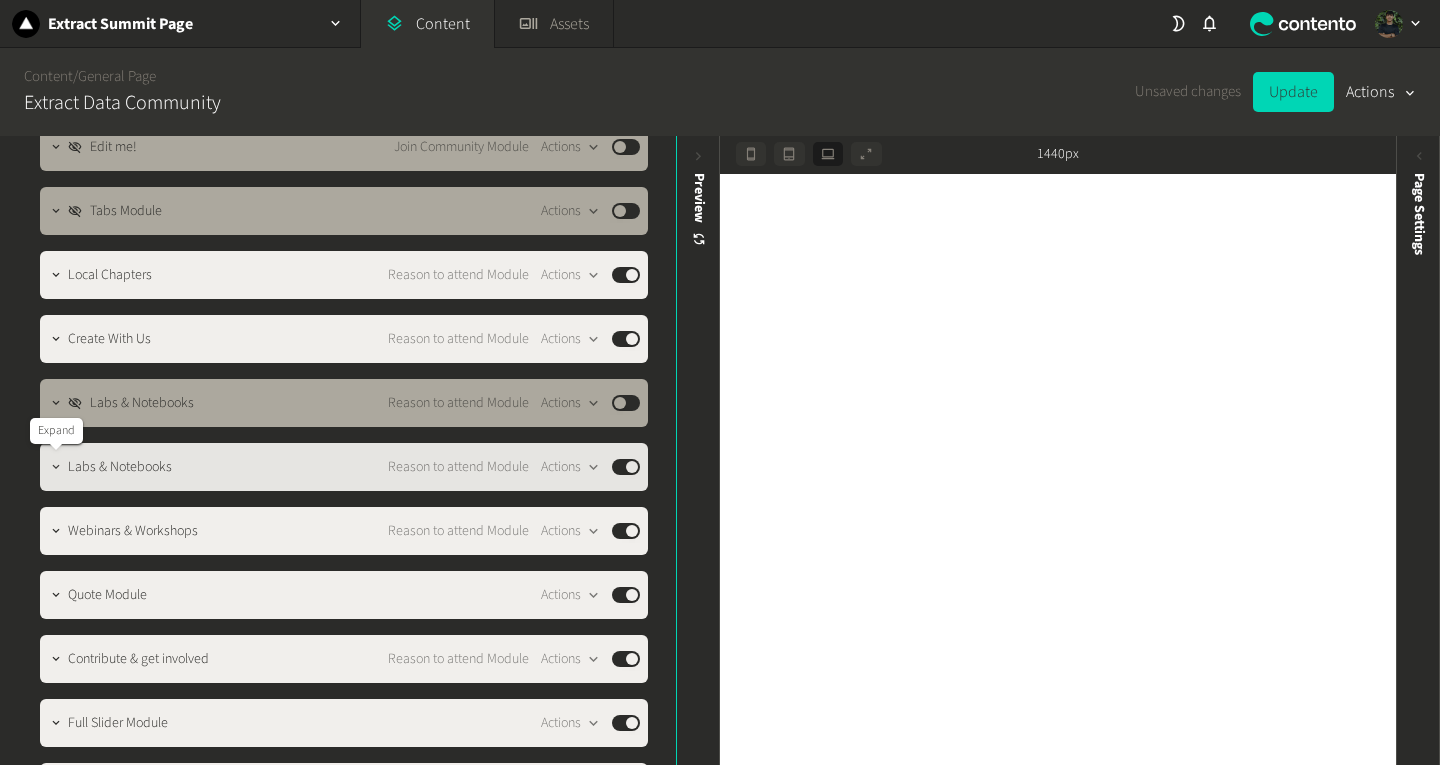 click 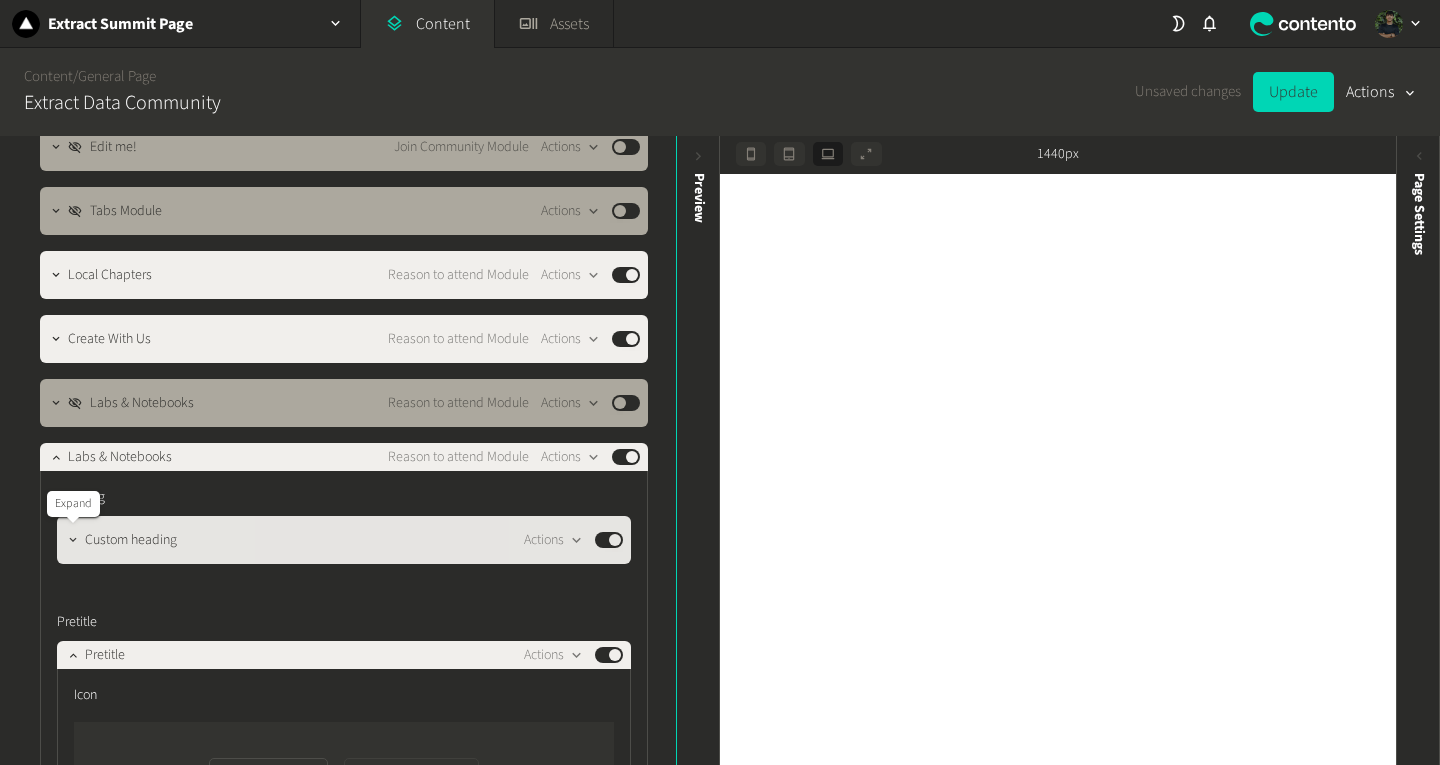 click 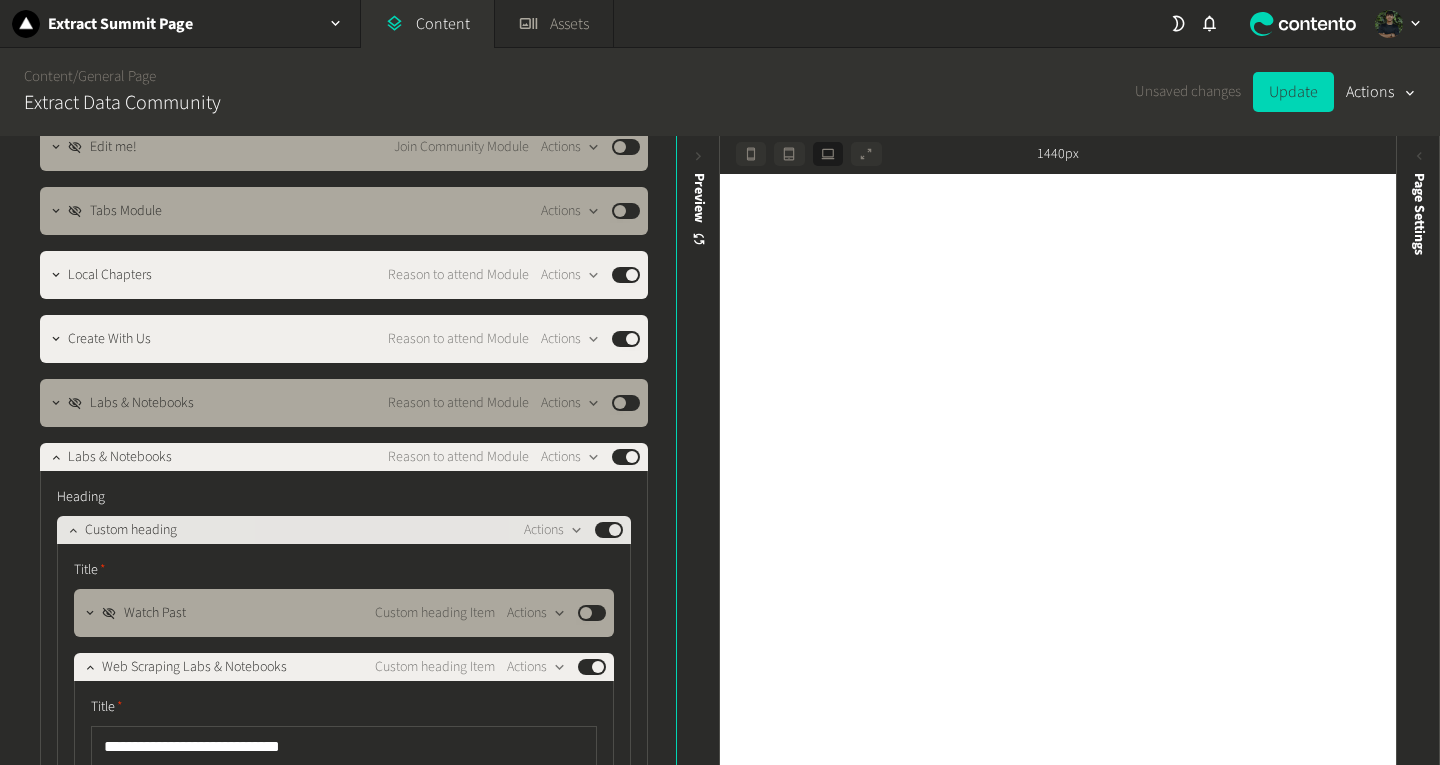scroll, scrollTop: 1222, scrollLeft: 0, axis: vertical 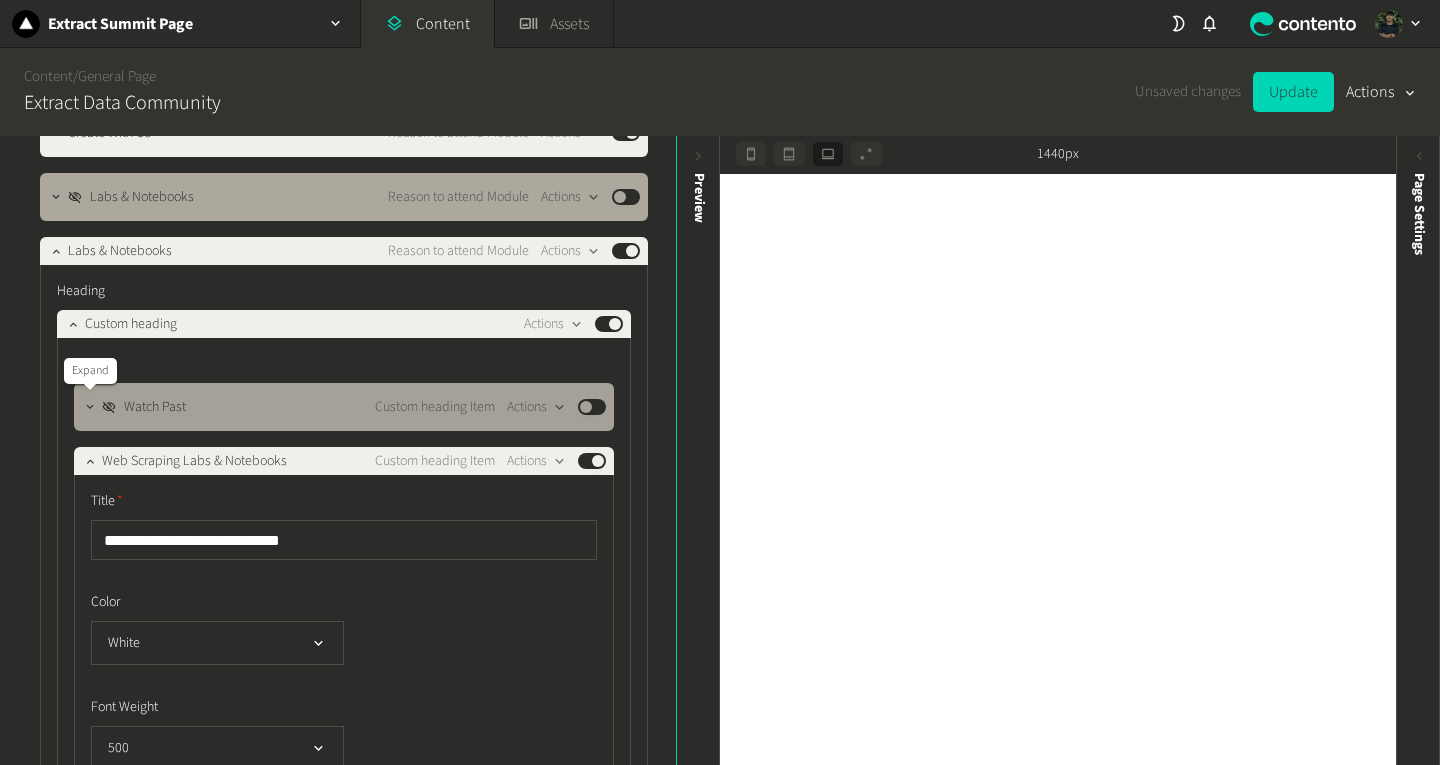 click 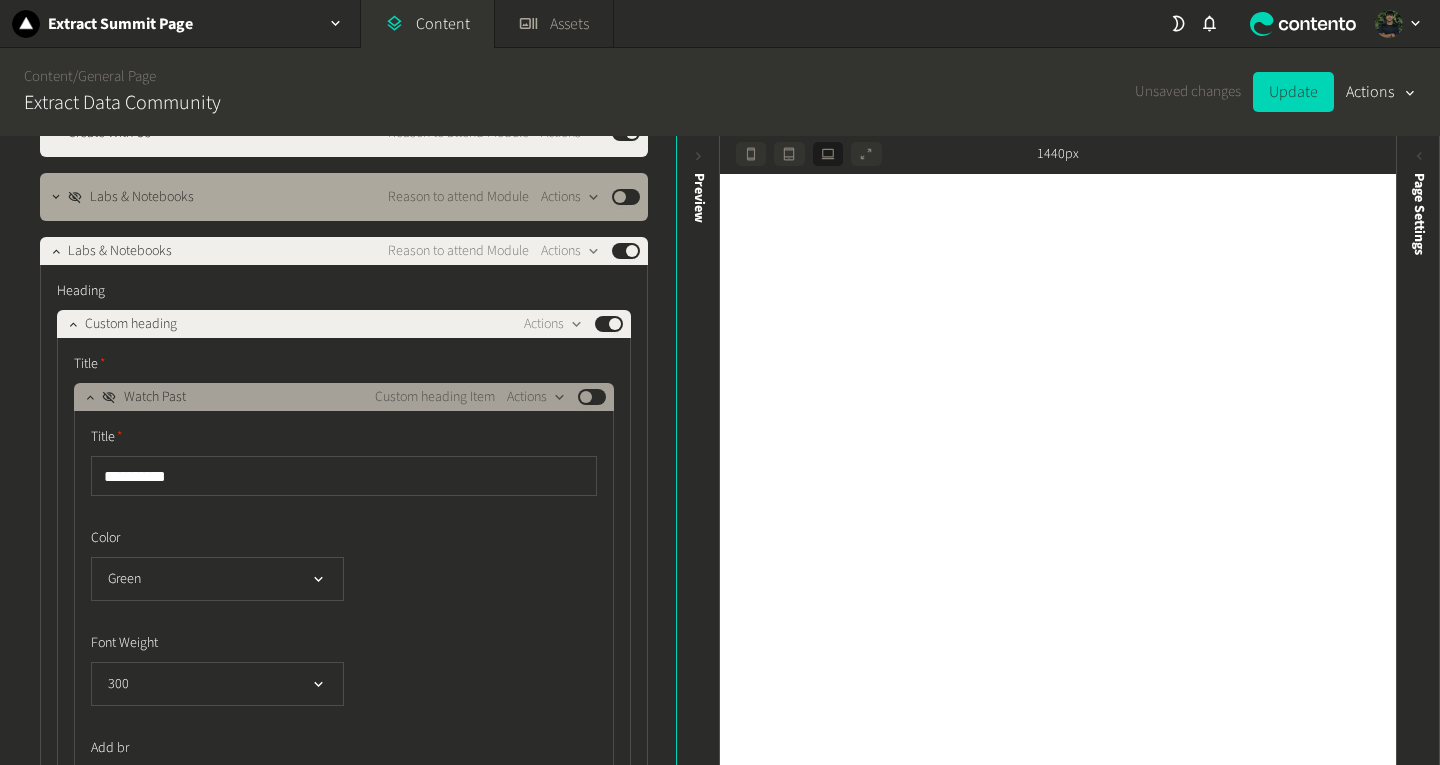 click on "Published" 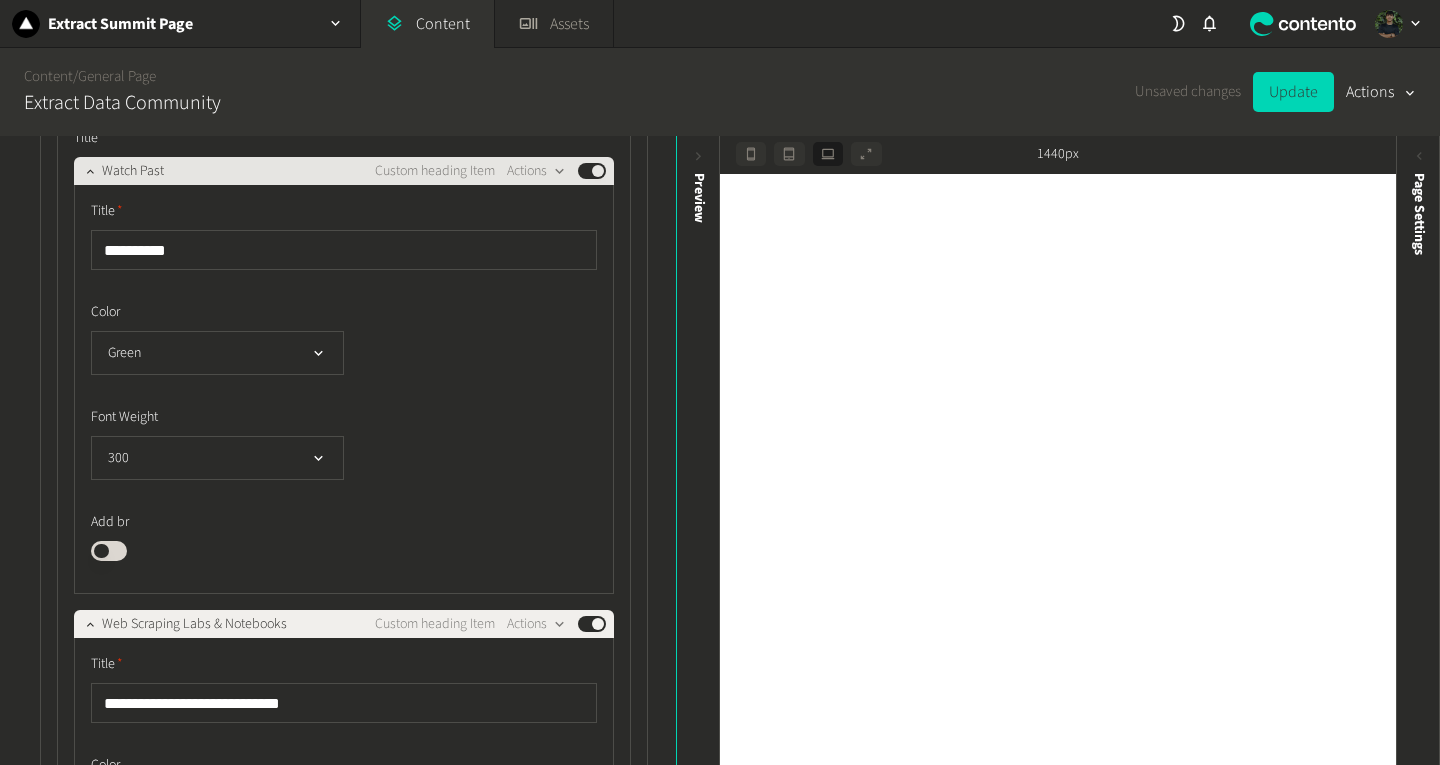 scroll, scrollTop: 1449, scrollLeft: 0, axis: vertical 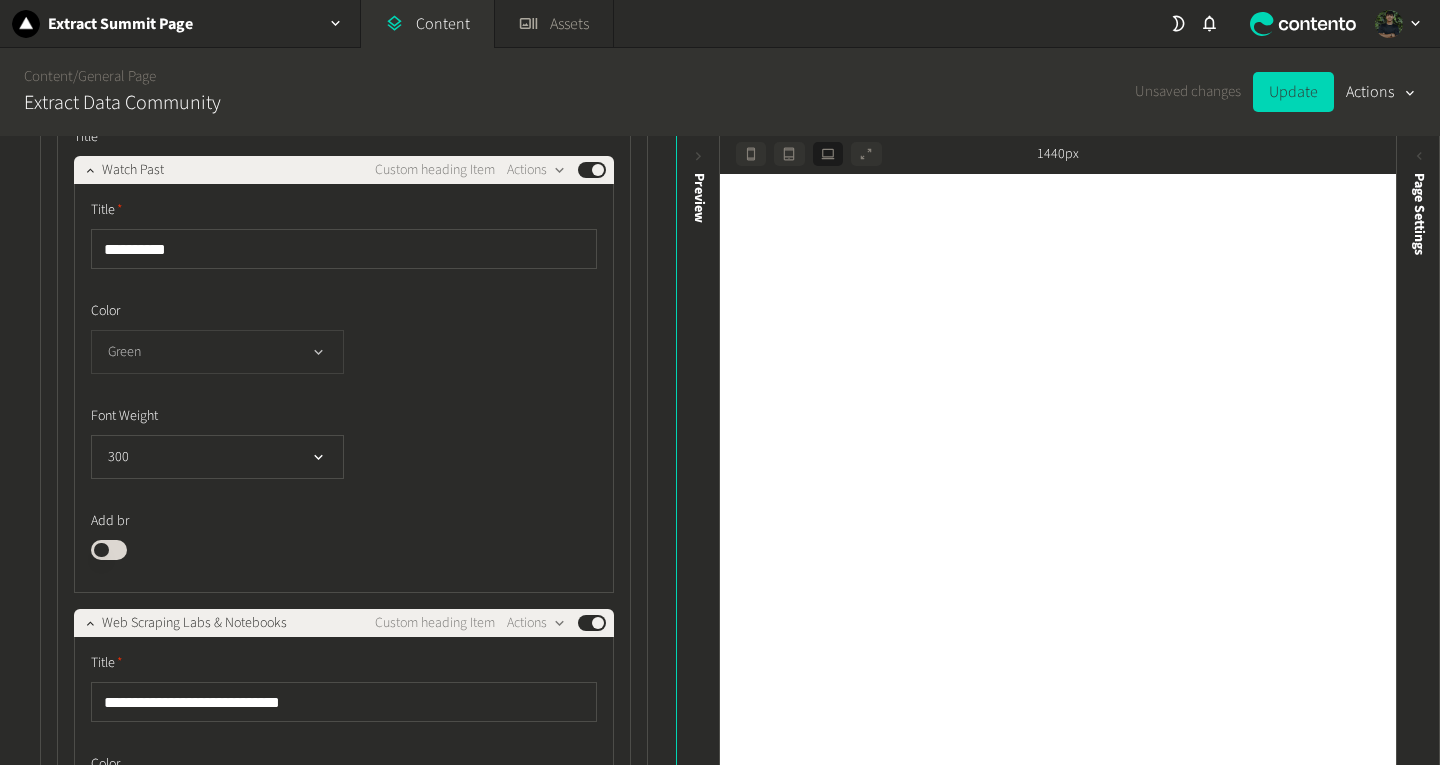 click on "Green" 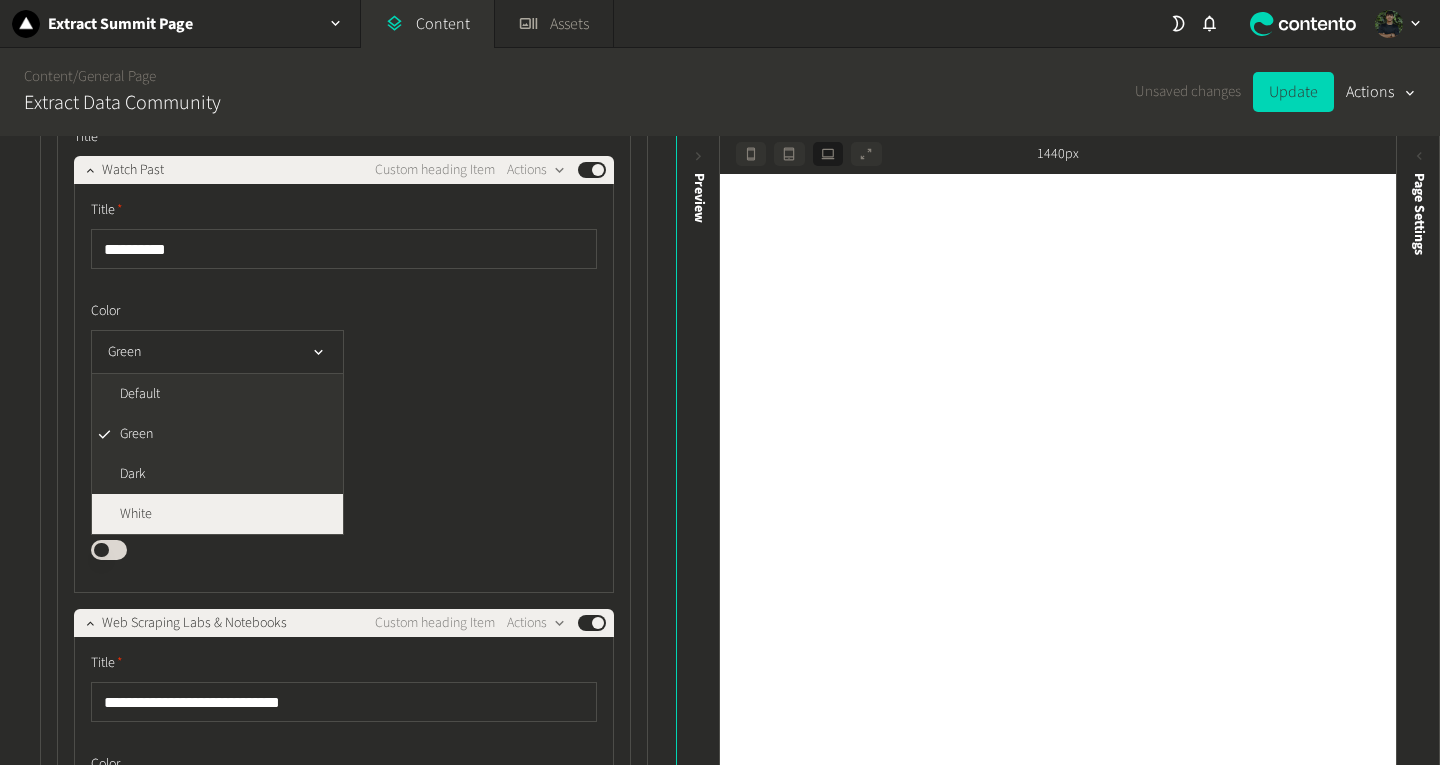 click on "White" 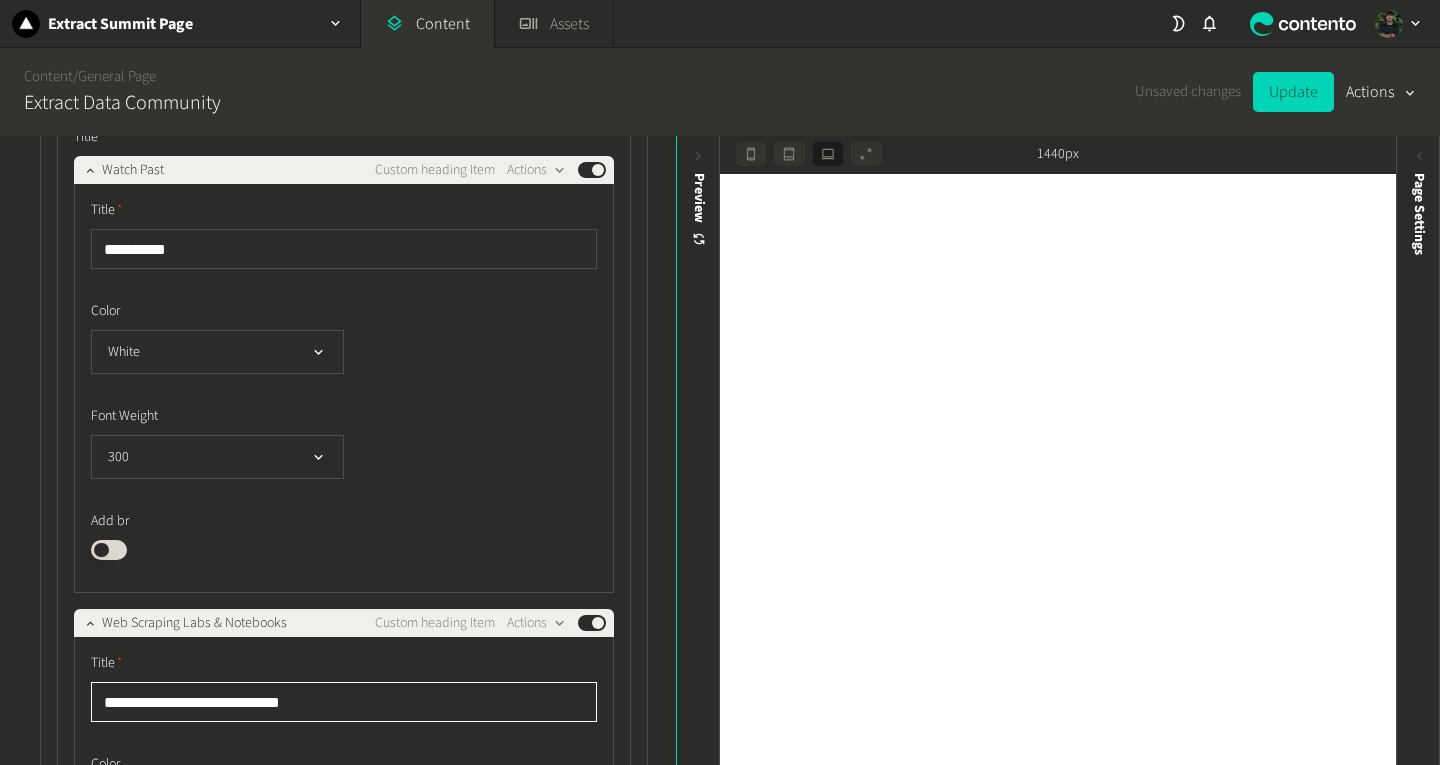 drag, startPoint x: 191, startPoint y: 705, endPoint x: 62, endPoint y: 709, distance: 129.062 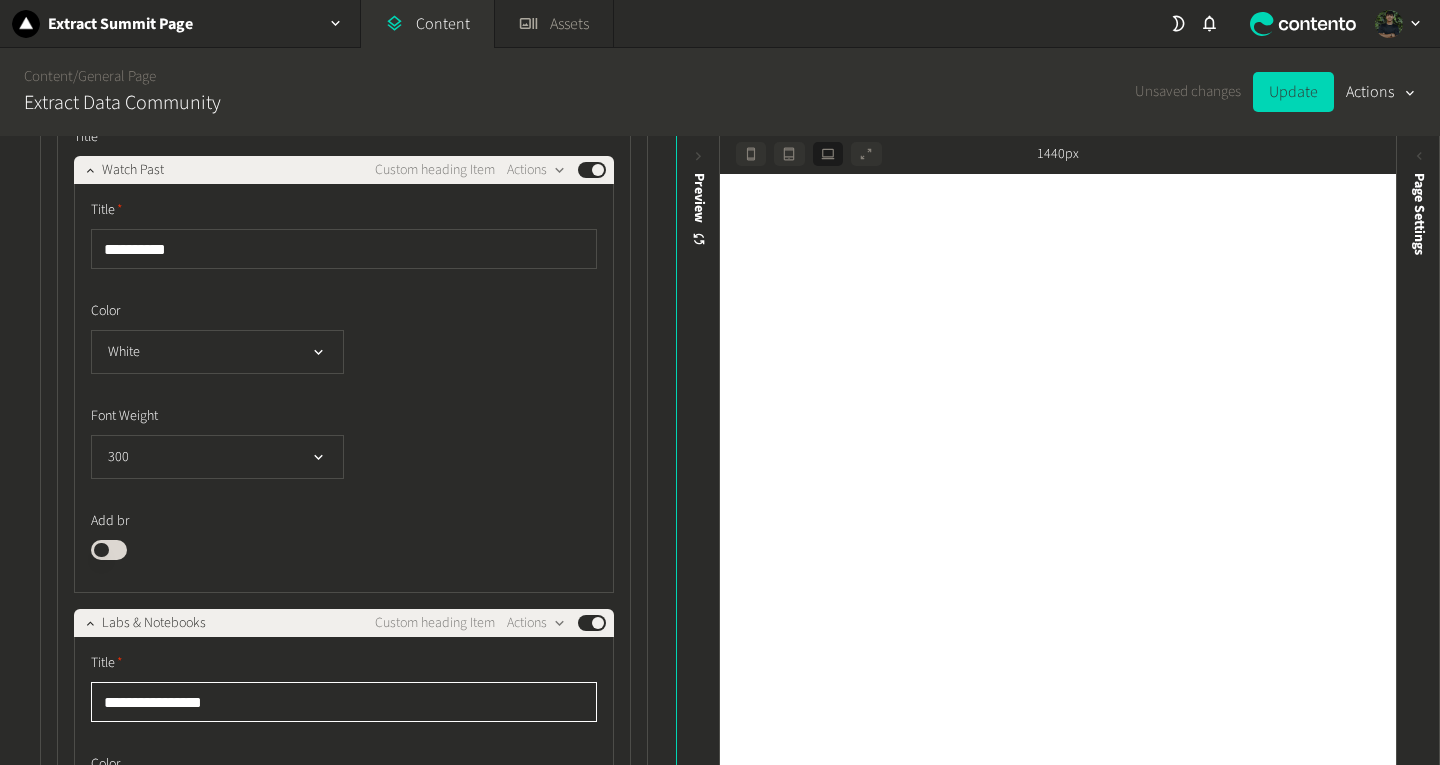 type on "**********" 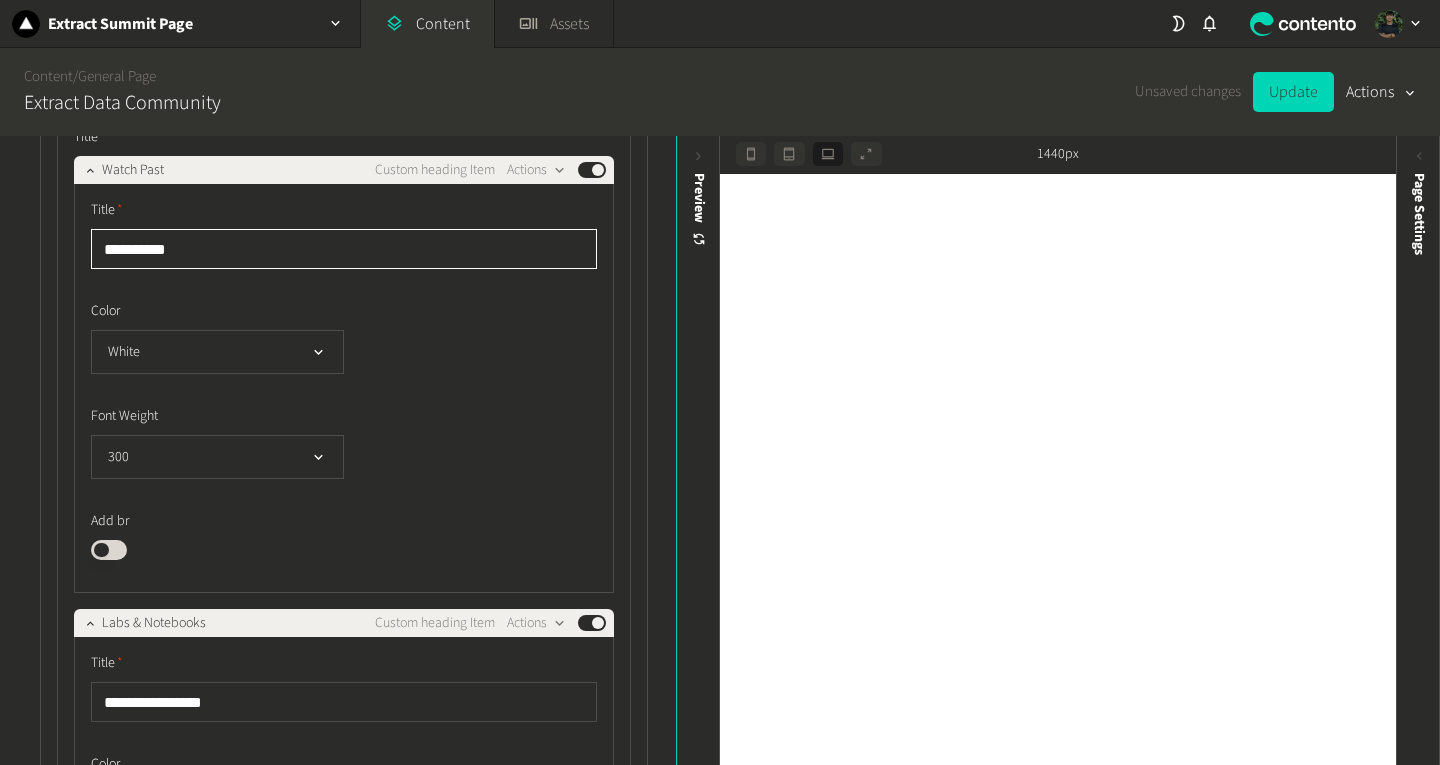 click on "**********" 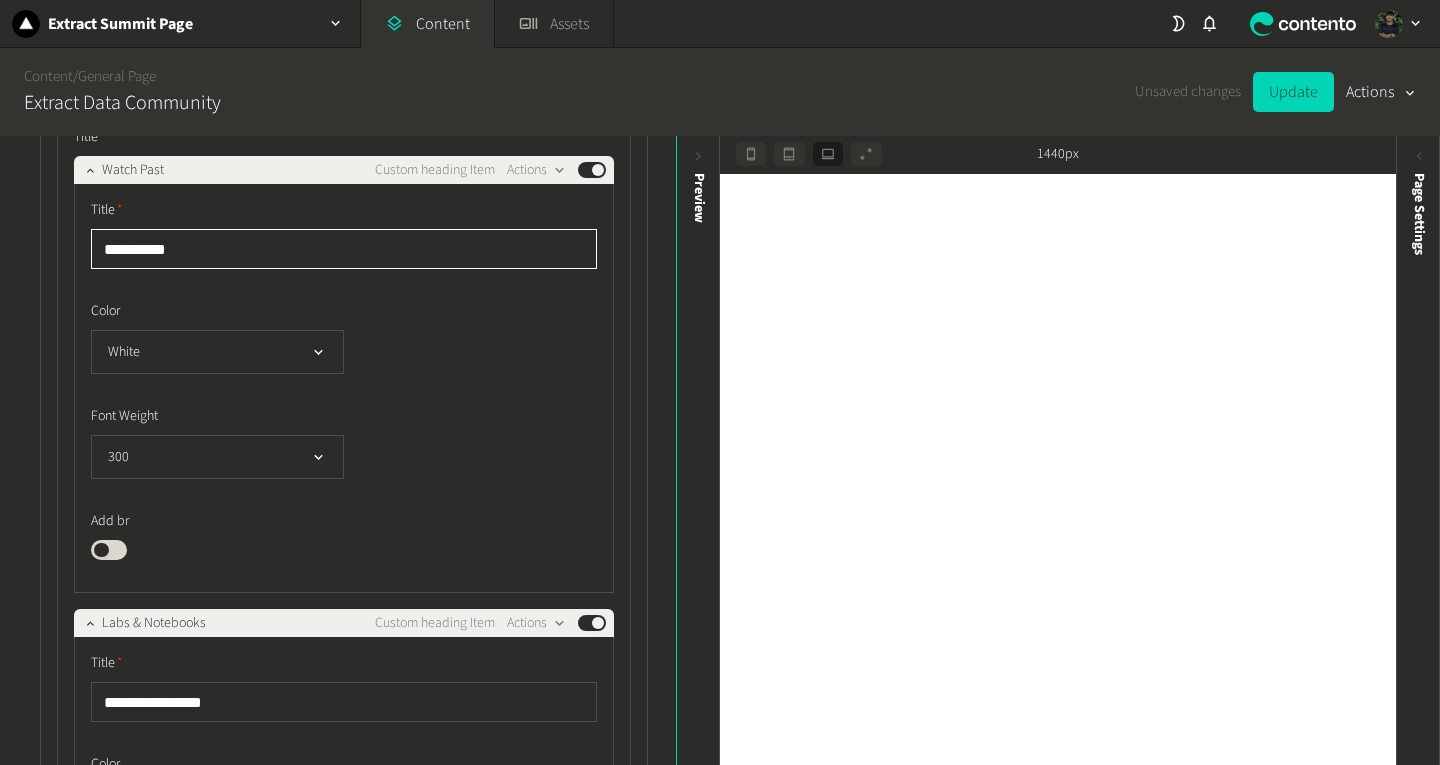 click on "**********" 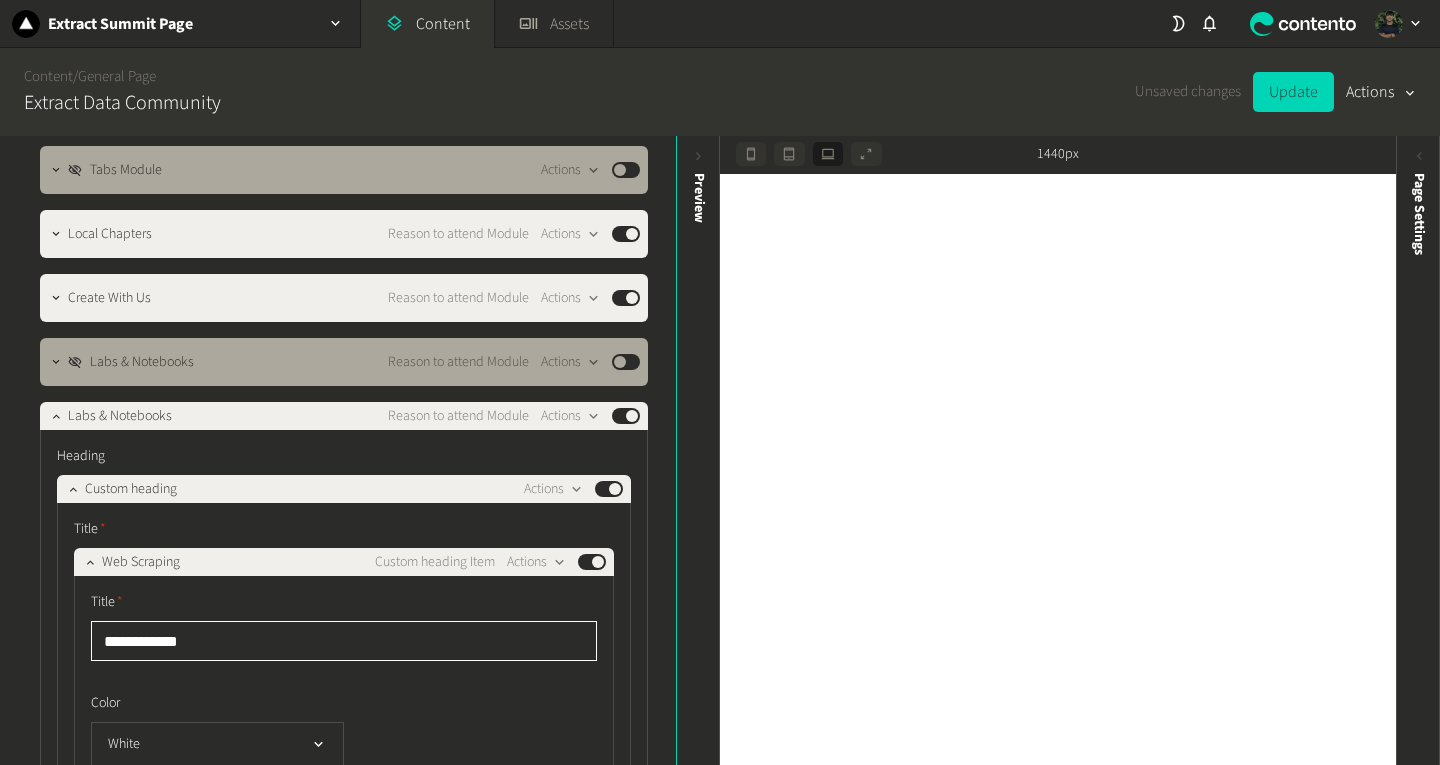 scroll, scrollTop: 1055, scrollLeft: 0, axis: vertical 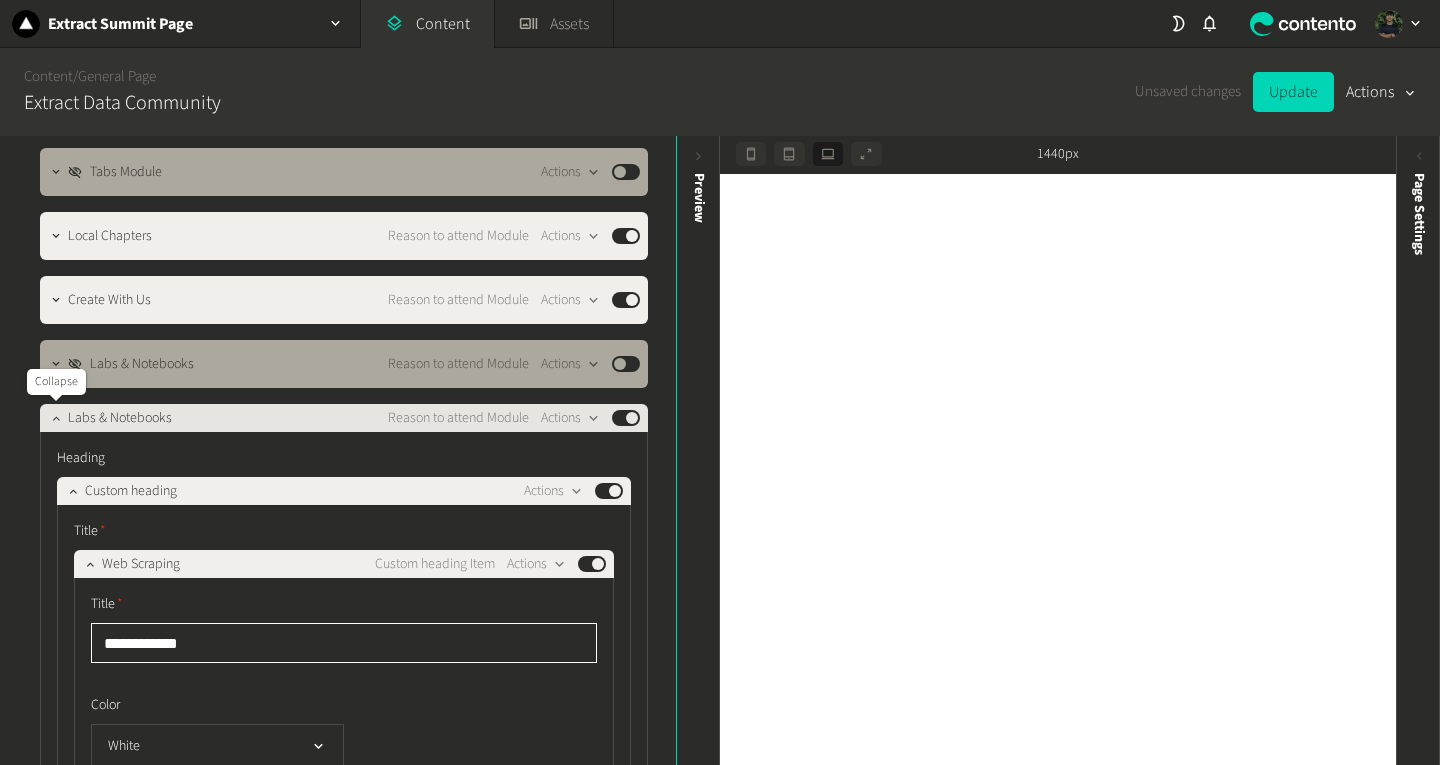 type on "**********" 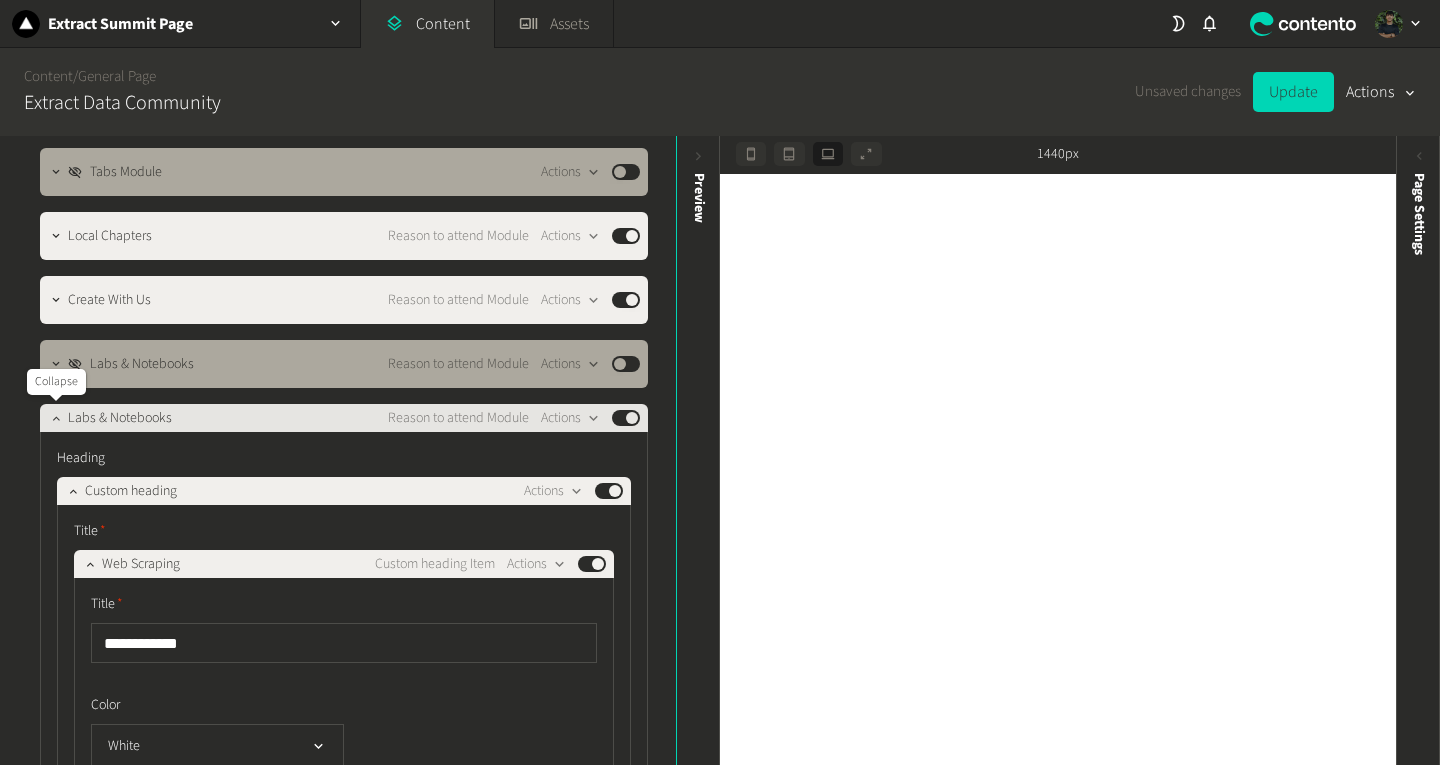 click 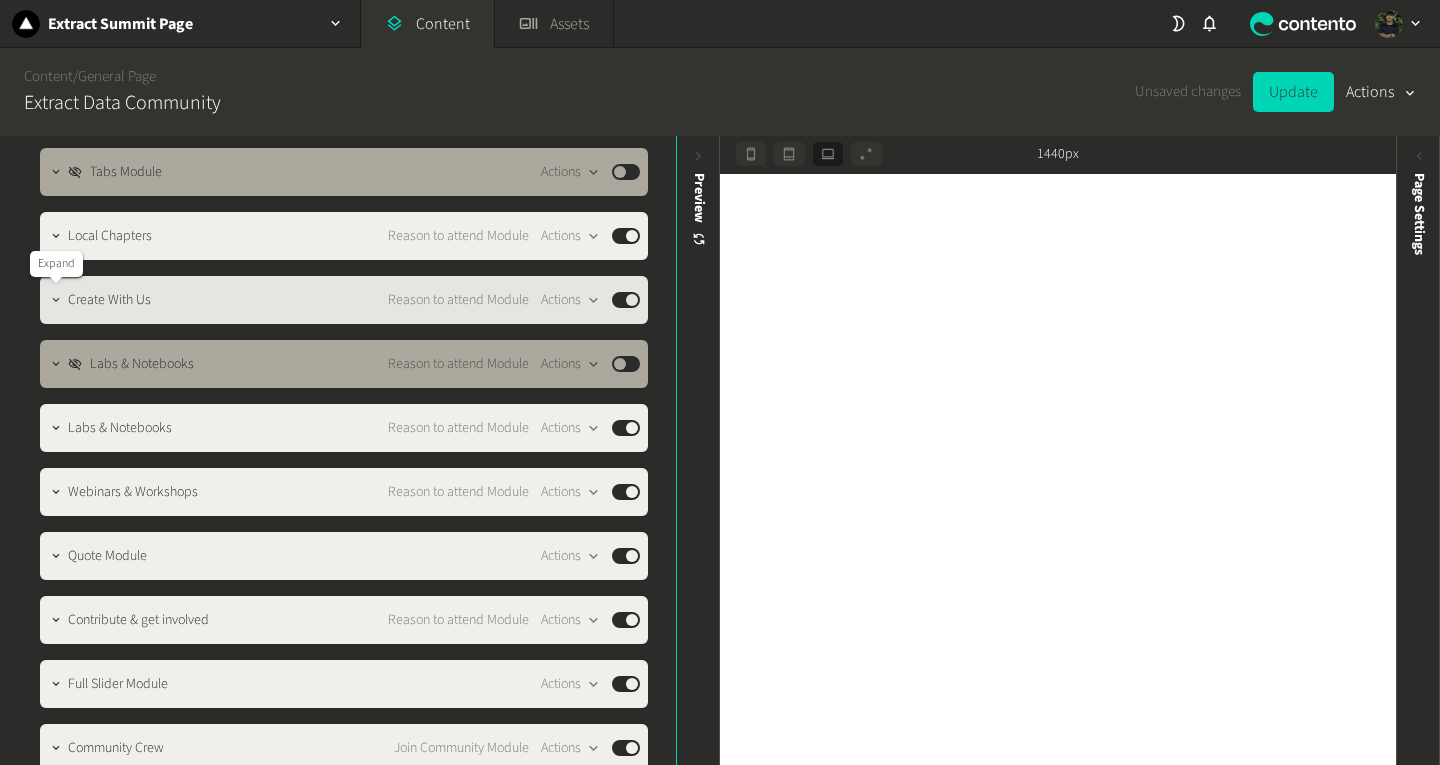 click 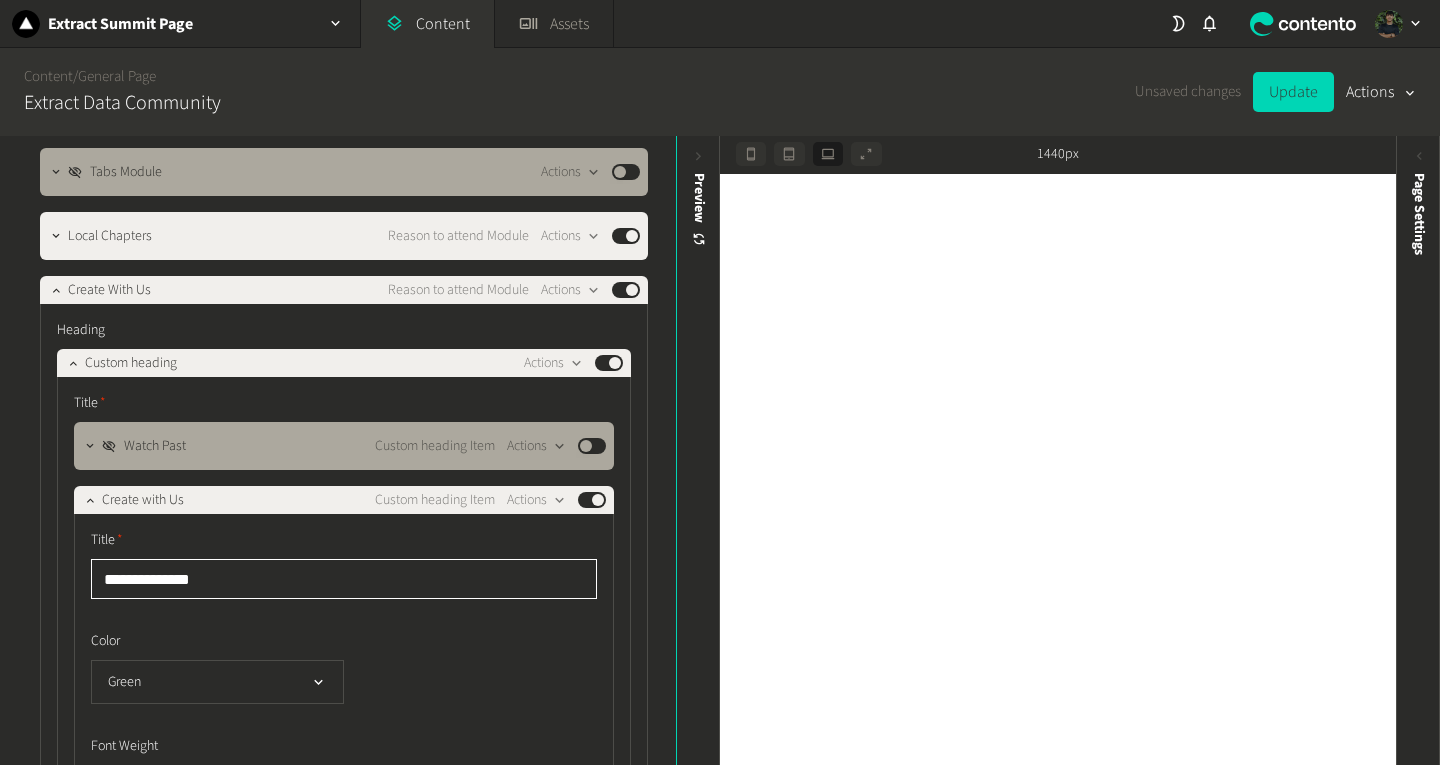 click on "**********" 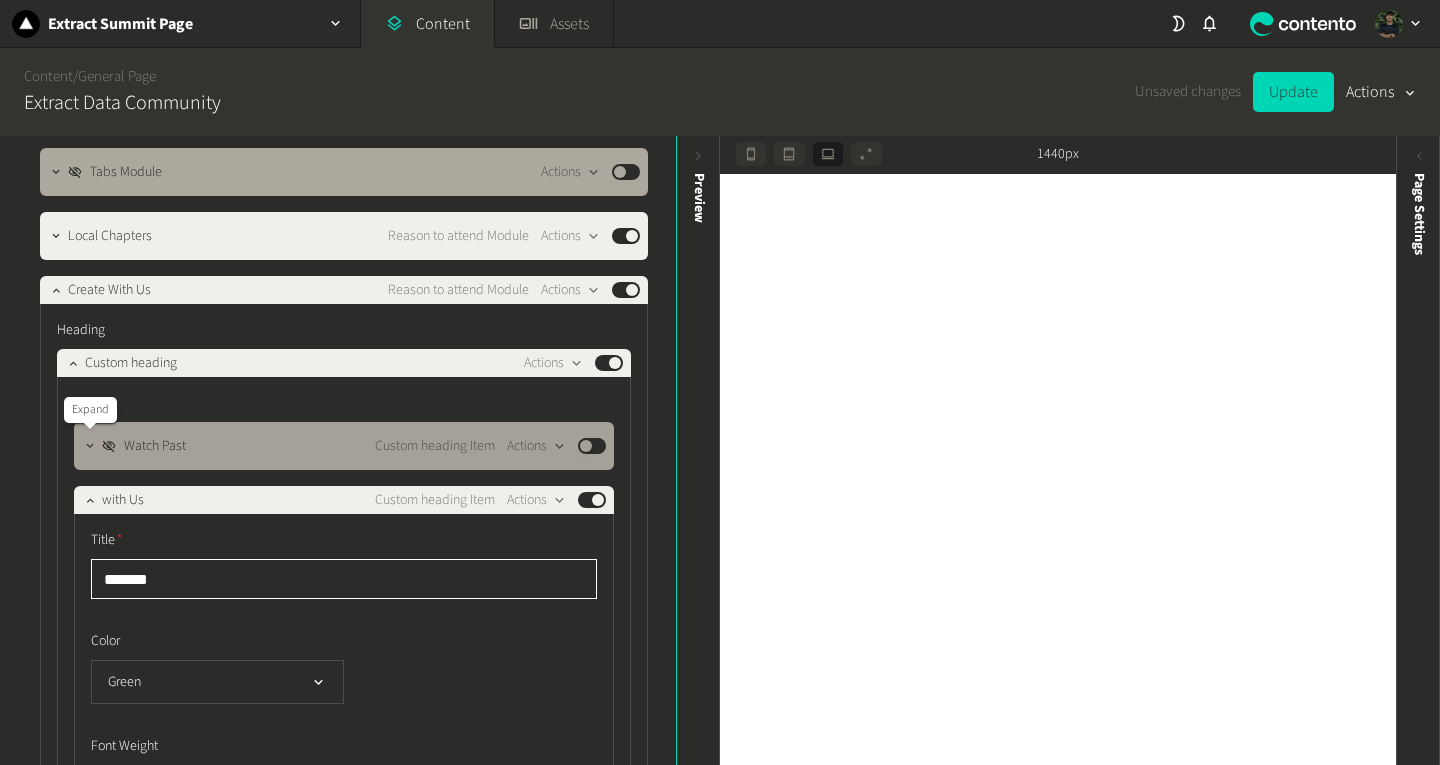 type on "*******" 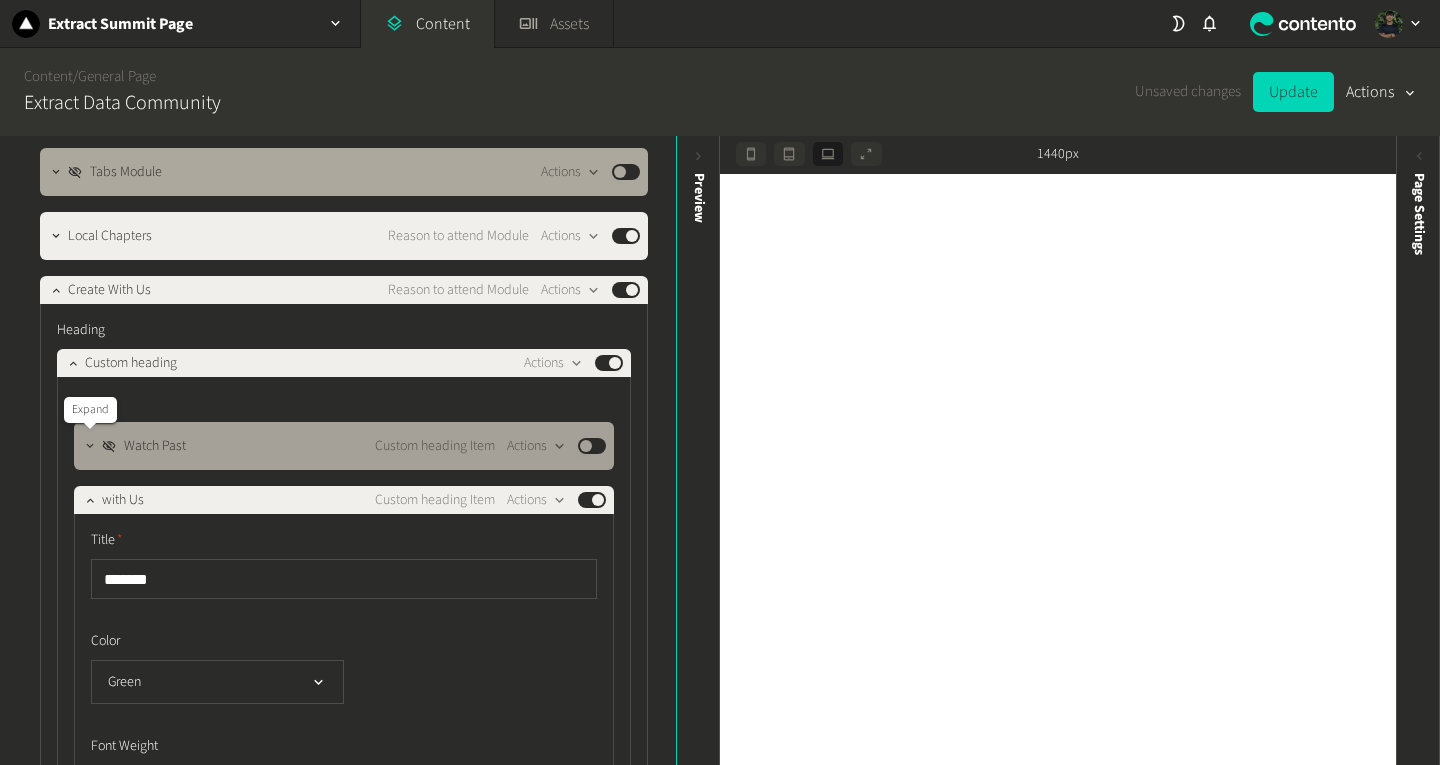 click 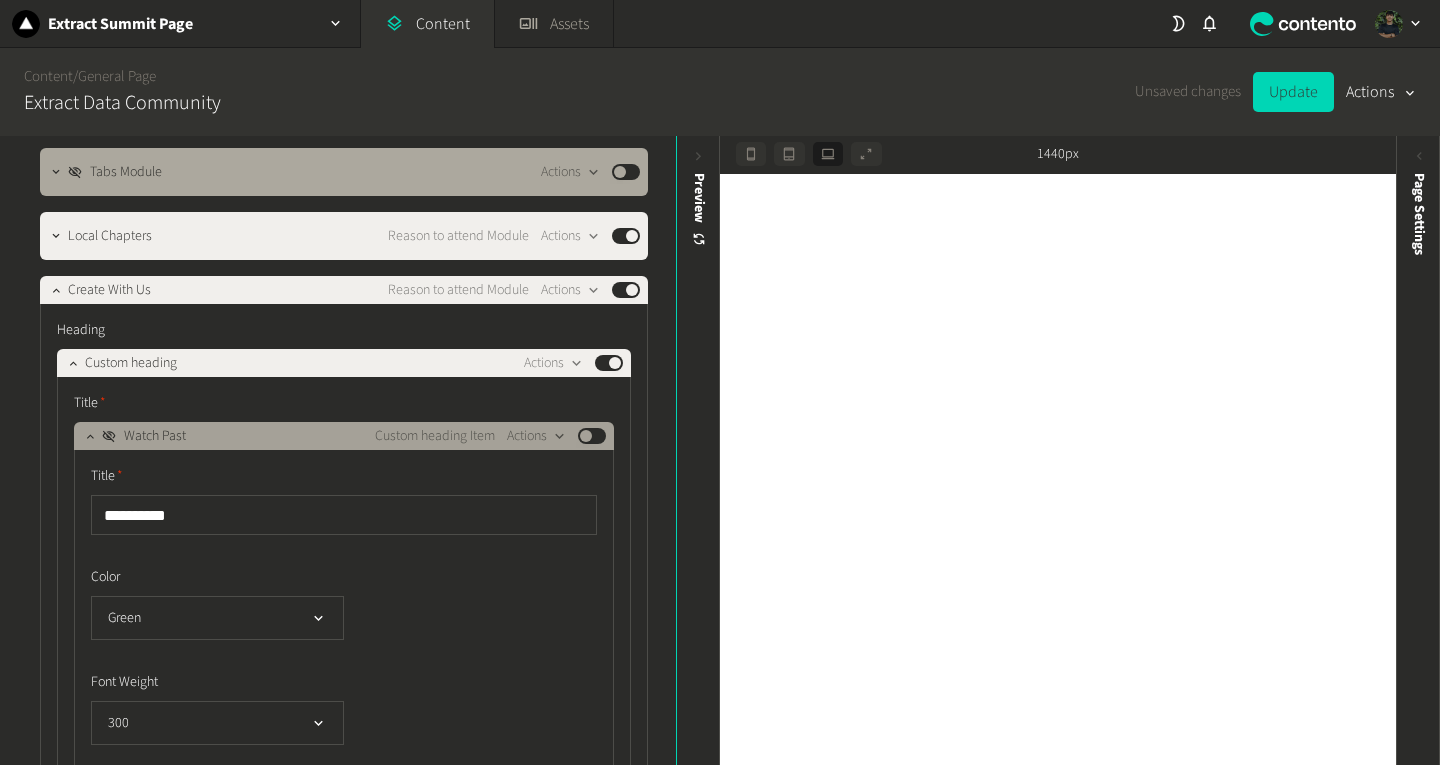 click on "Published" 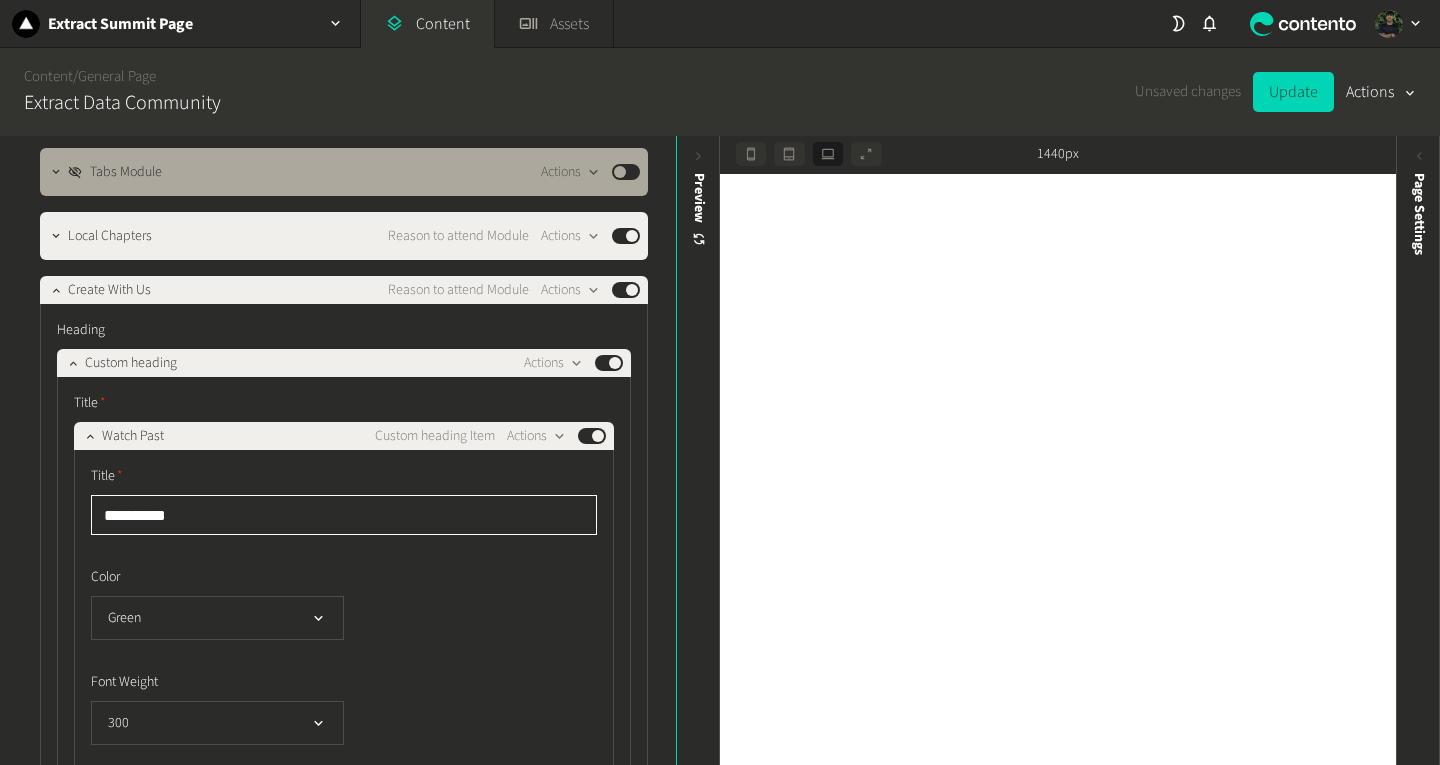 drag, startPoint x: 221, startPoint y: 517, endPoint x: 71, endPoint y: 519, distance: 150.01334 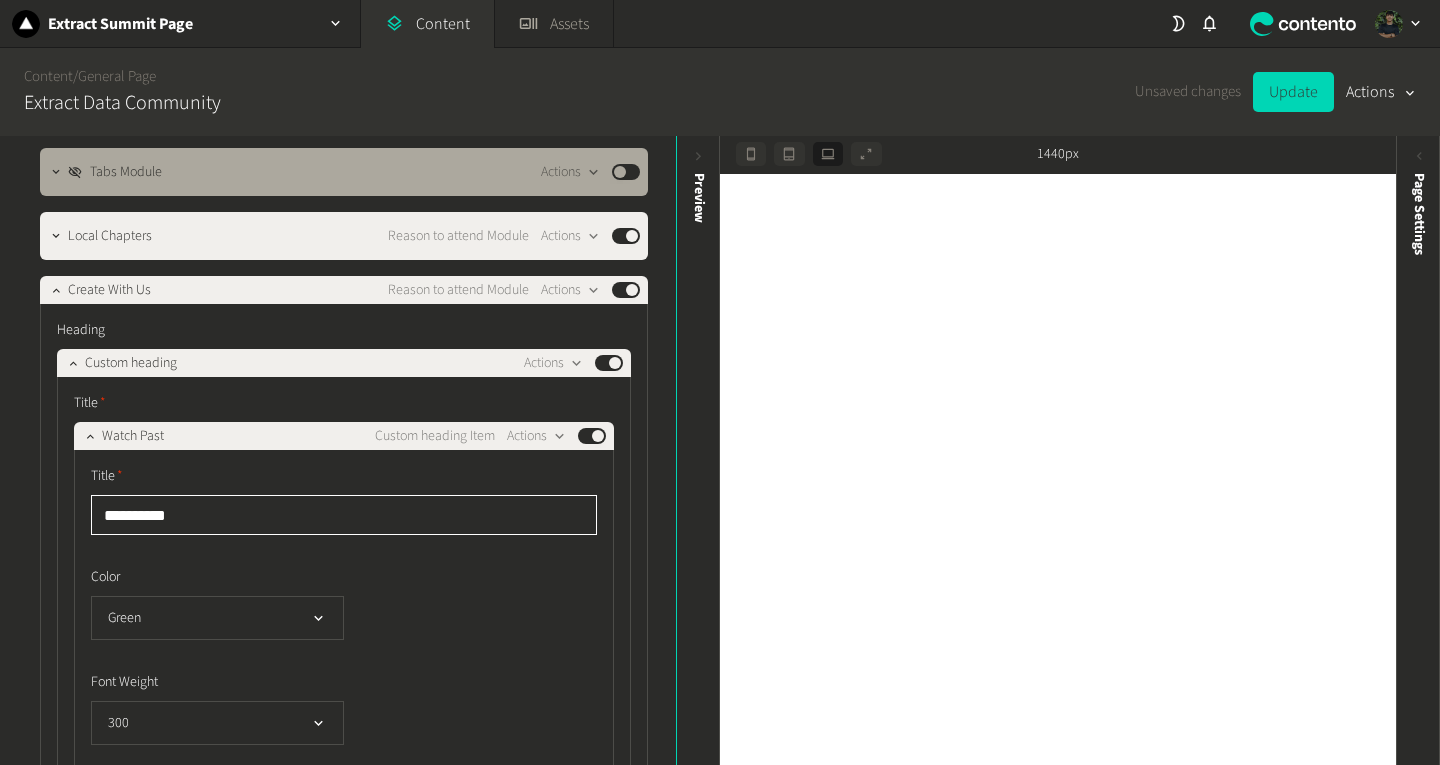 paste 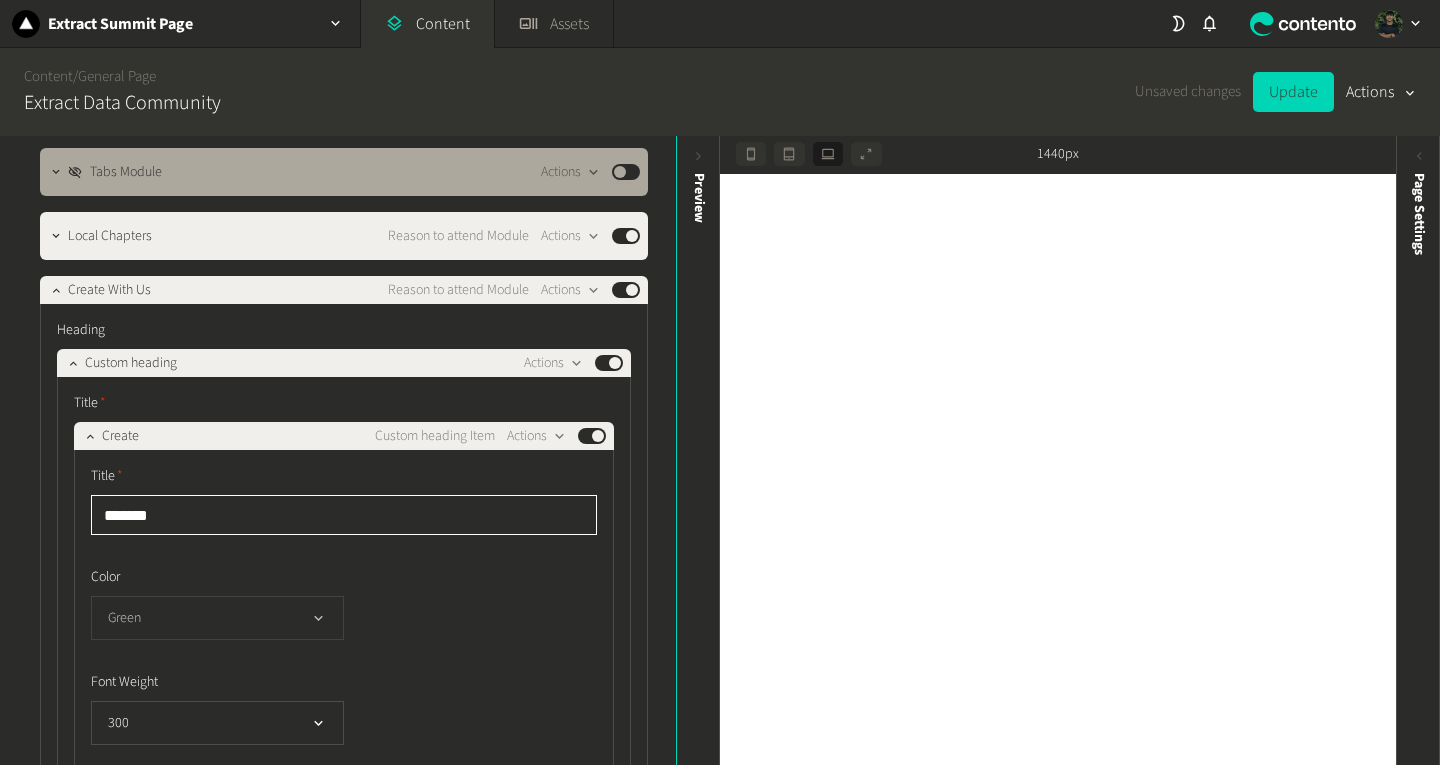 type on "******" 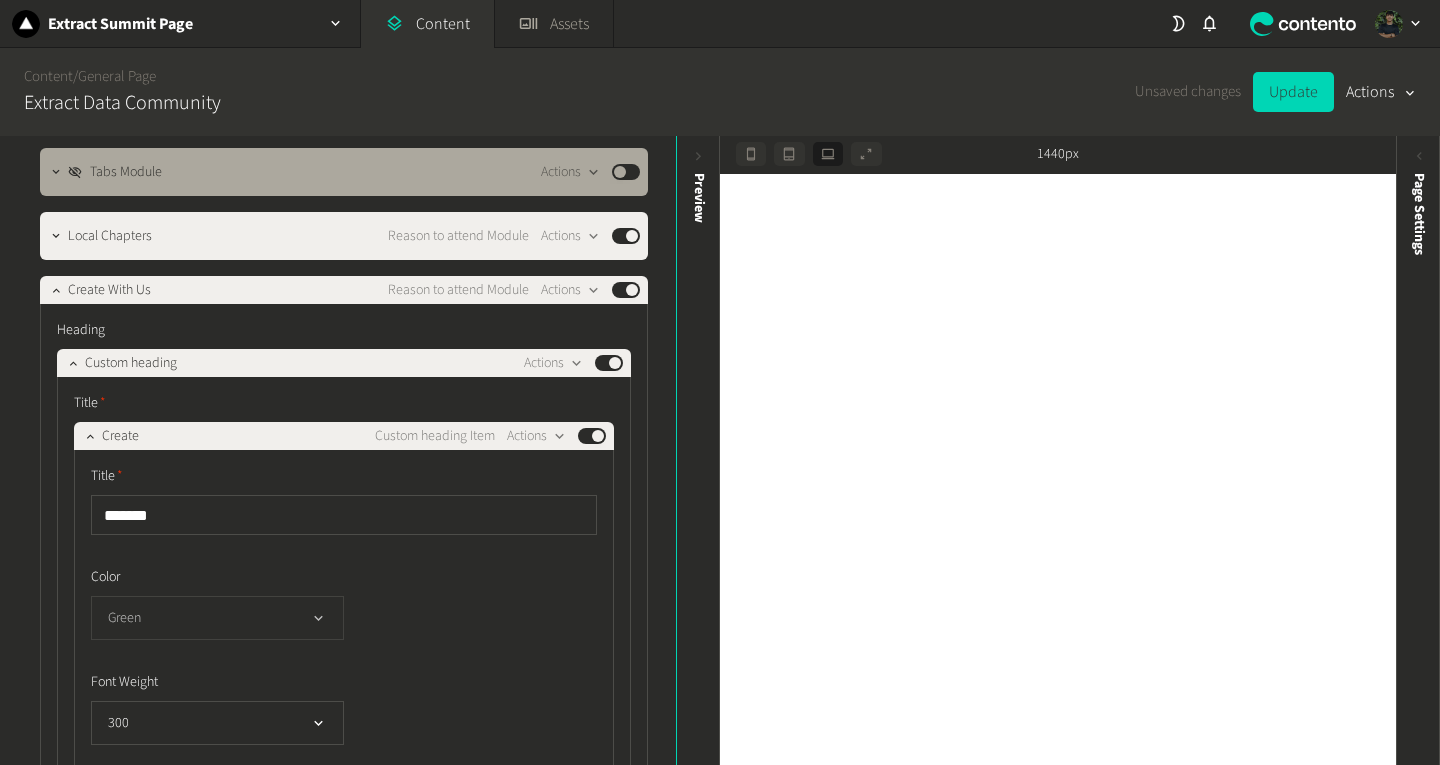 click on "Green" 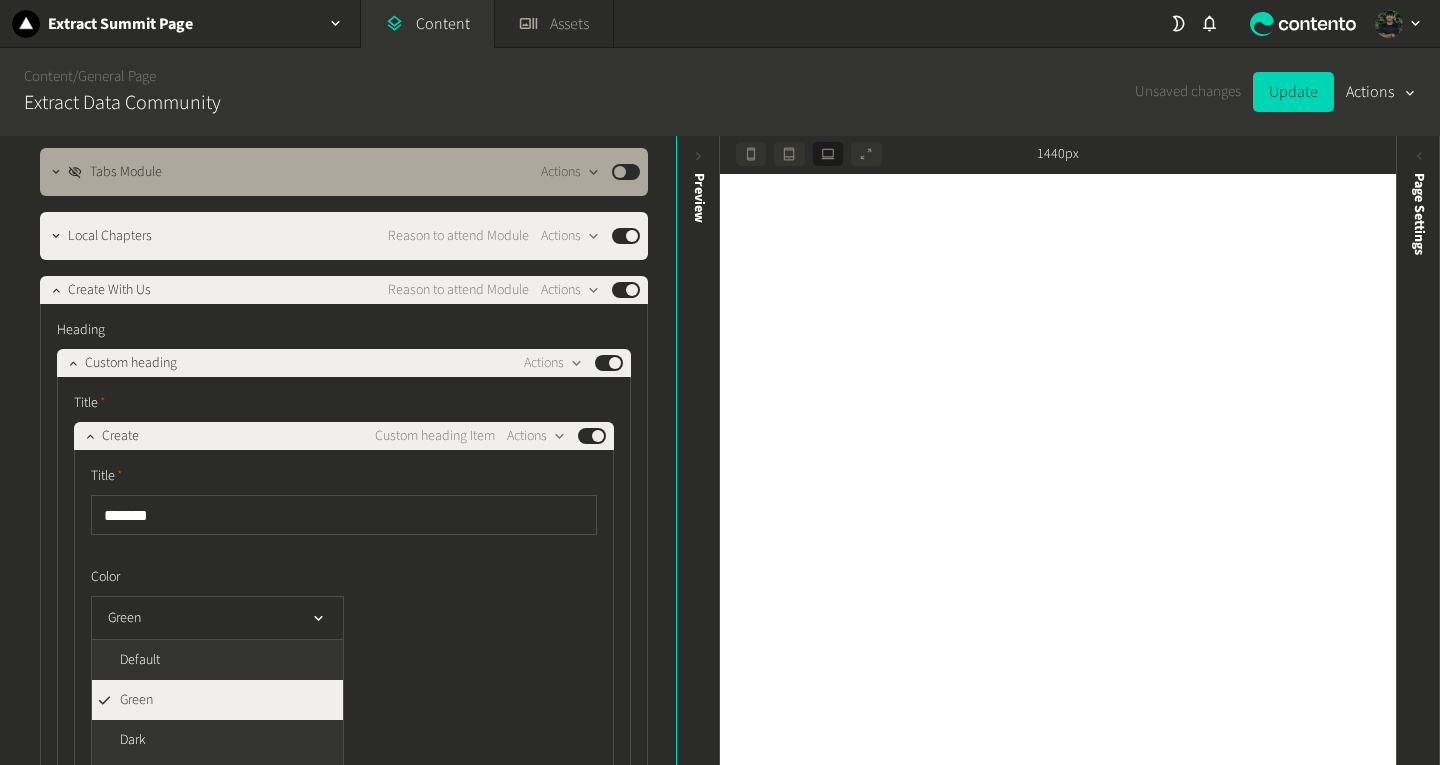 click on "Color" 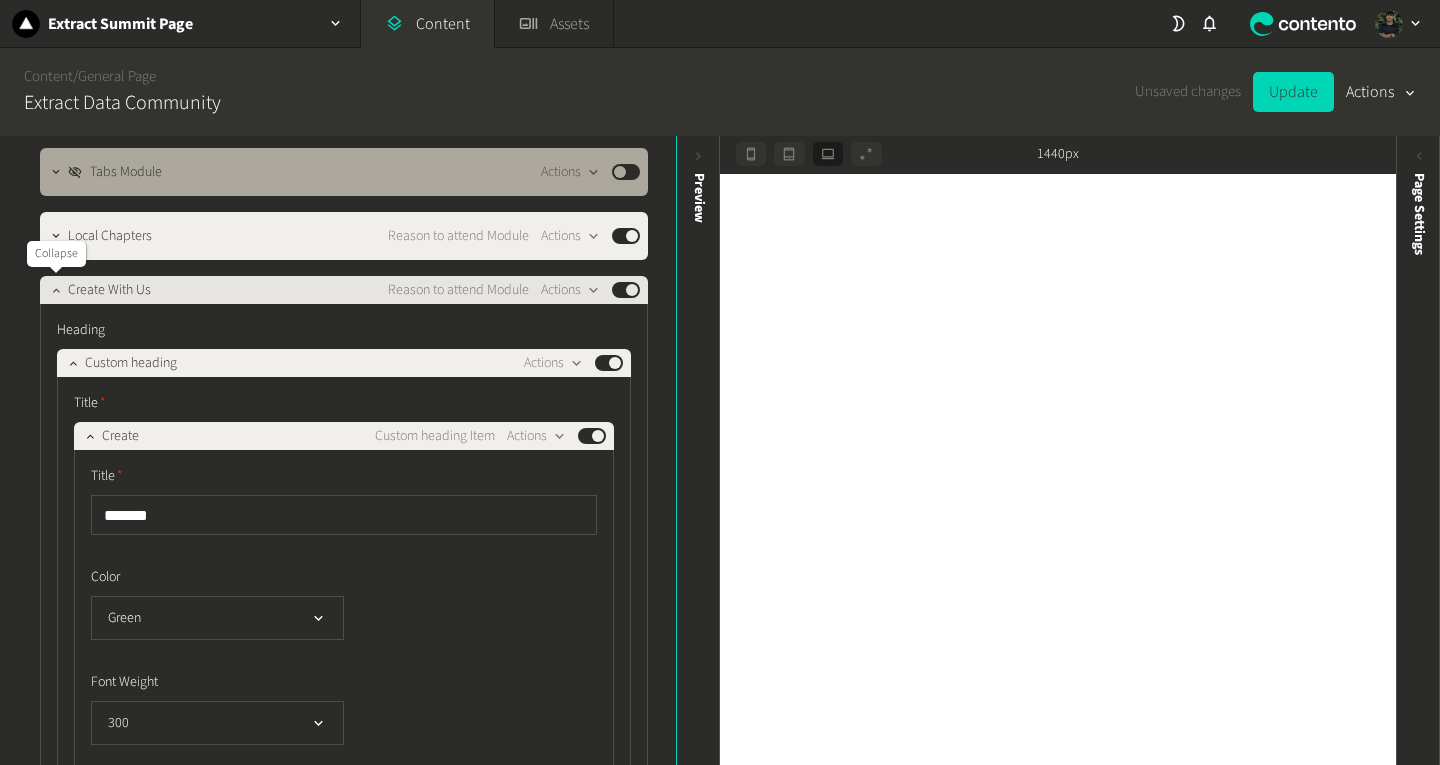 click 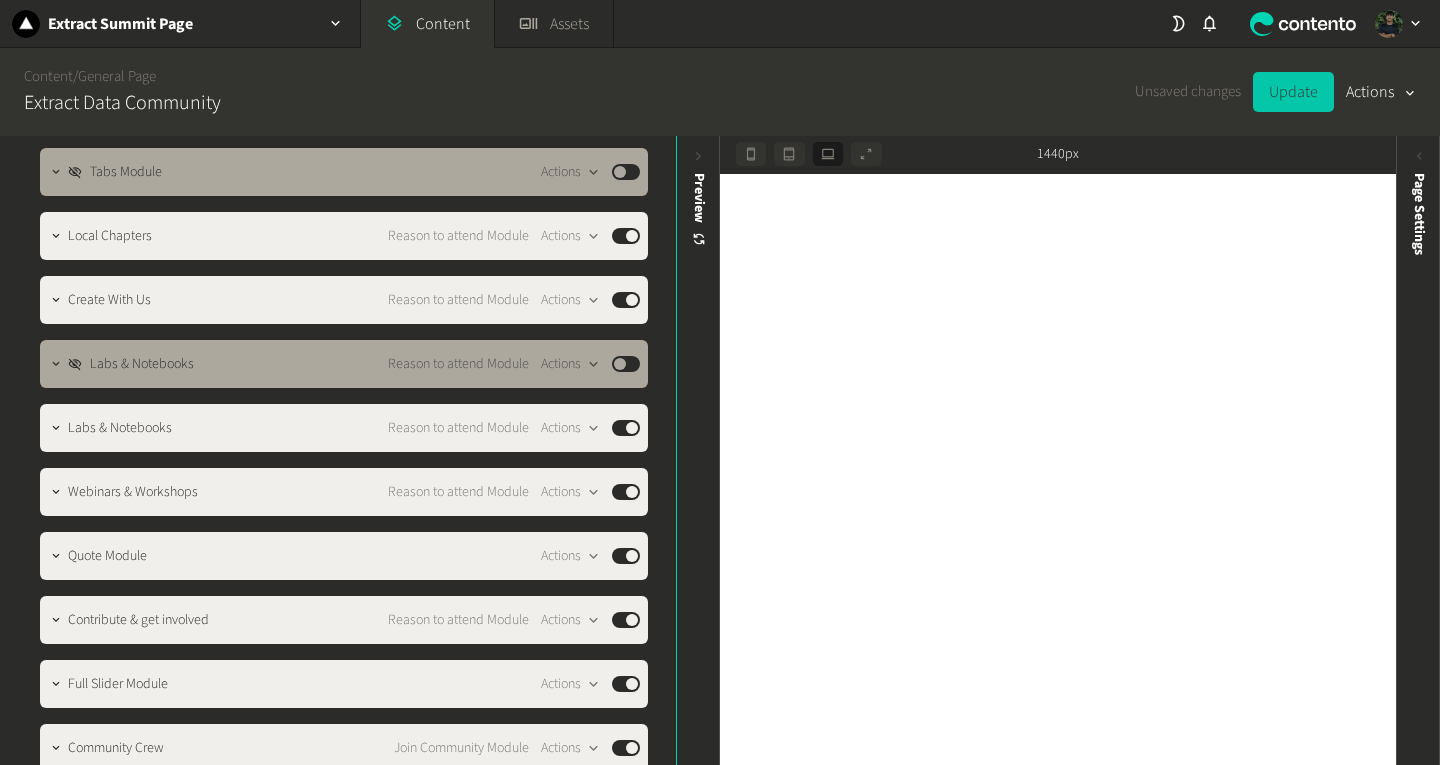 click on "Update" 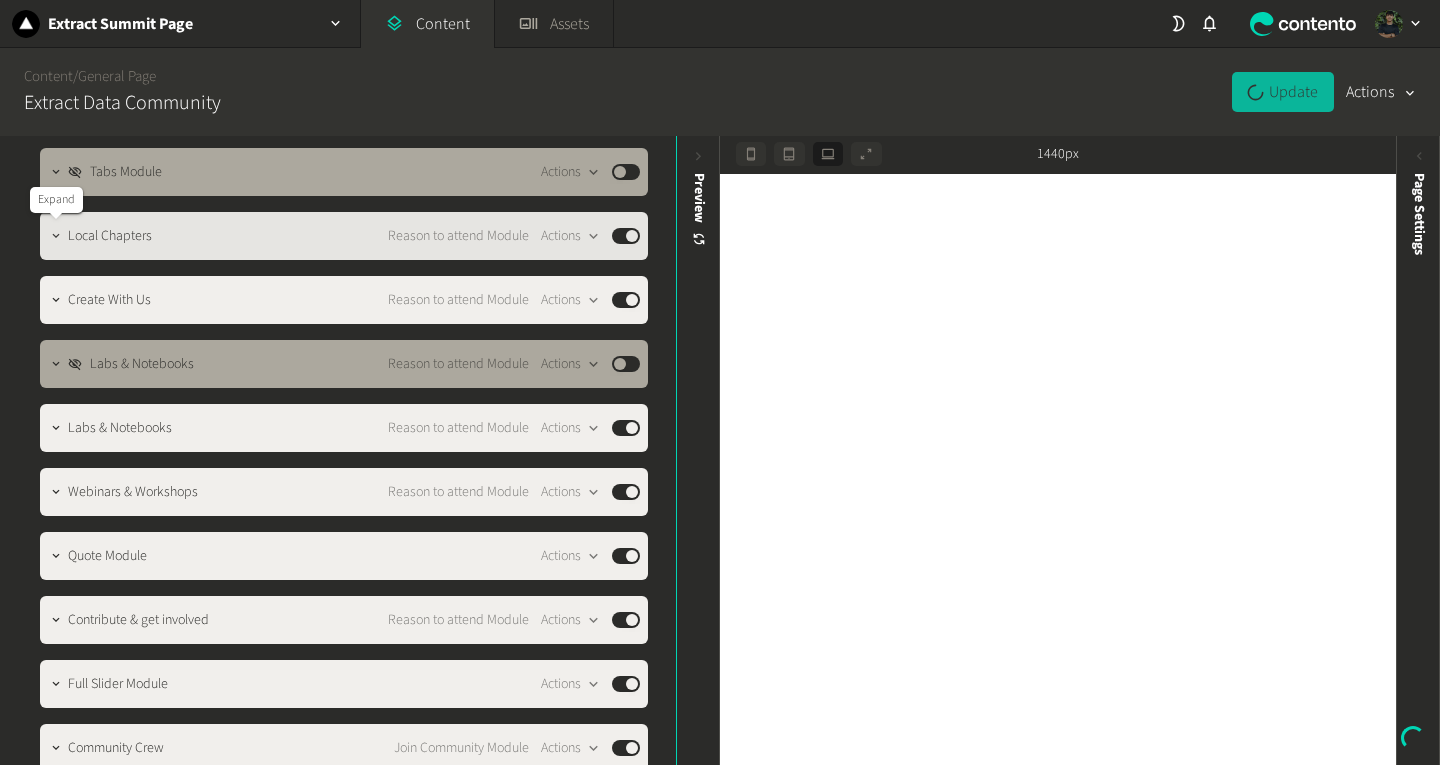 click 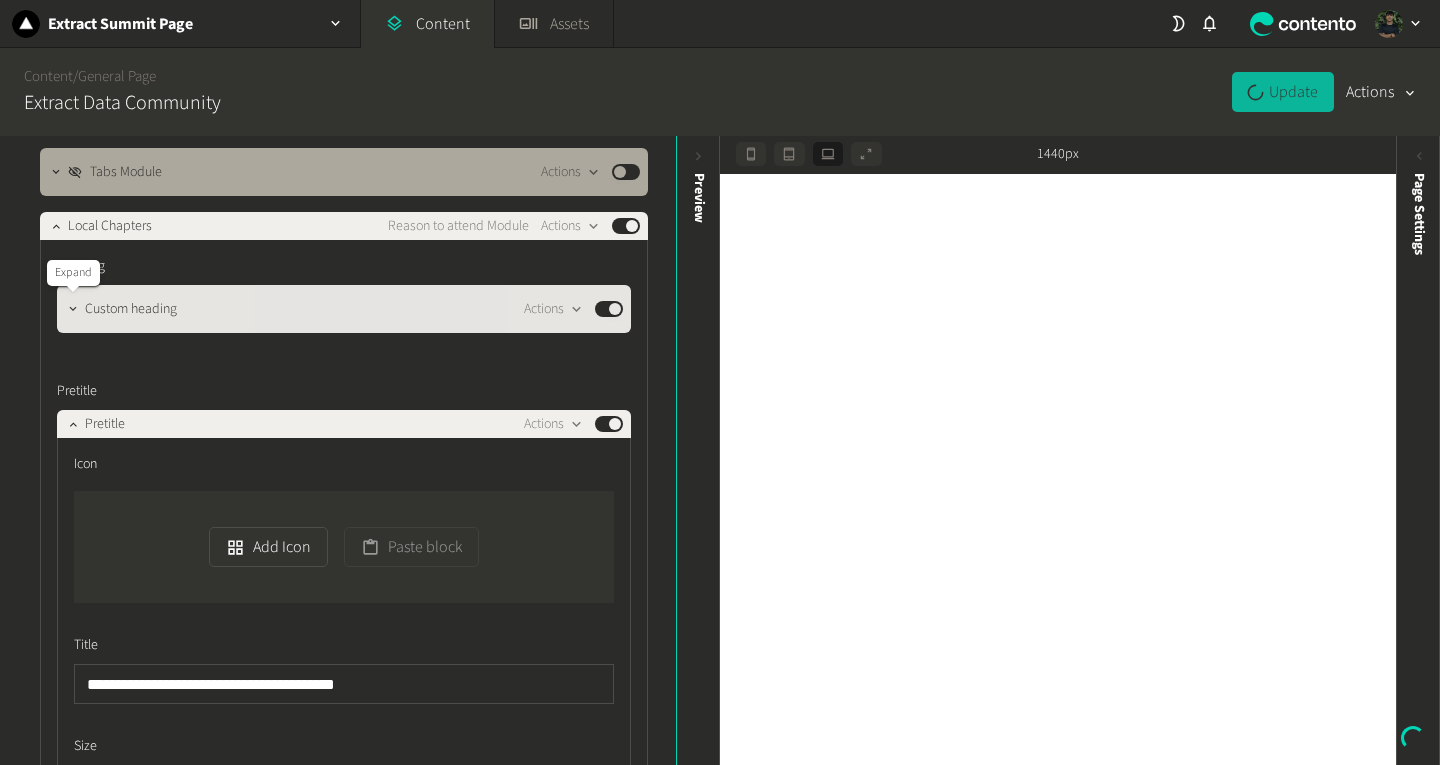 click 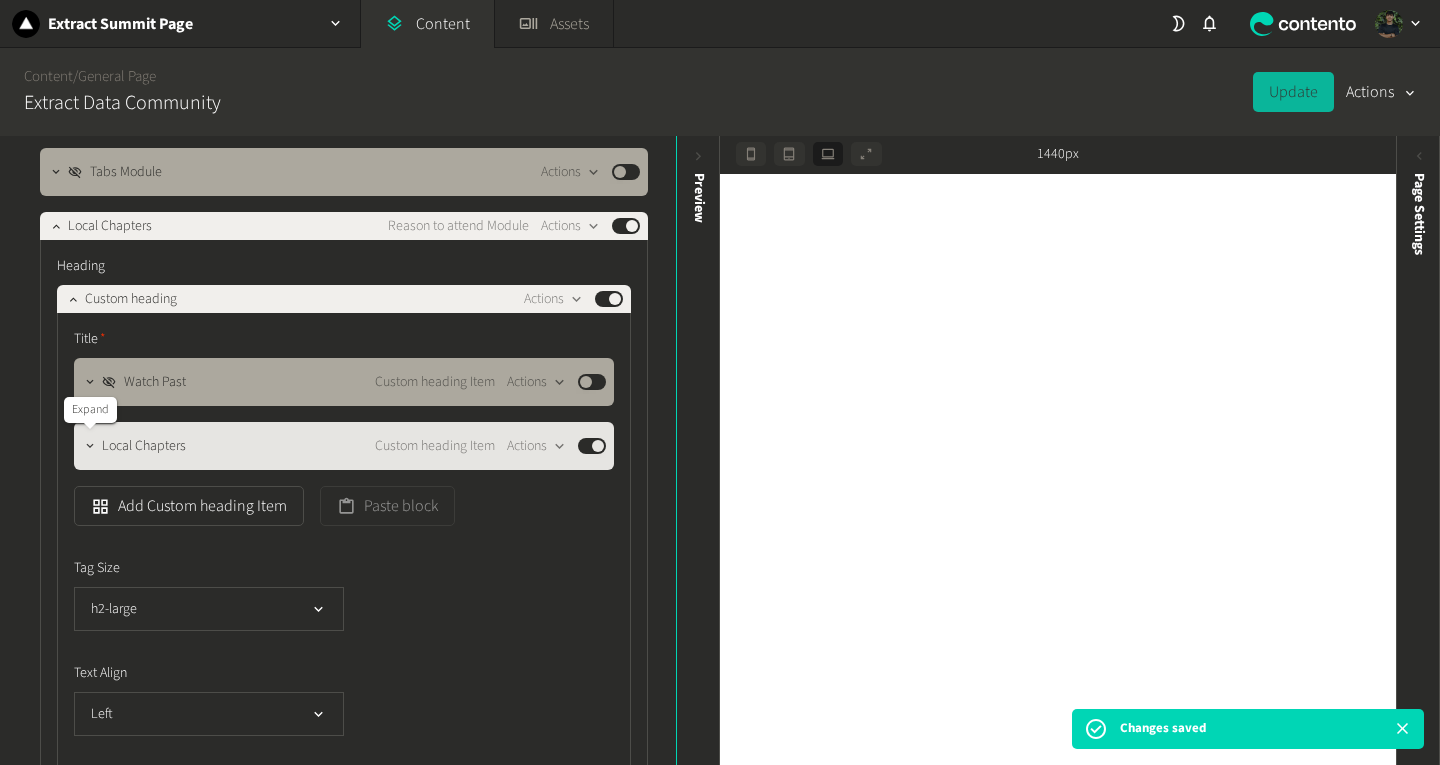 click 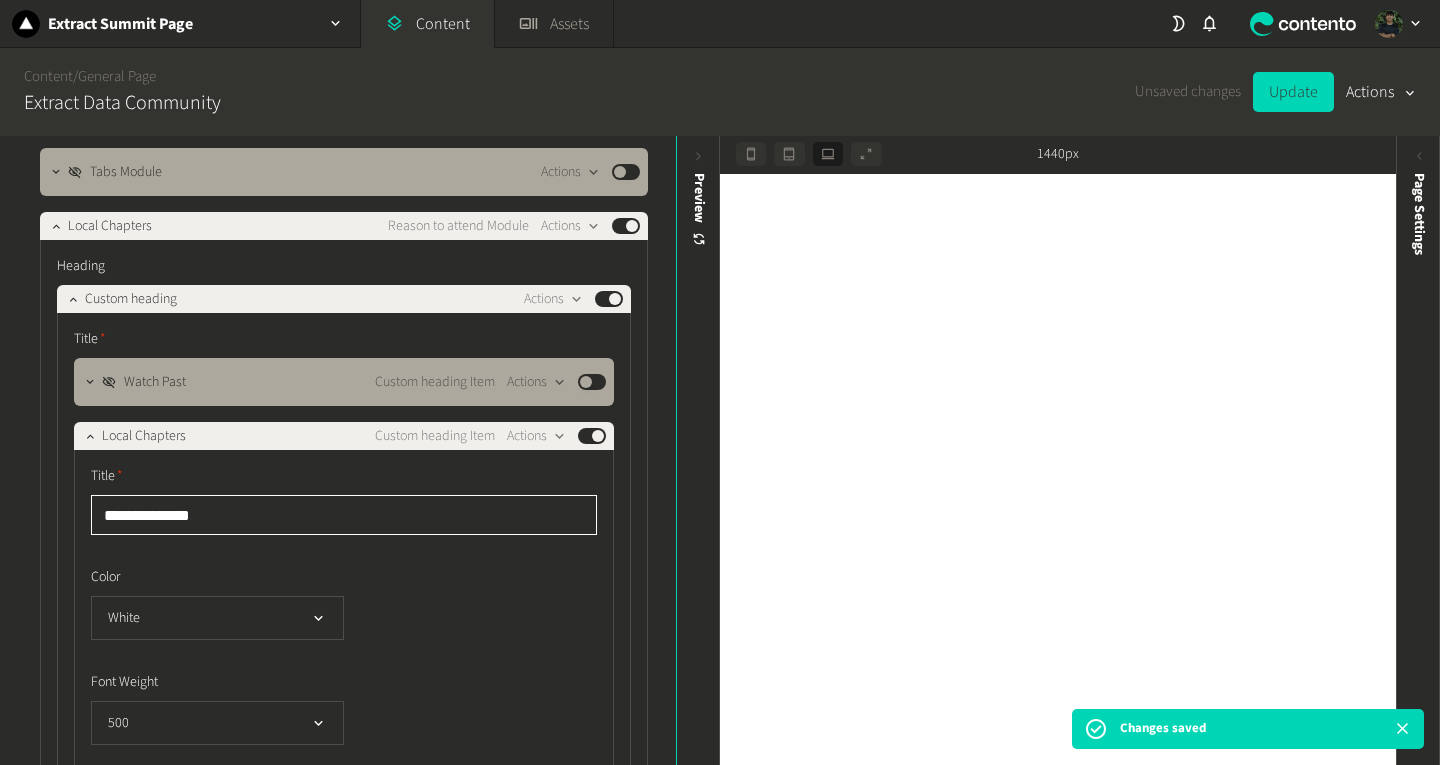 click on "**********" 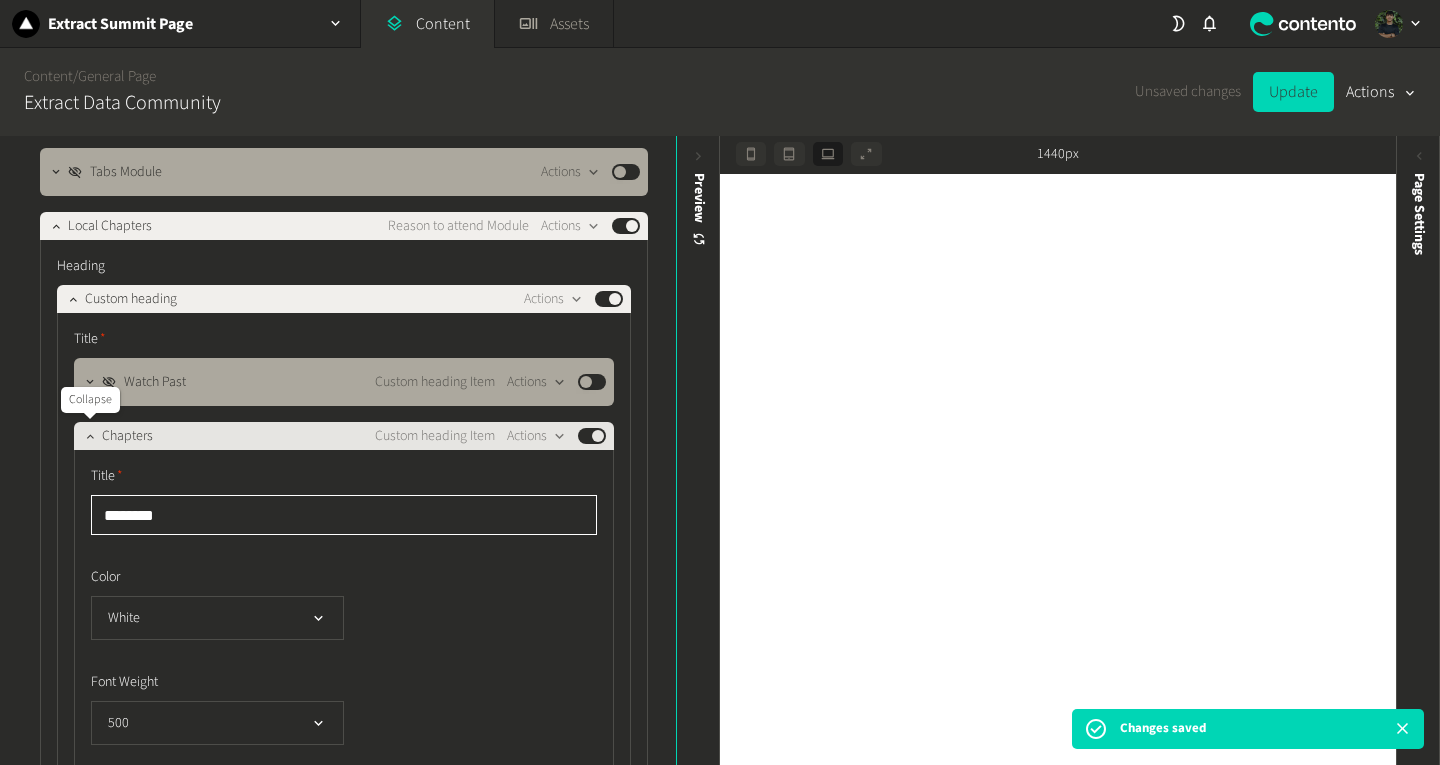 type on "********" 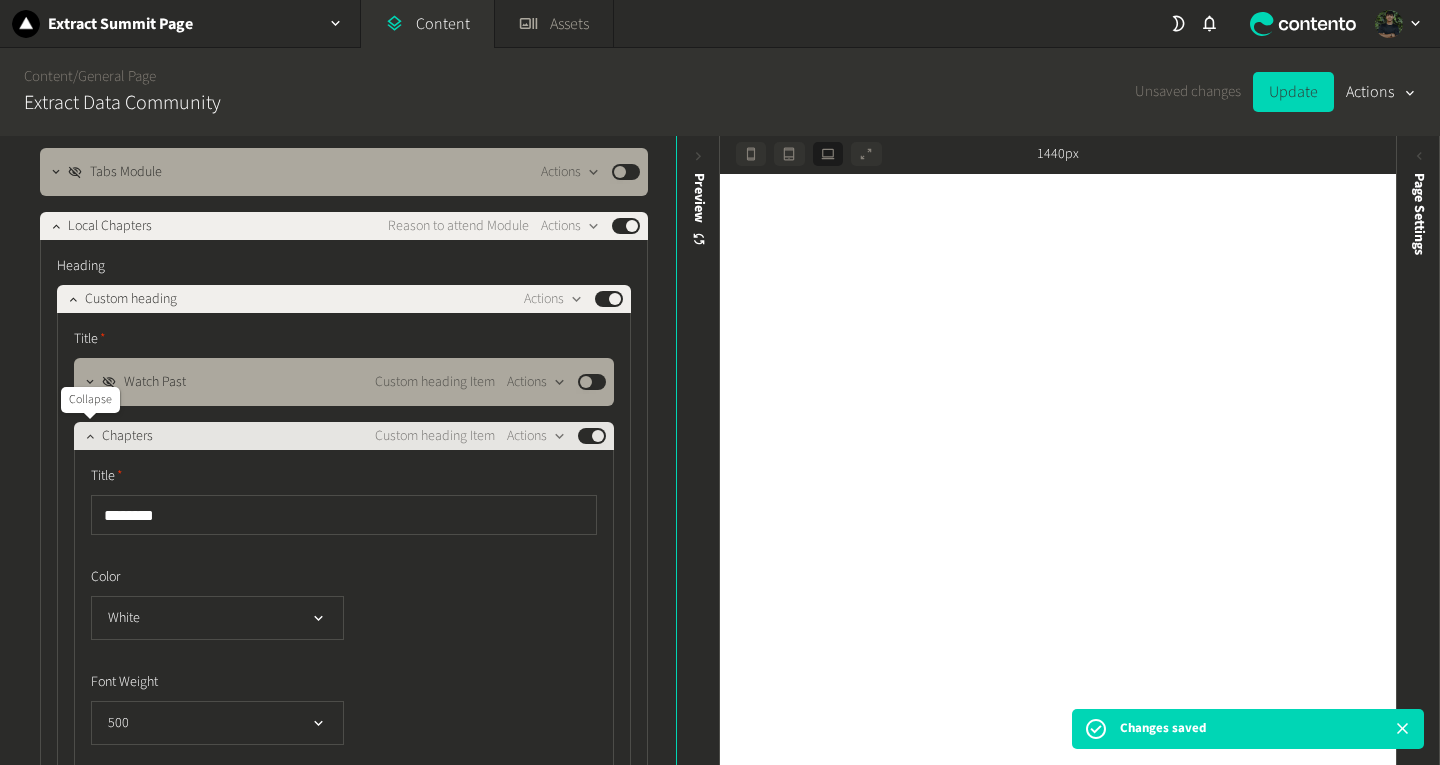 click 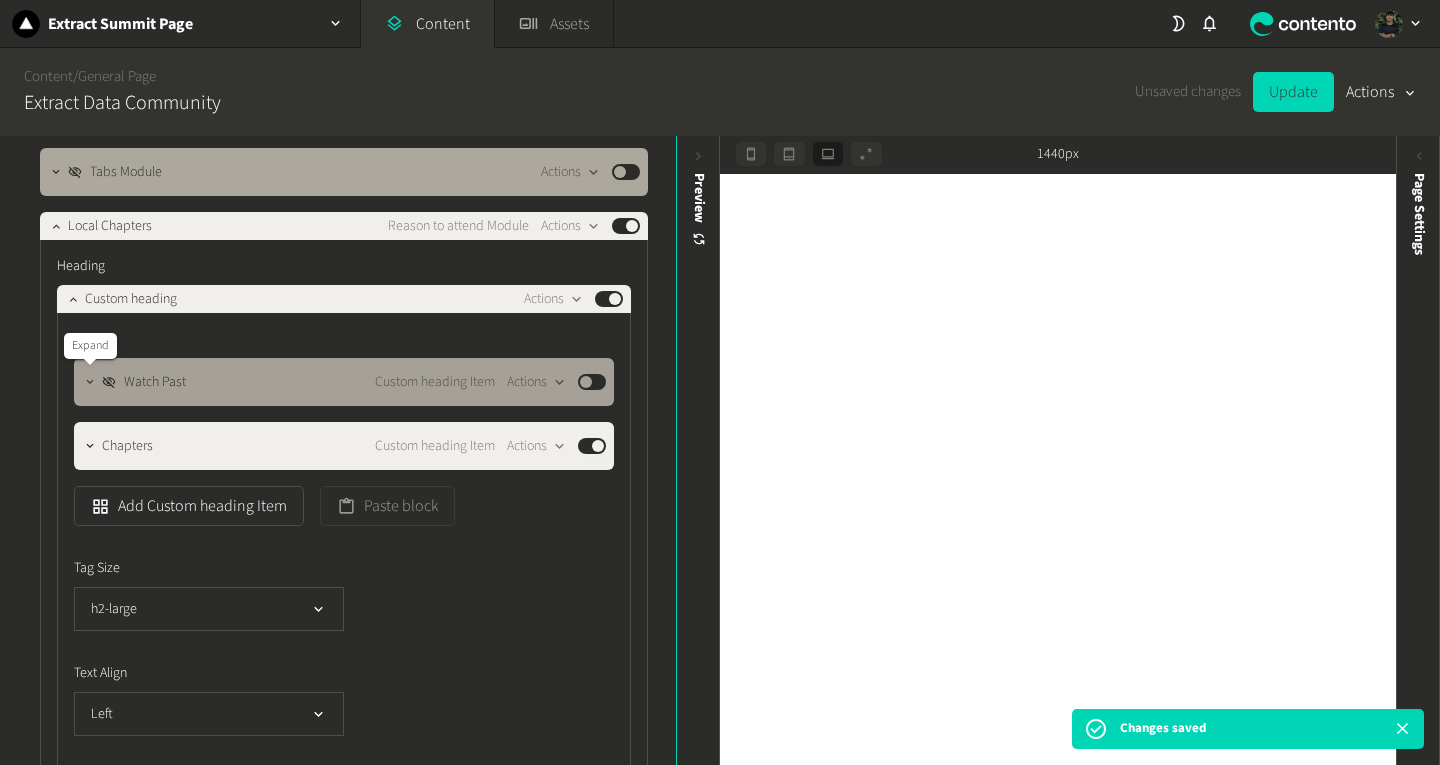 click 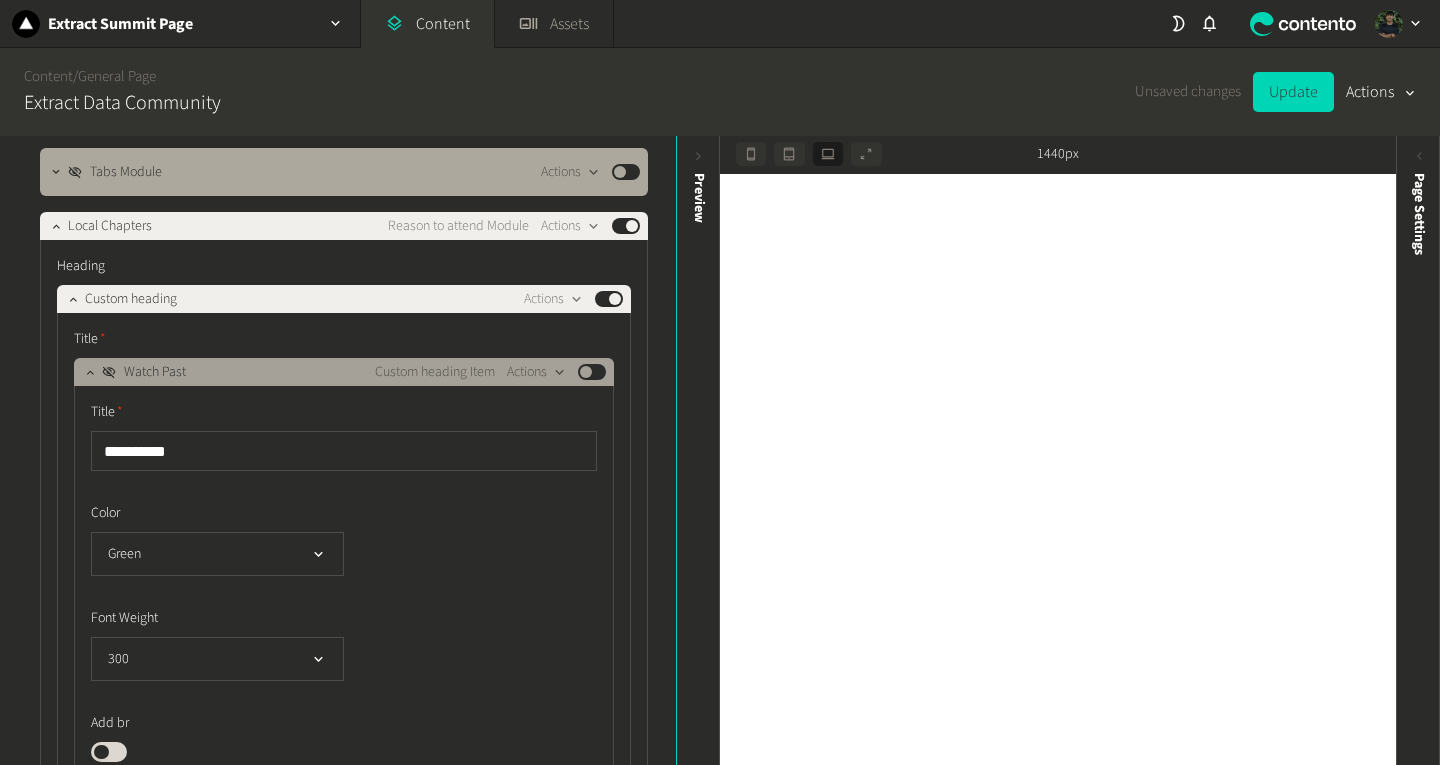 click on "Published" 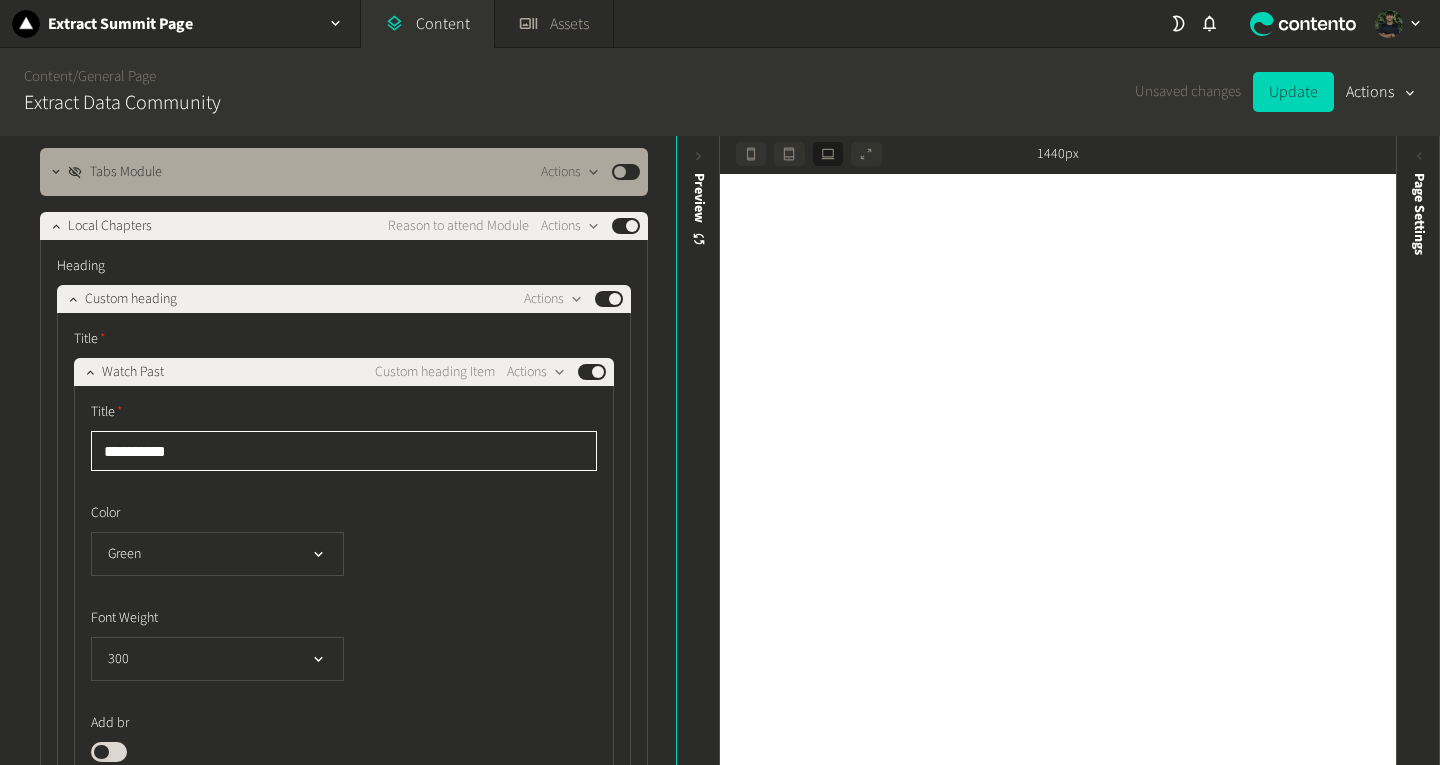 drag, startPoint x: 224, startPoint y: 449, endPoint x: 46, endPoint y: 457, distance: 178.17969 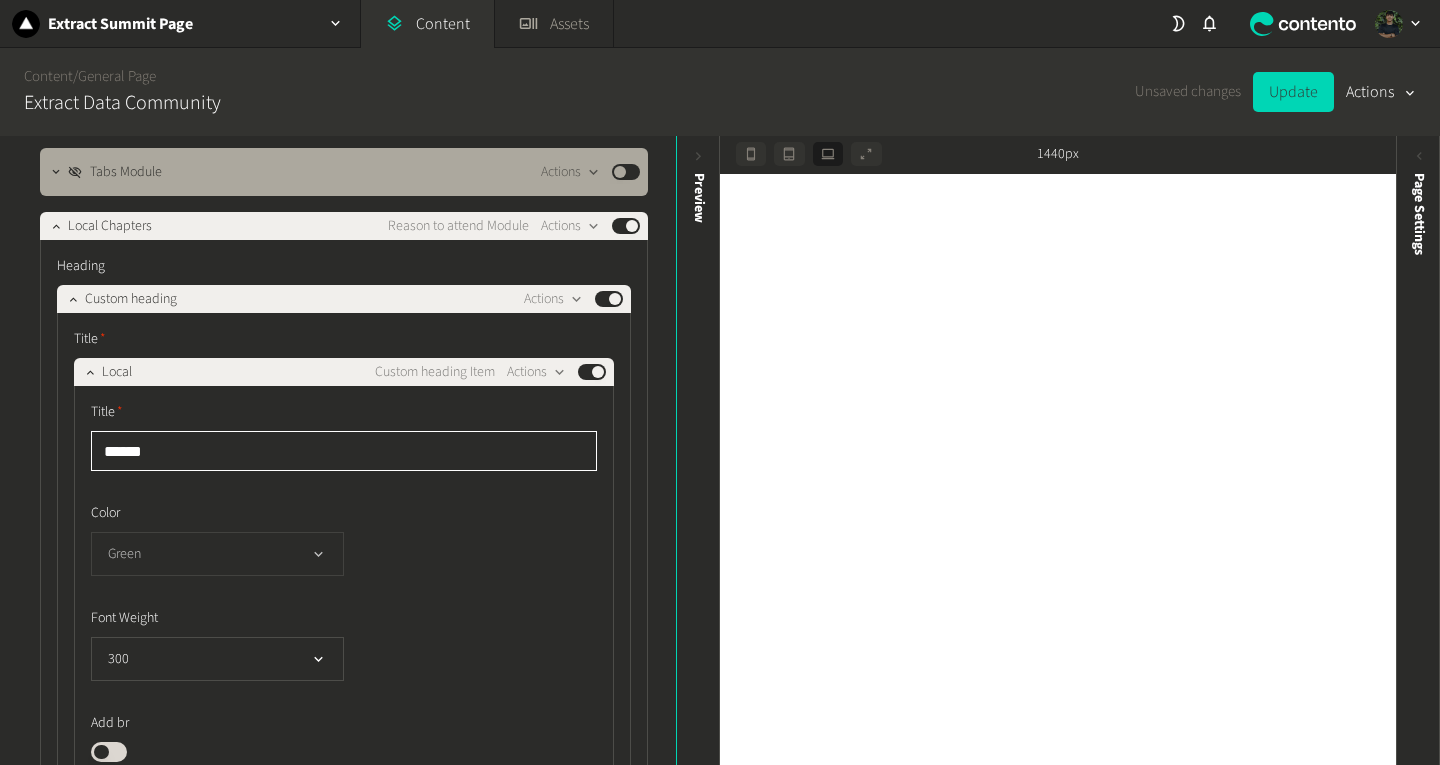 type on "*****" 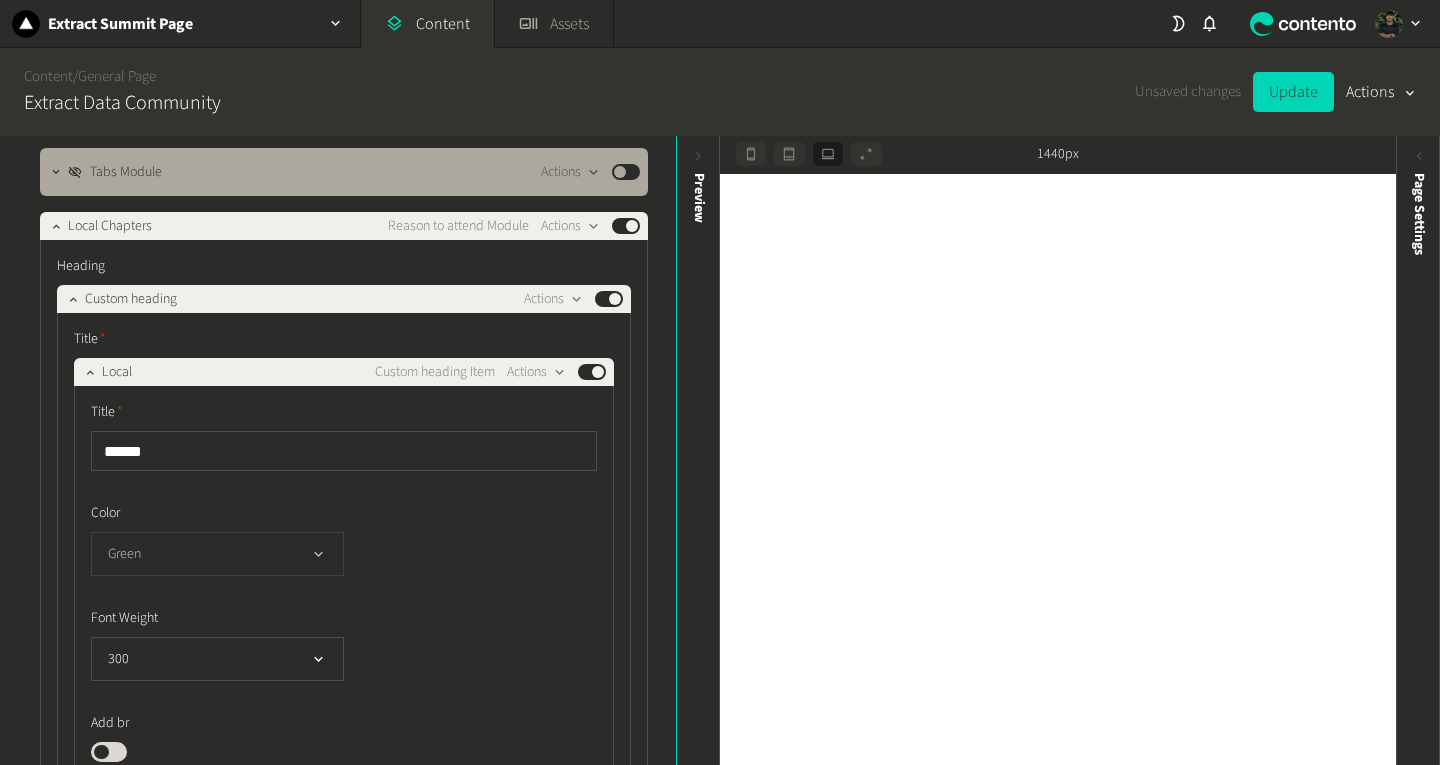 click on "Green" 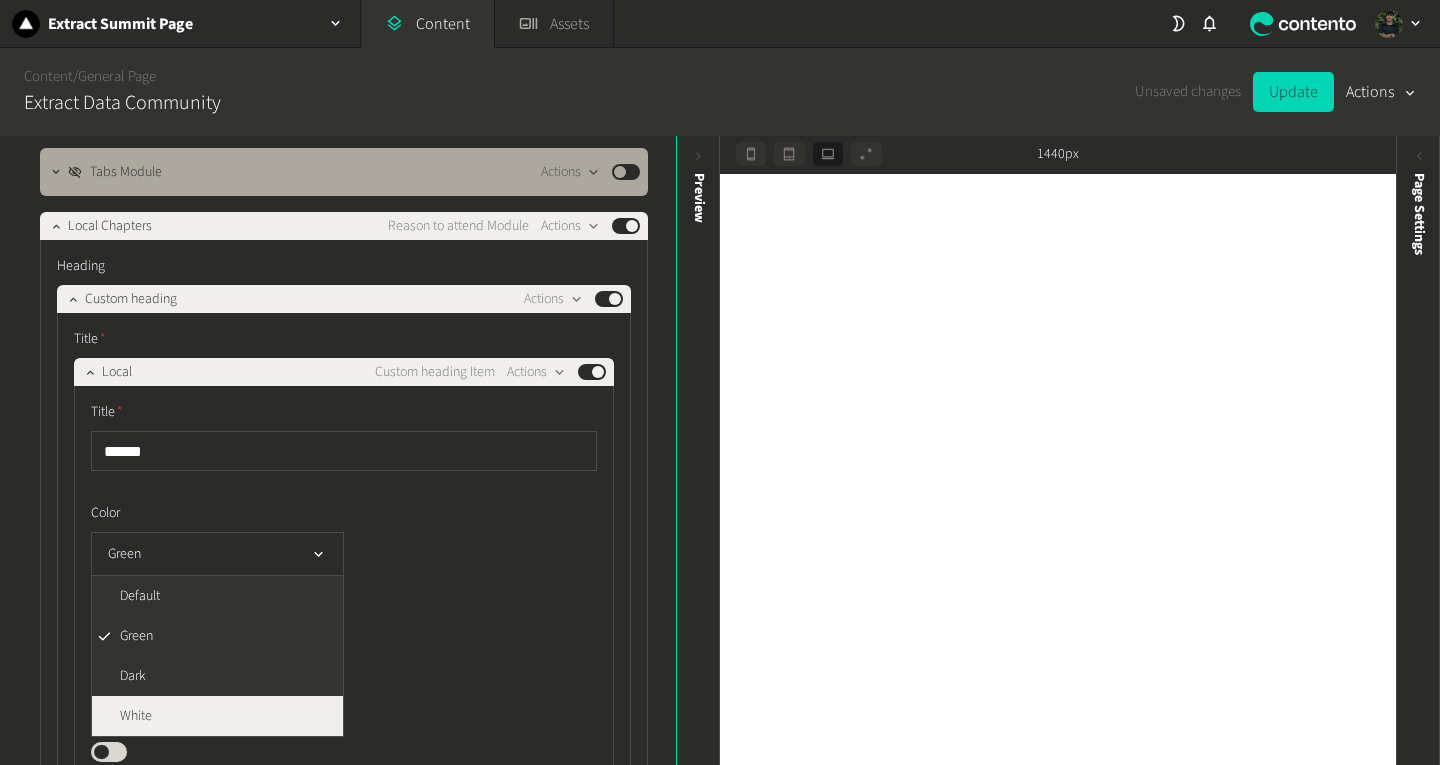 click on "White" 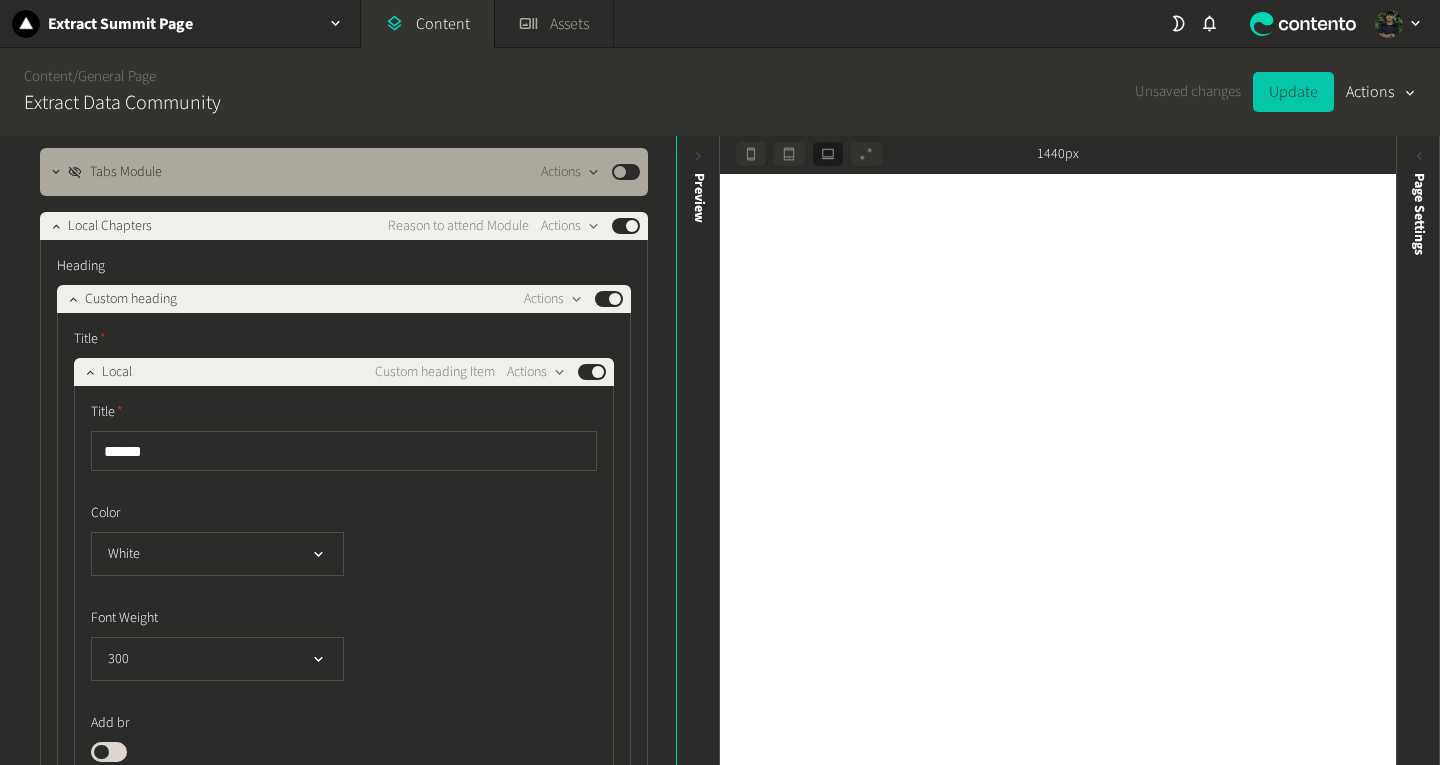 click on "Update" 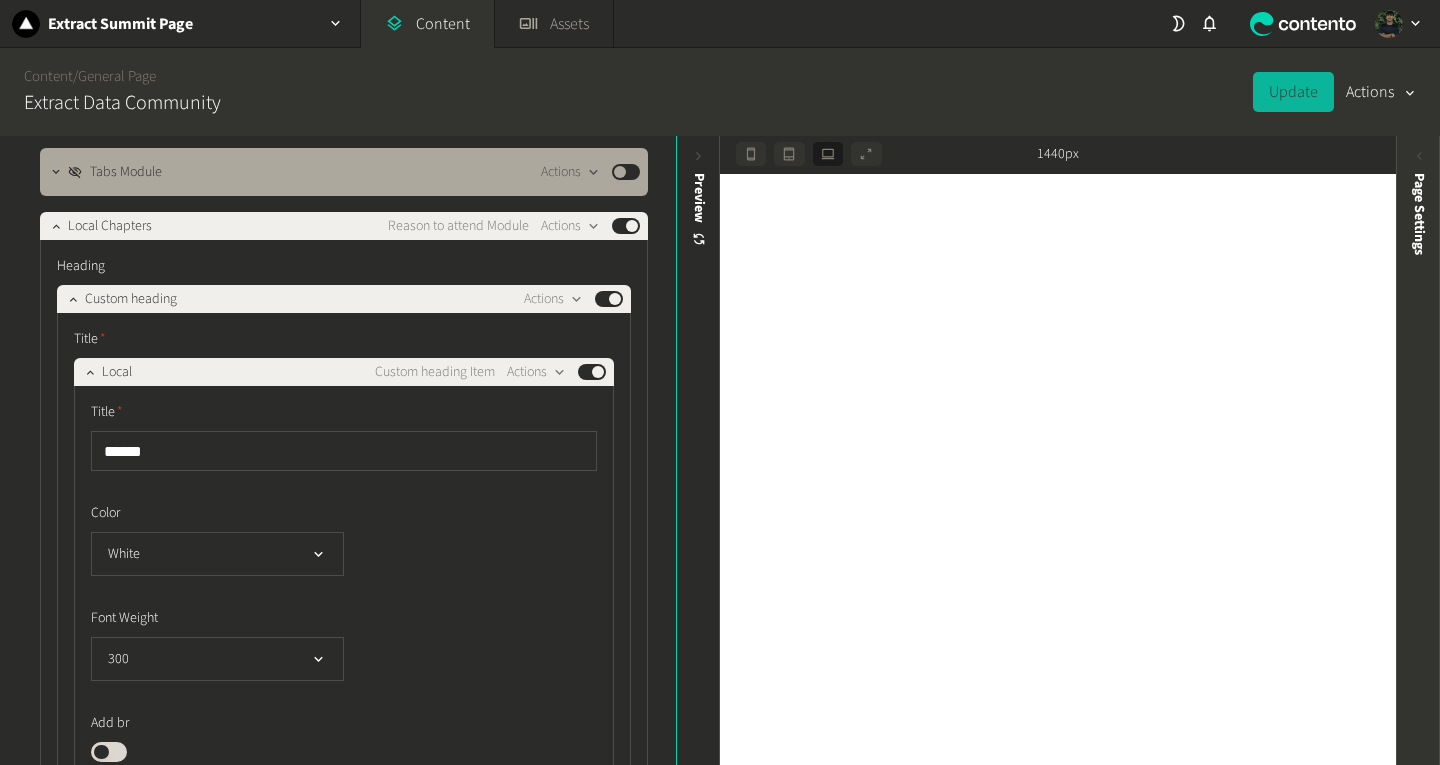 click on "Page Settings" 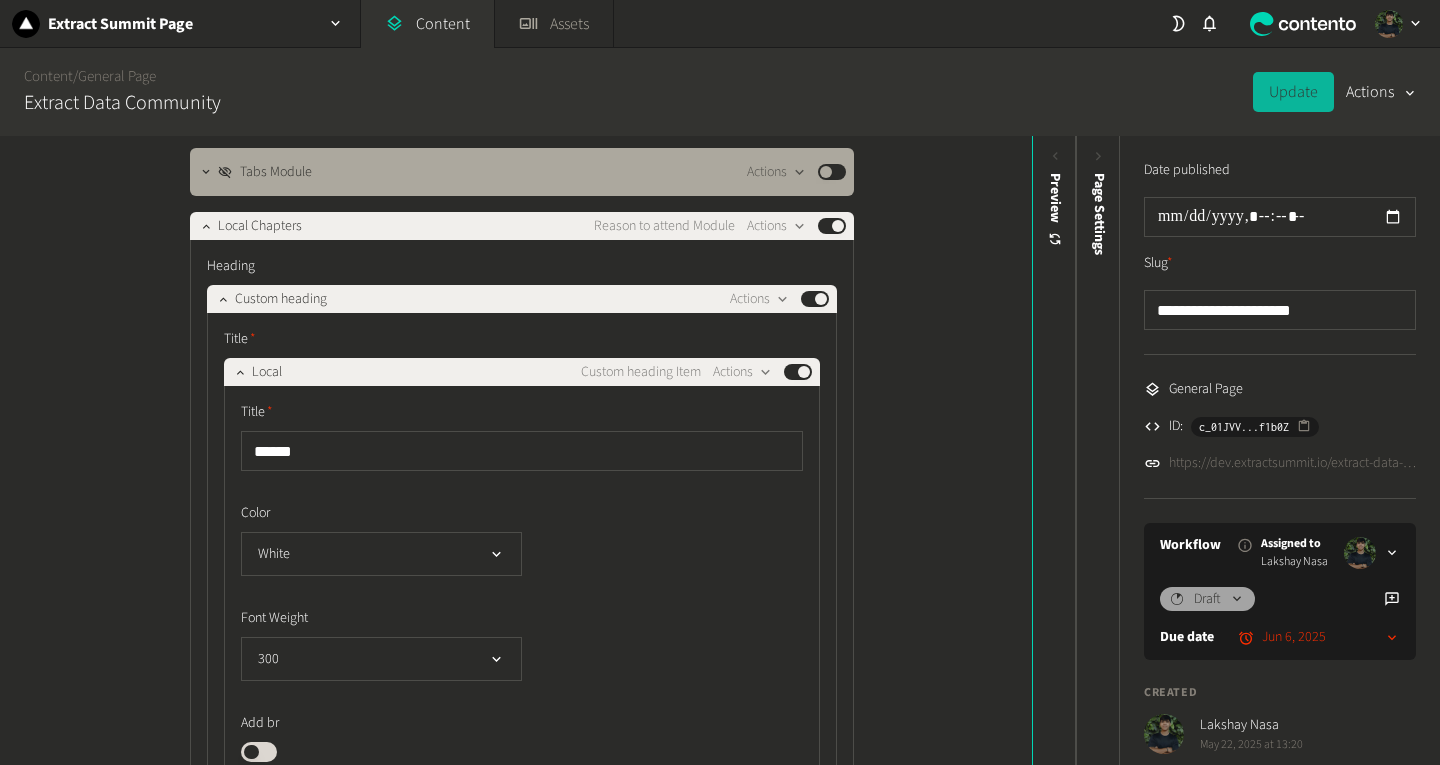 click on "https://dev.extractsummit.io/extract-data-community" 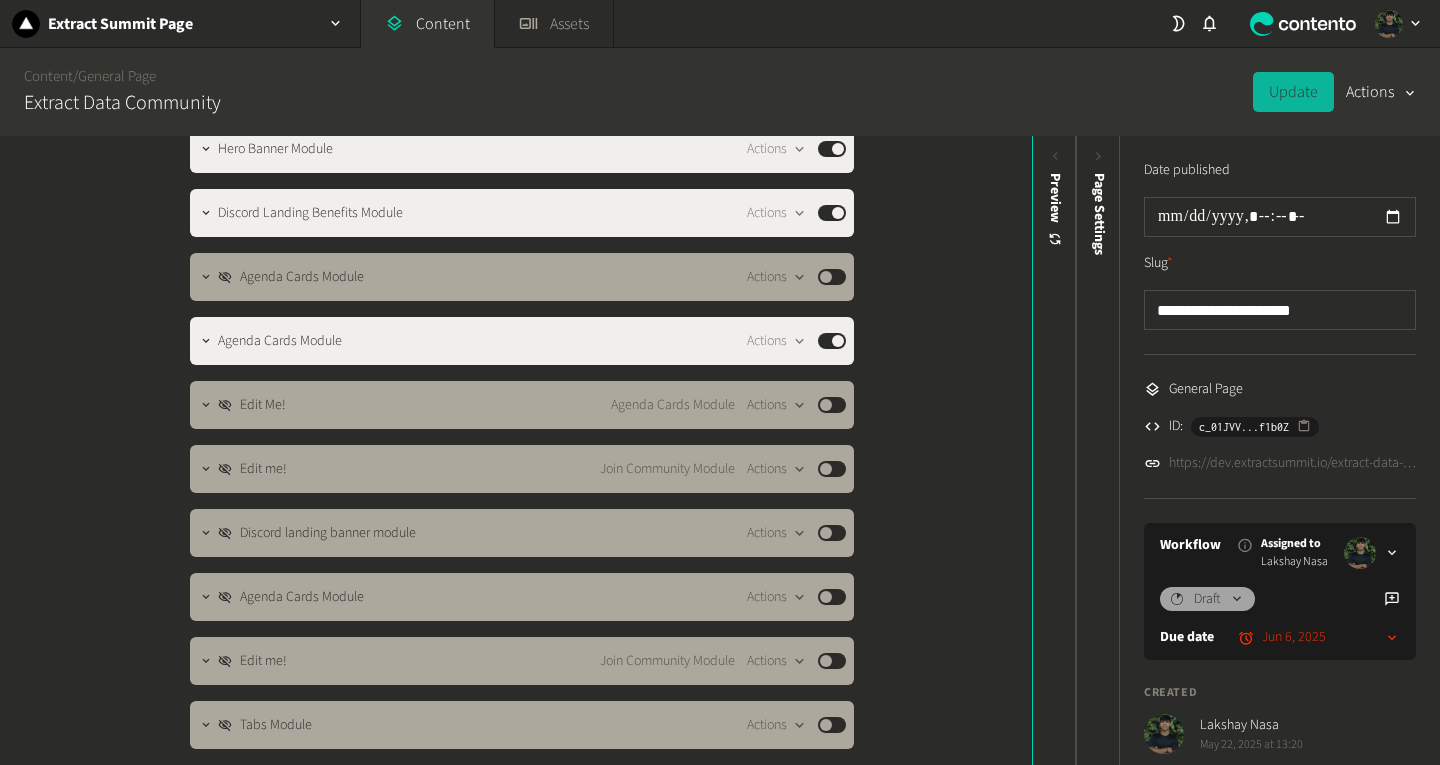 scroll, scrollTop: 503, scrollLeft: 0, axis: vertical 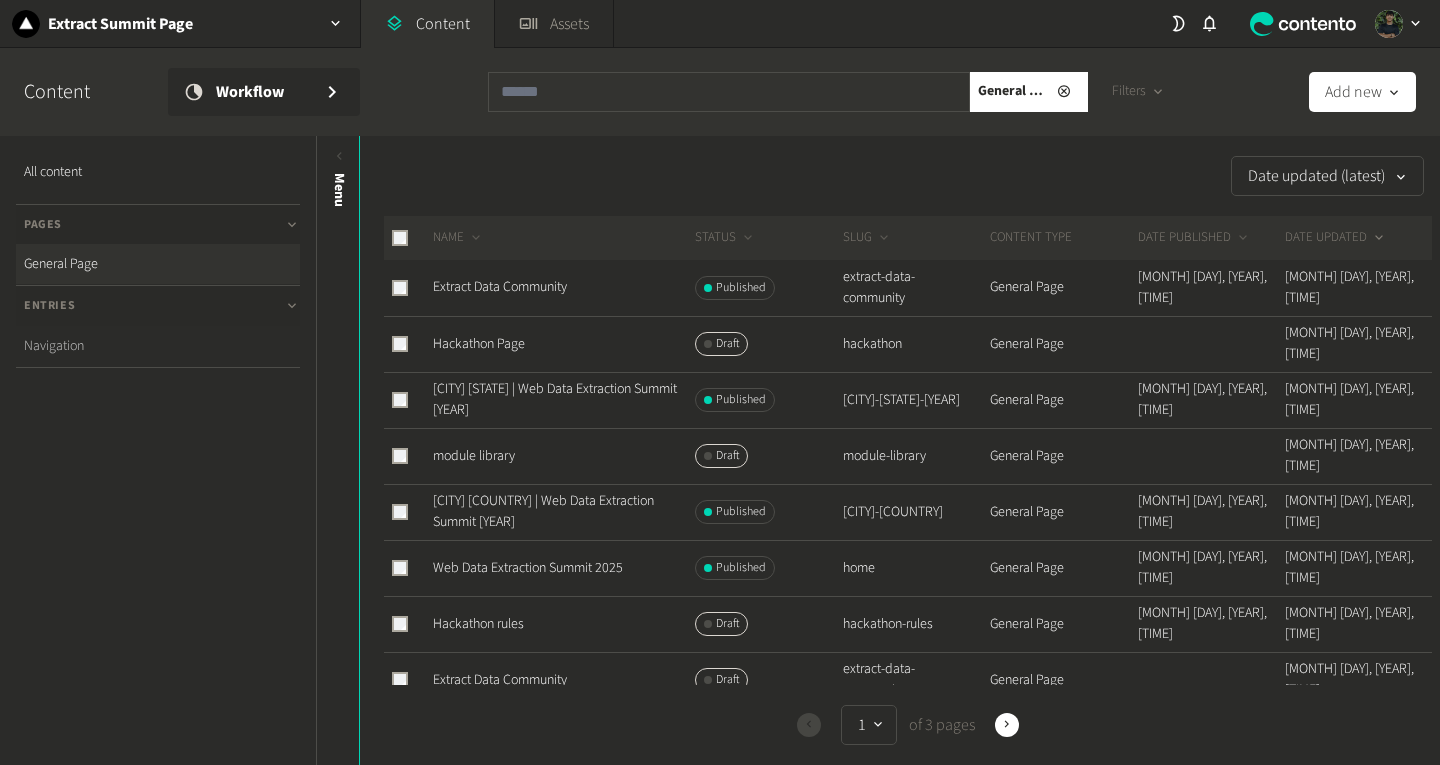 click on "Navigation" 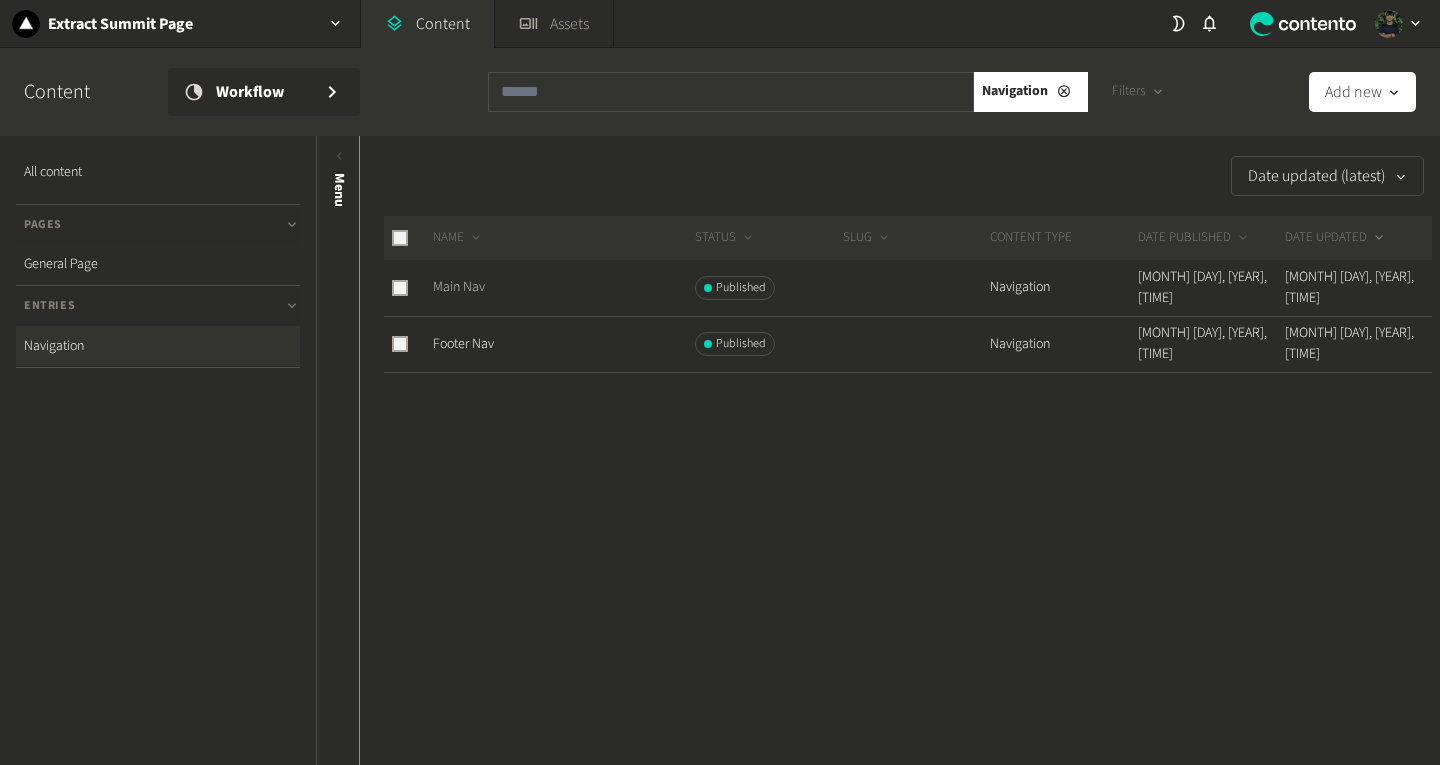click on "Main Nav" 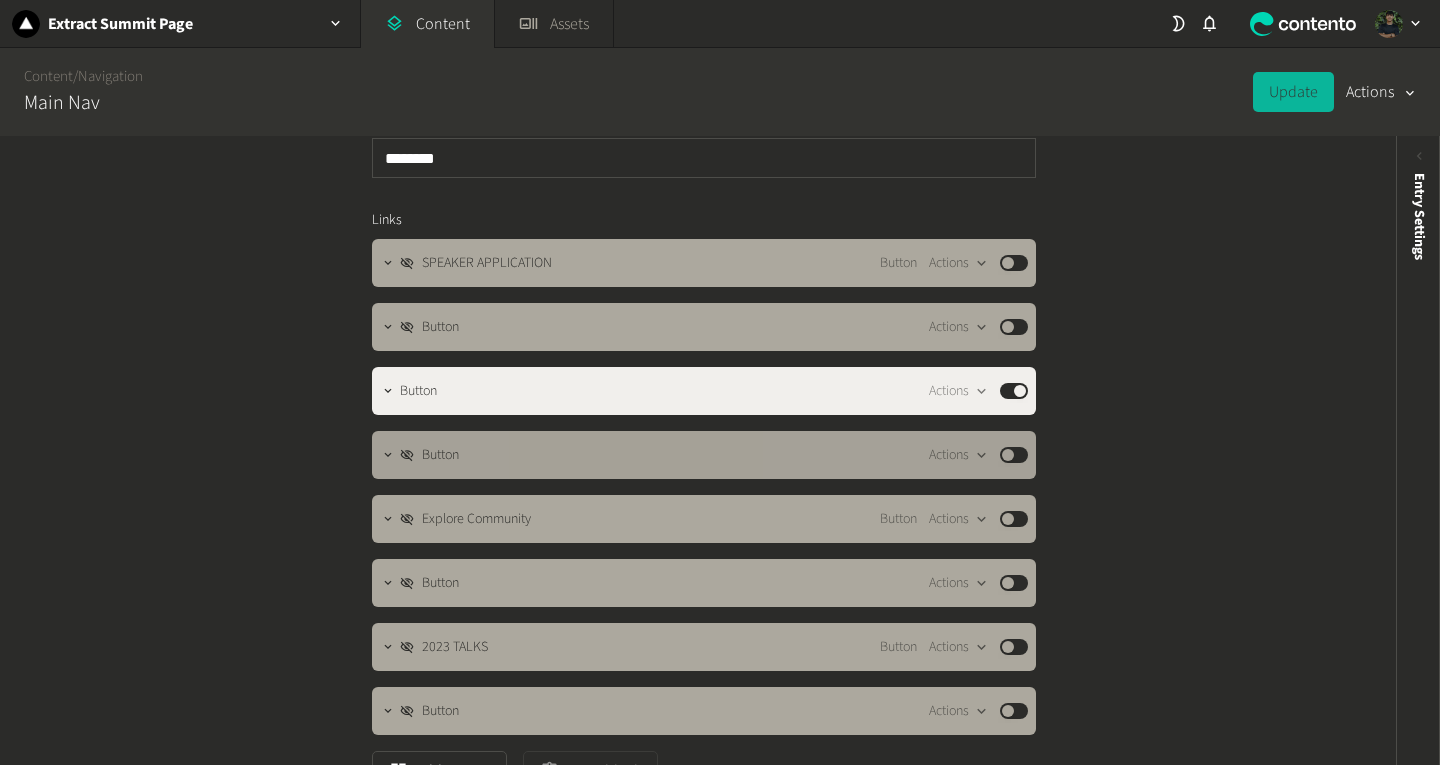 scroll, scrollTop: 60, scrollLeft: 0, axis: vertical 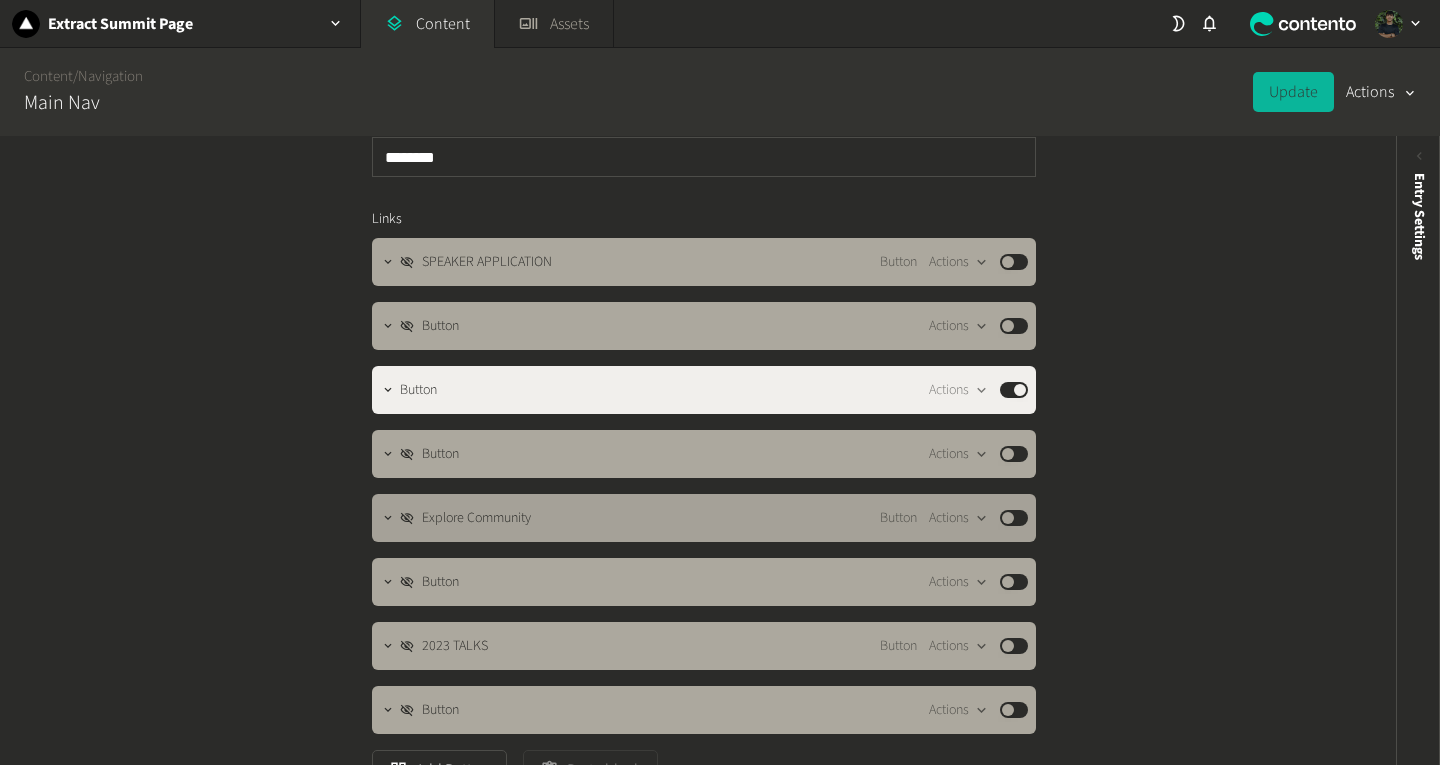 click on "Published" 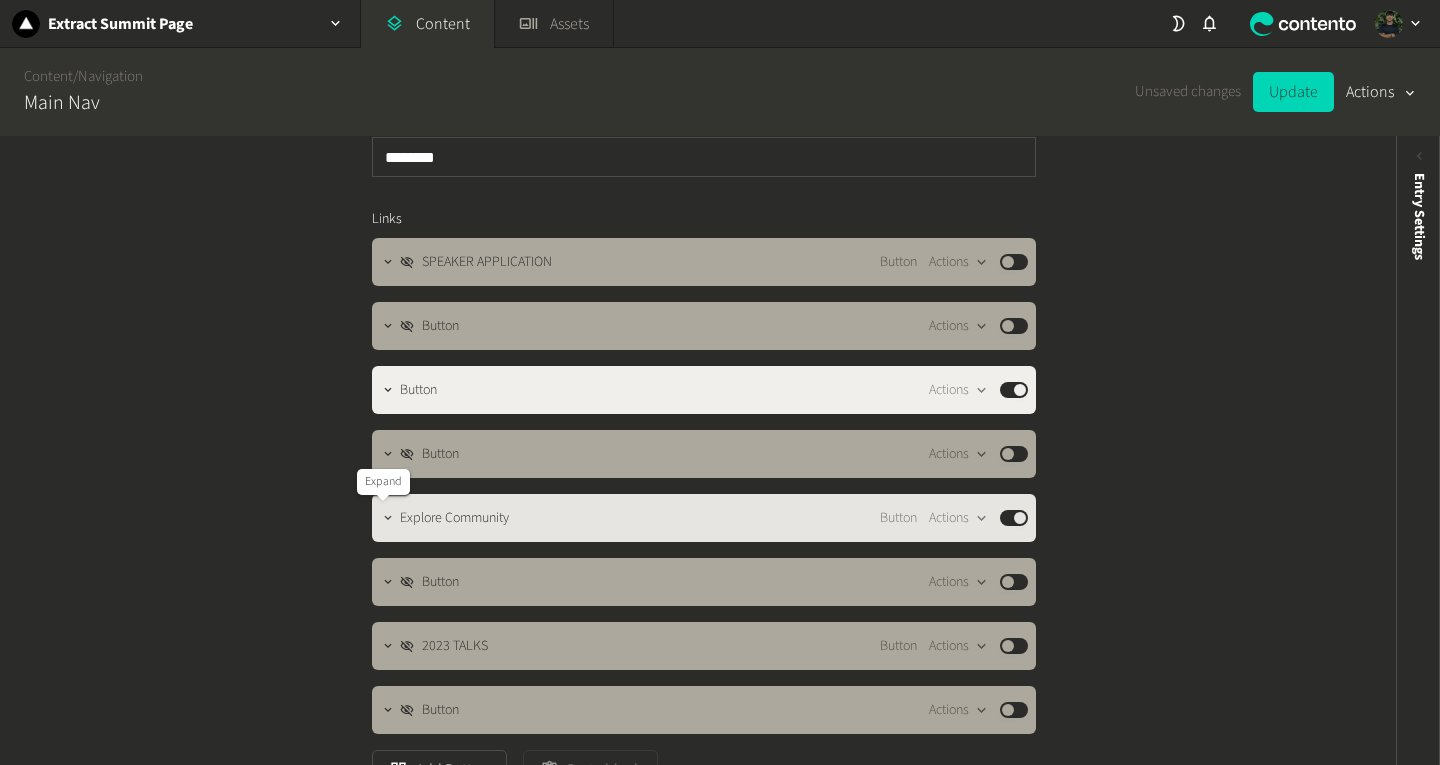 click 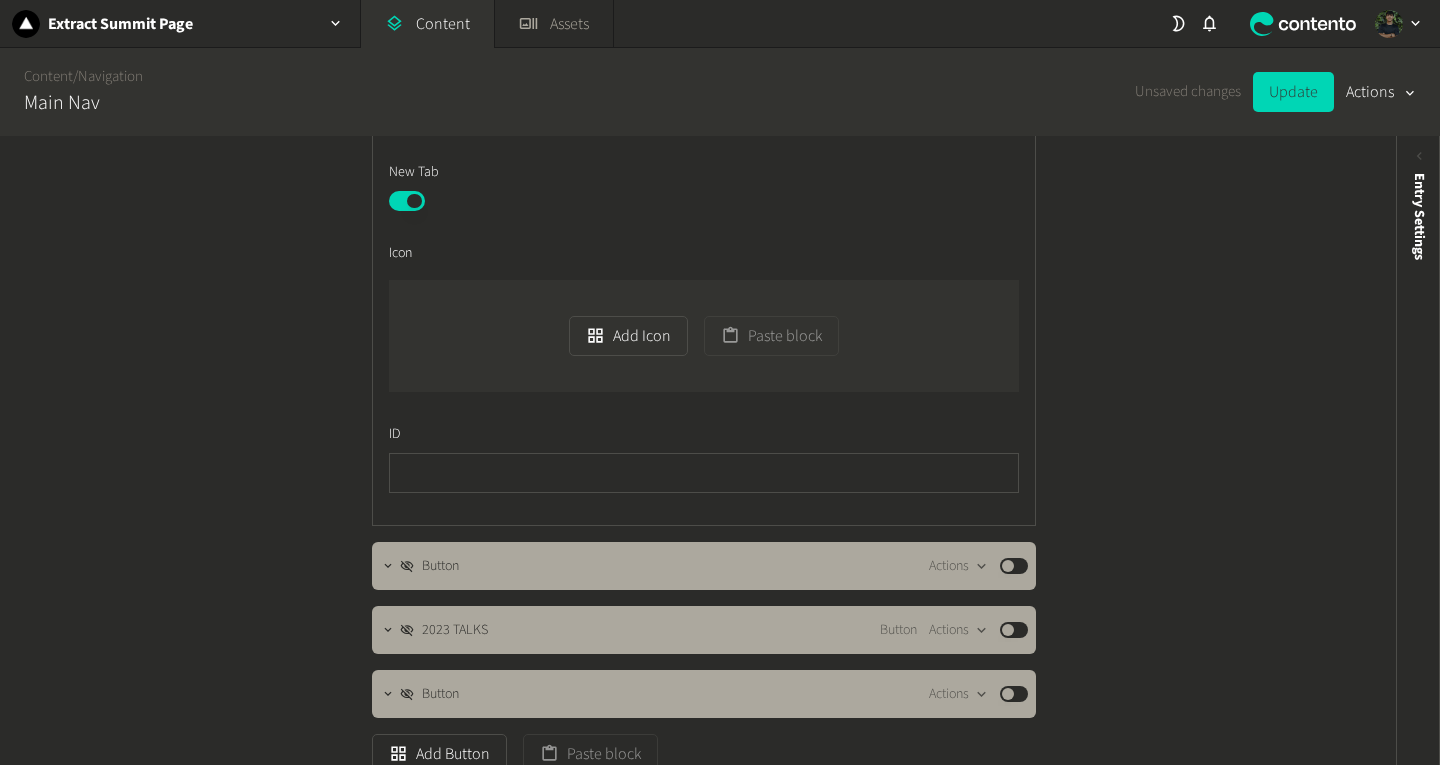 scroll, scrollTop: 710, scrollLeft: 0, axis: vertical 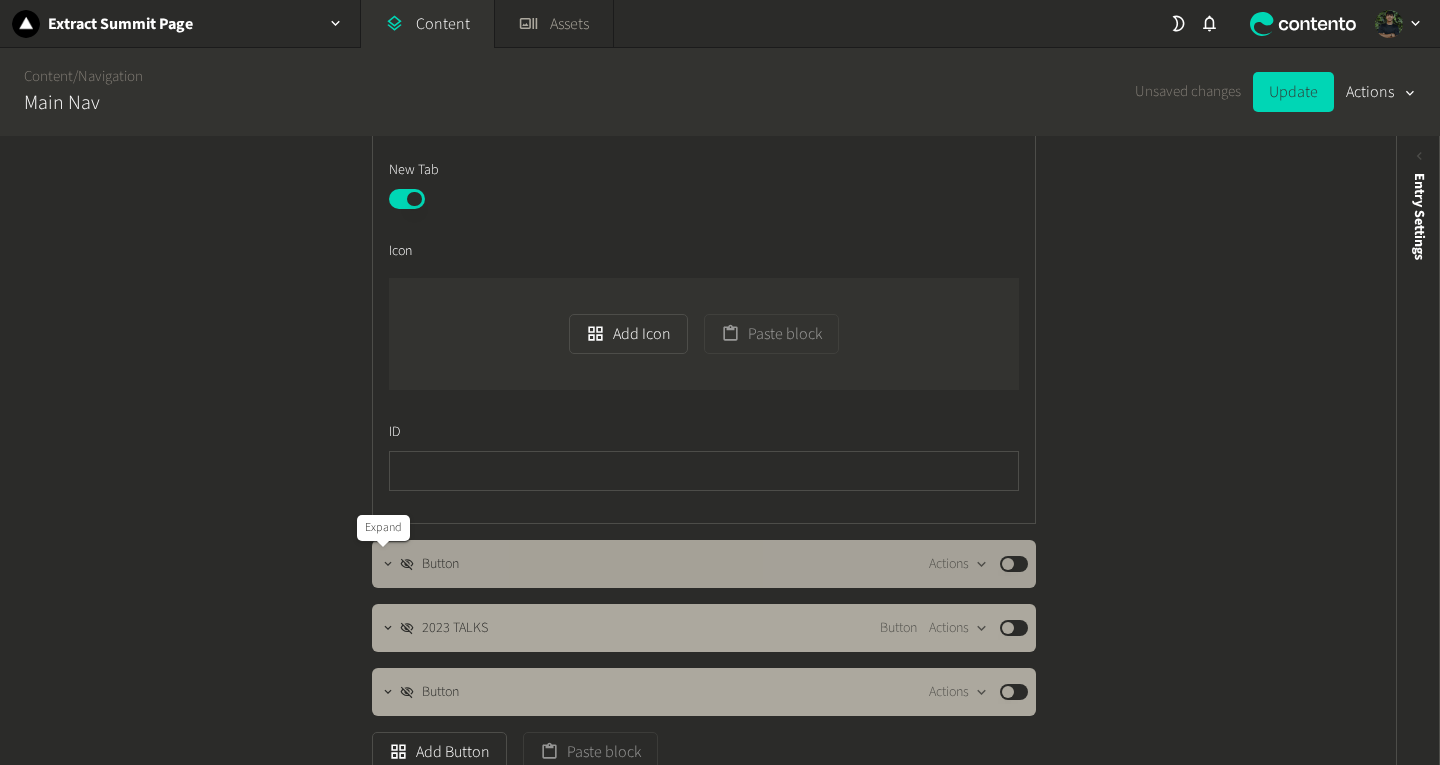 click 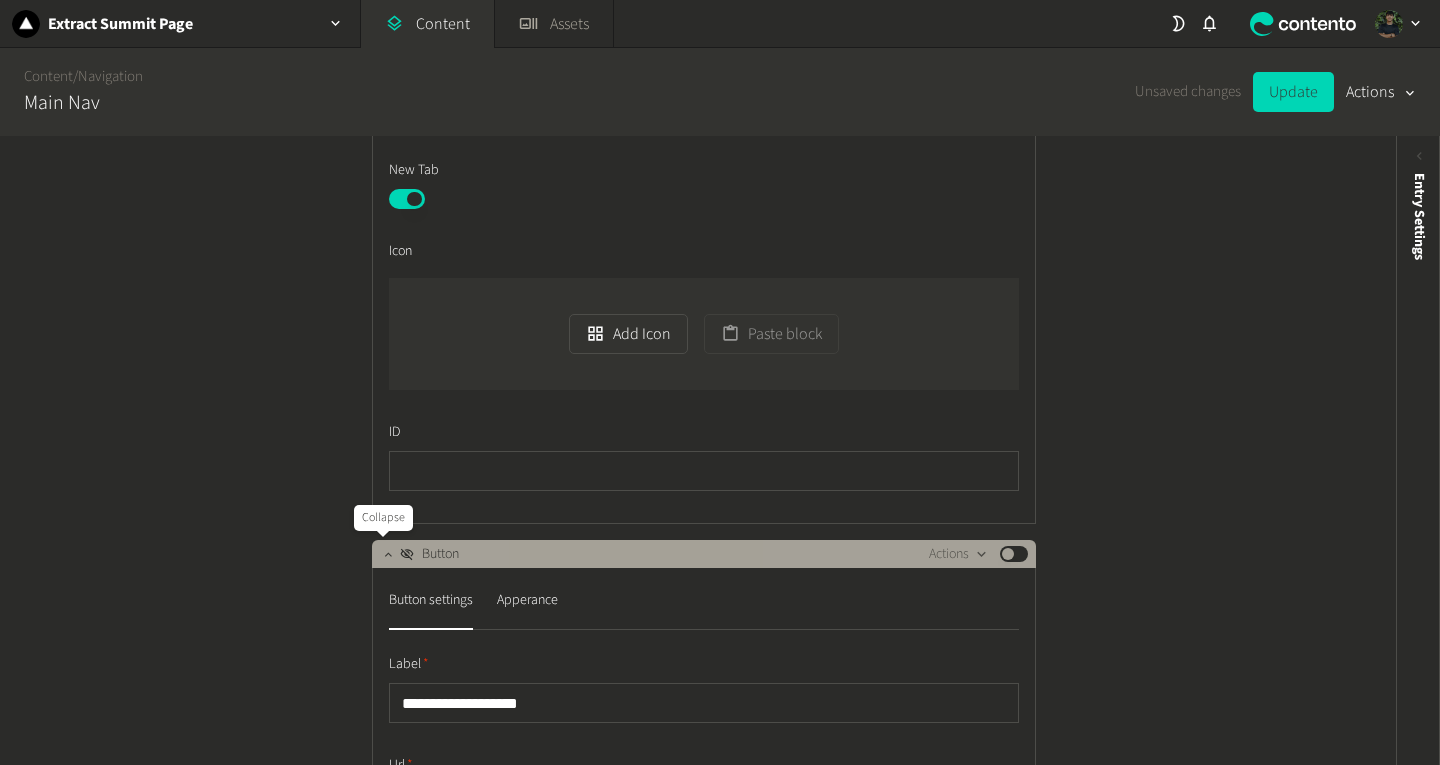 click 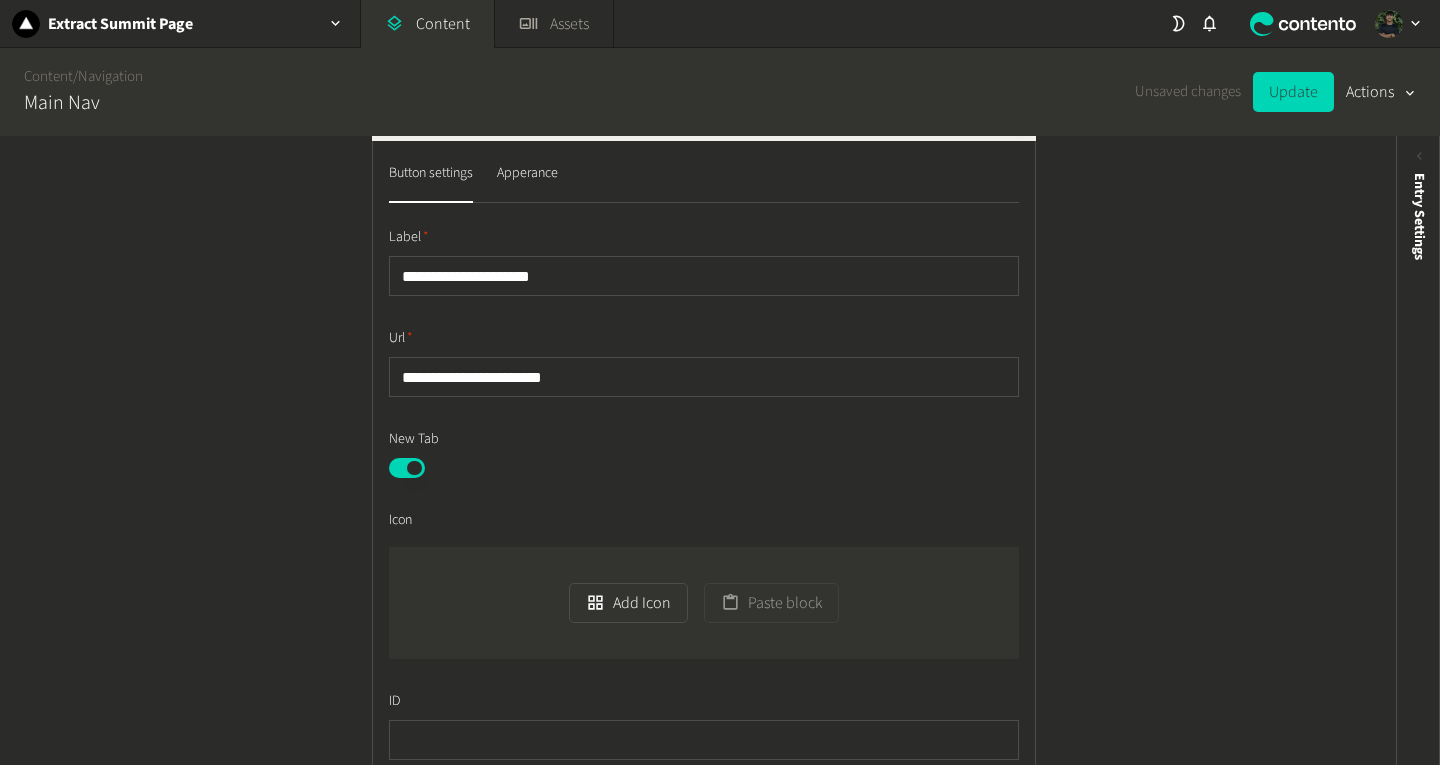 scroll, scrollTop: 439, scrollLeft: 0, axis: vertical 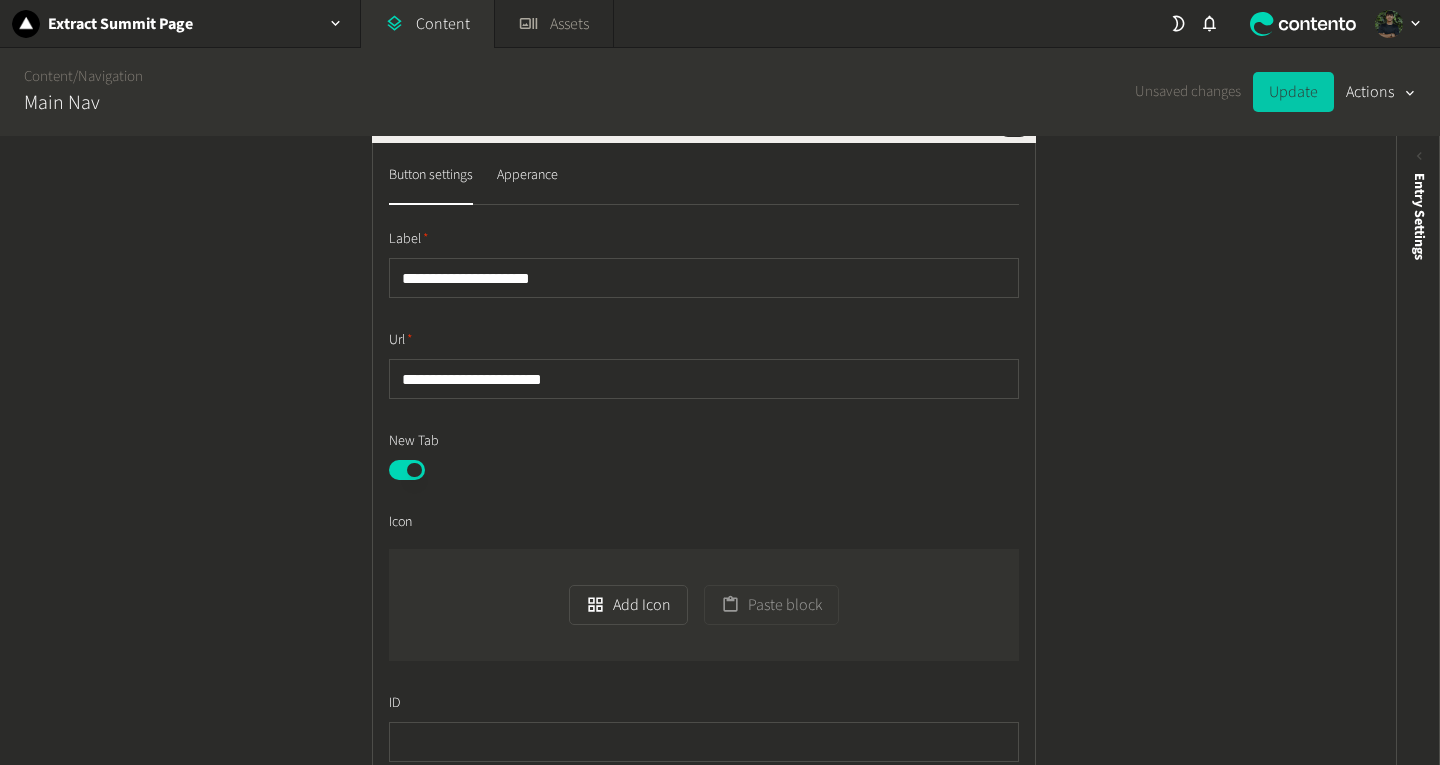 click on "Update" 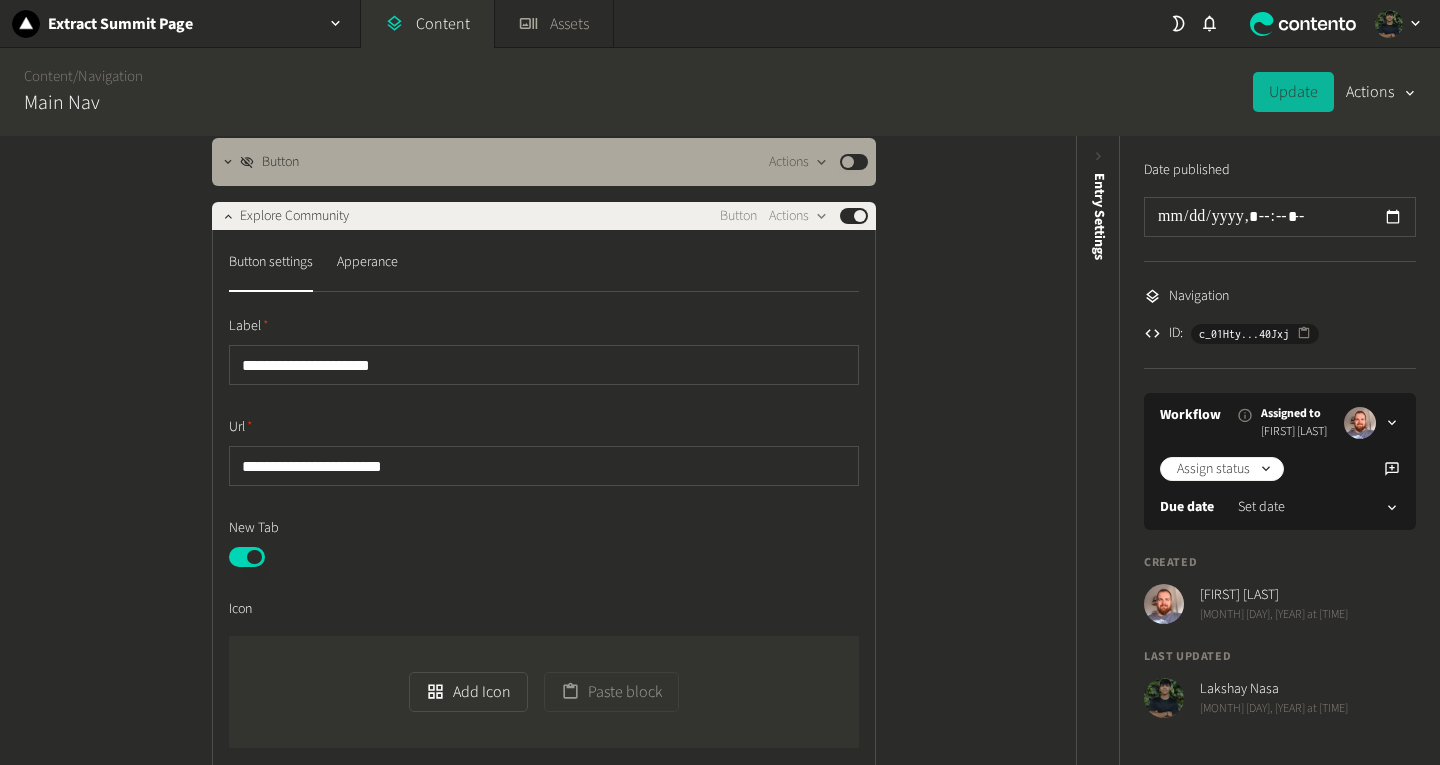scroll, scrollTop: 231, scrollLeft: 0, axis: vertical 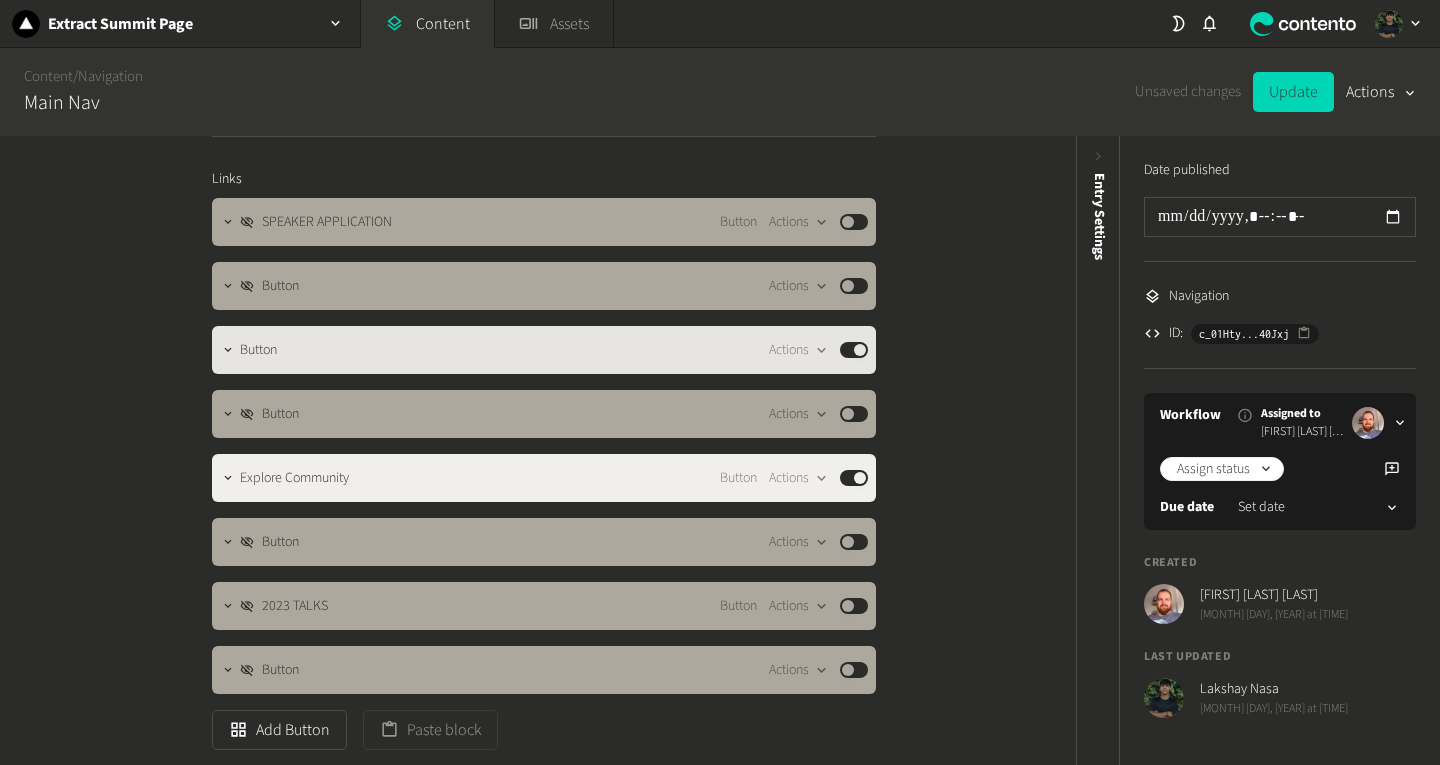 click on "Published" 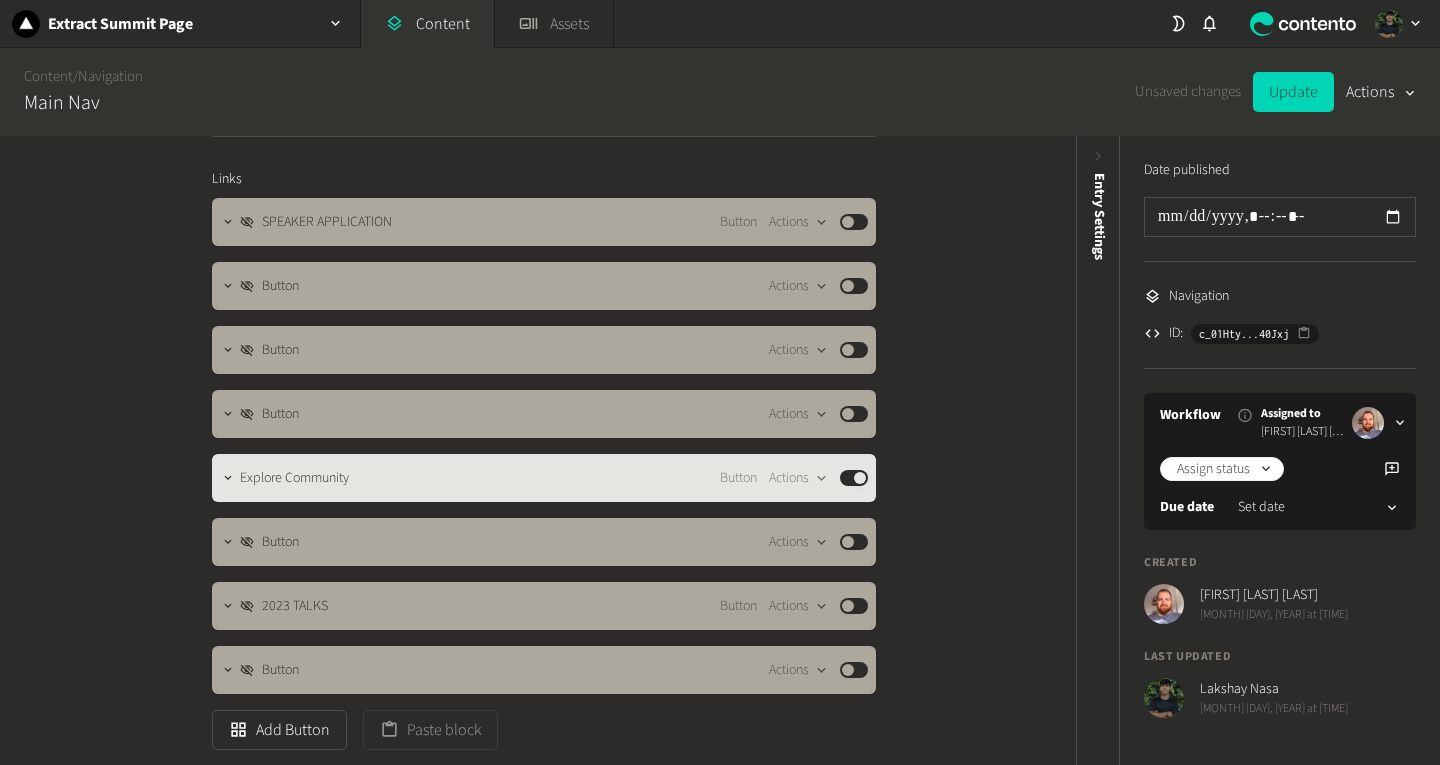 click on "Published" 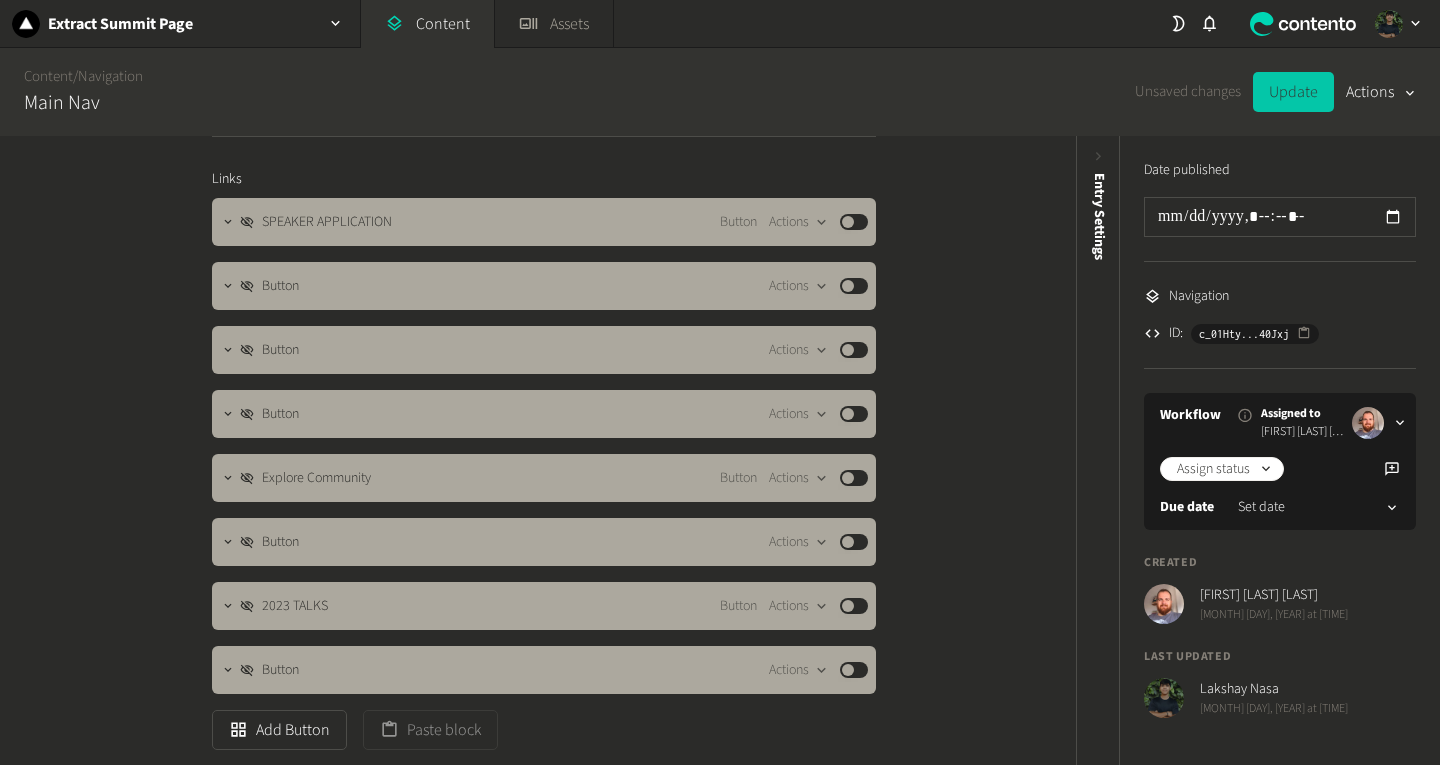 click on "Update" 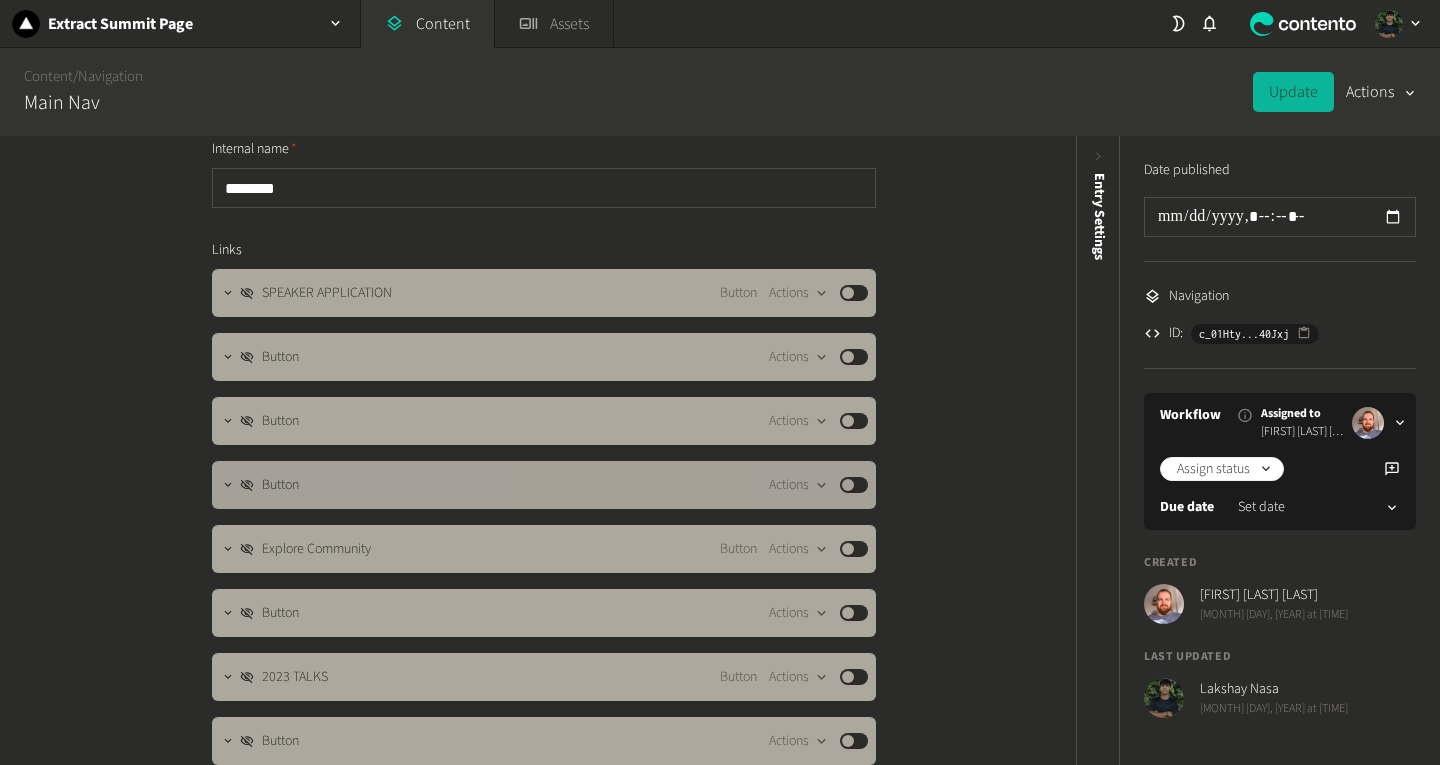 scroll, scrollTop: 0, scrollLeft: 0, axis: both 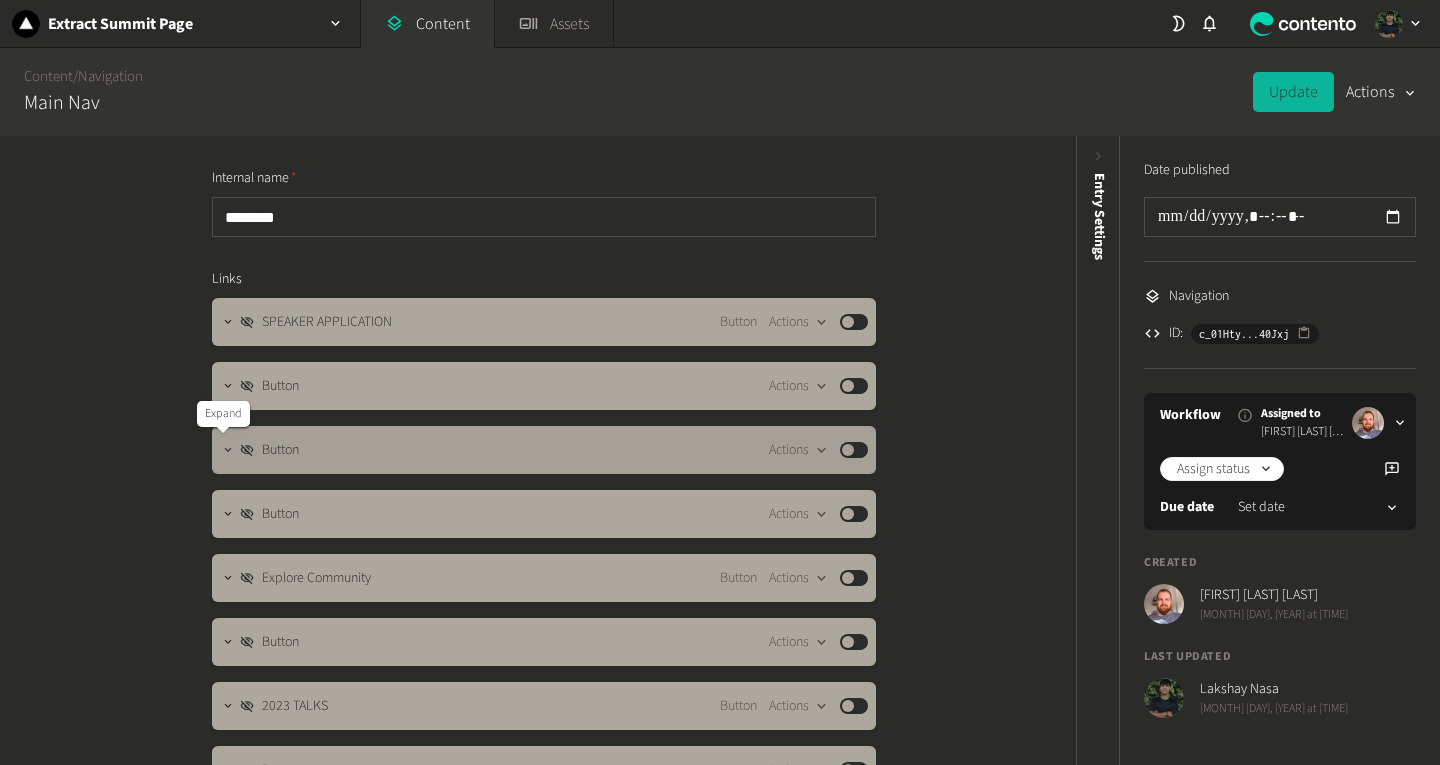 click 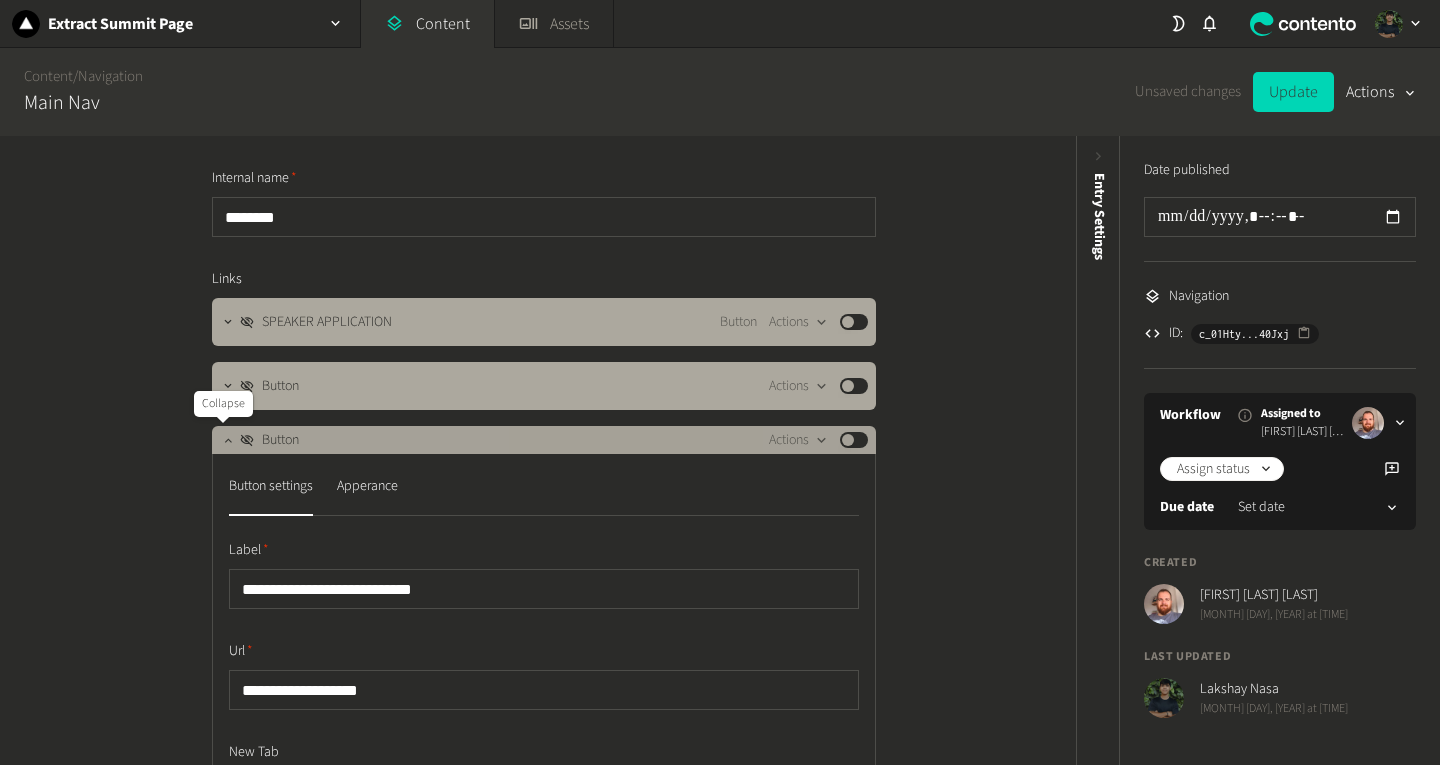 click 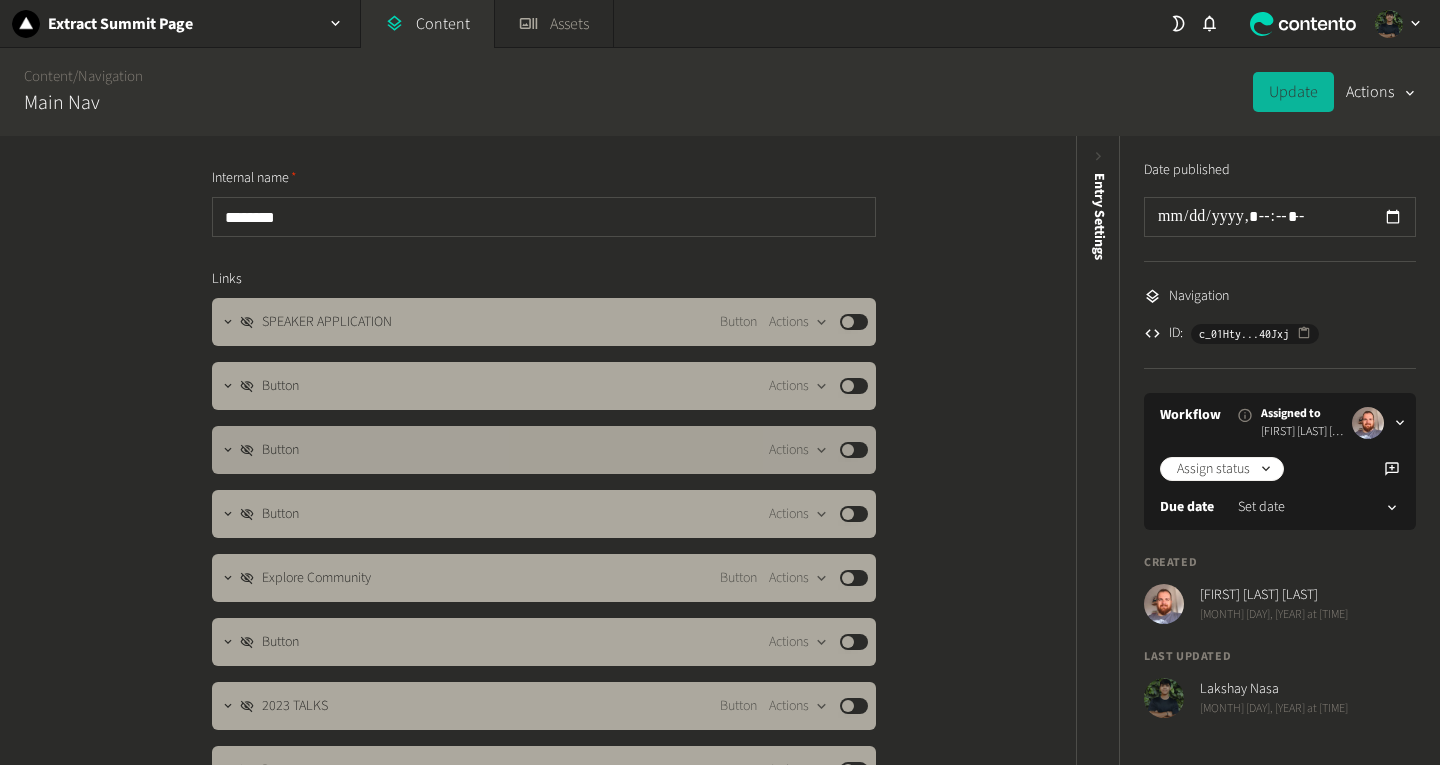 click on "Published" 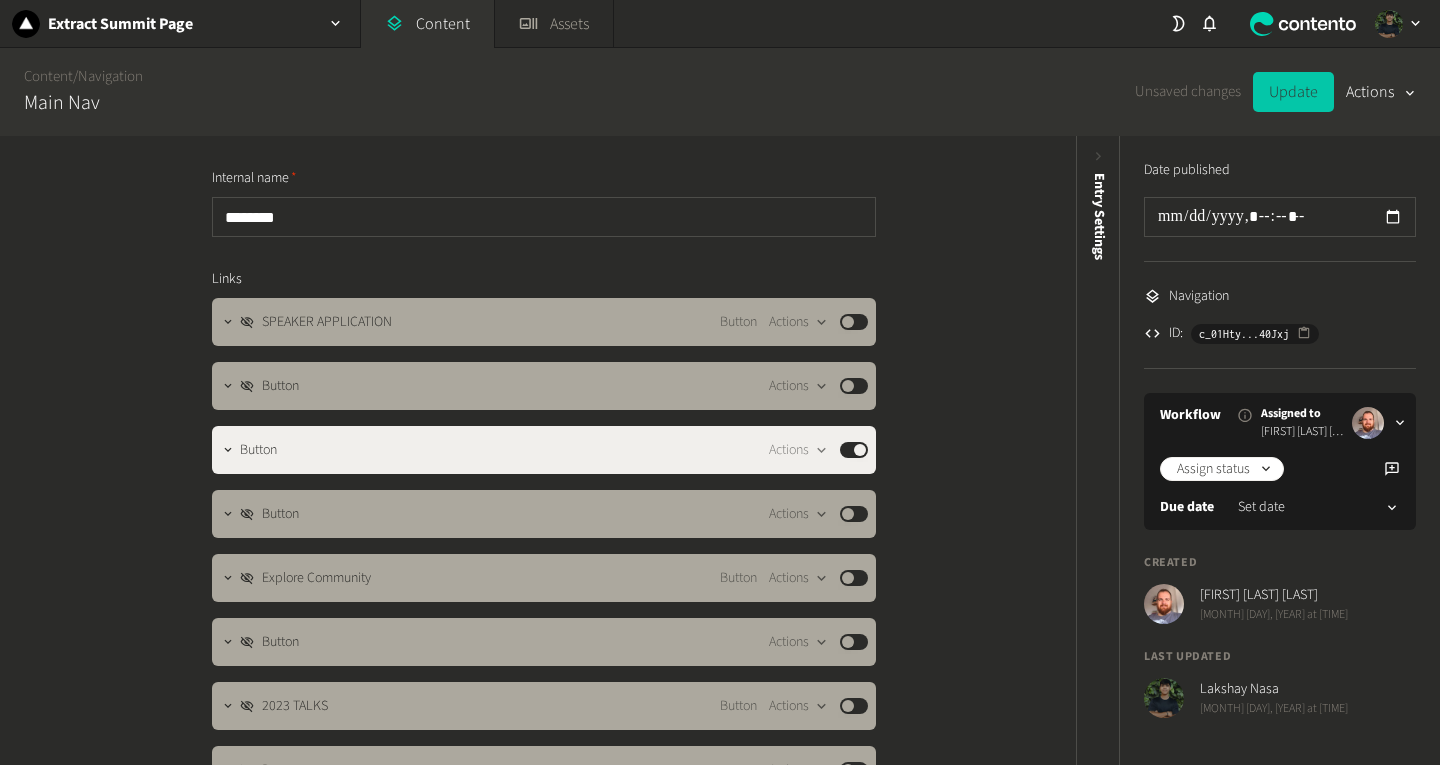 click on "Update" 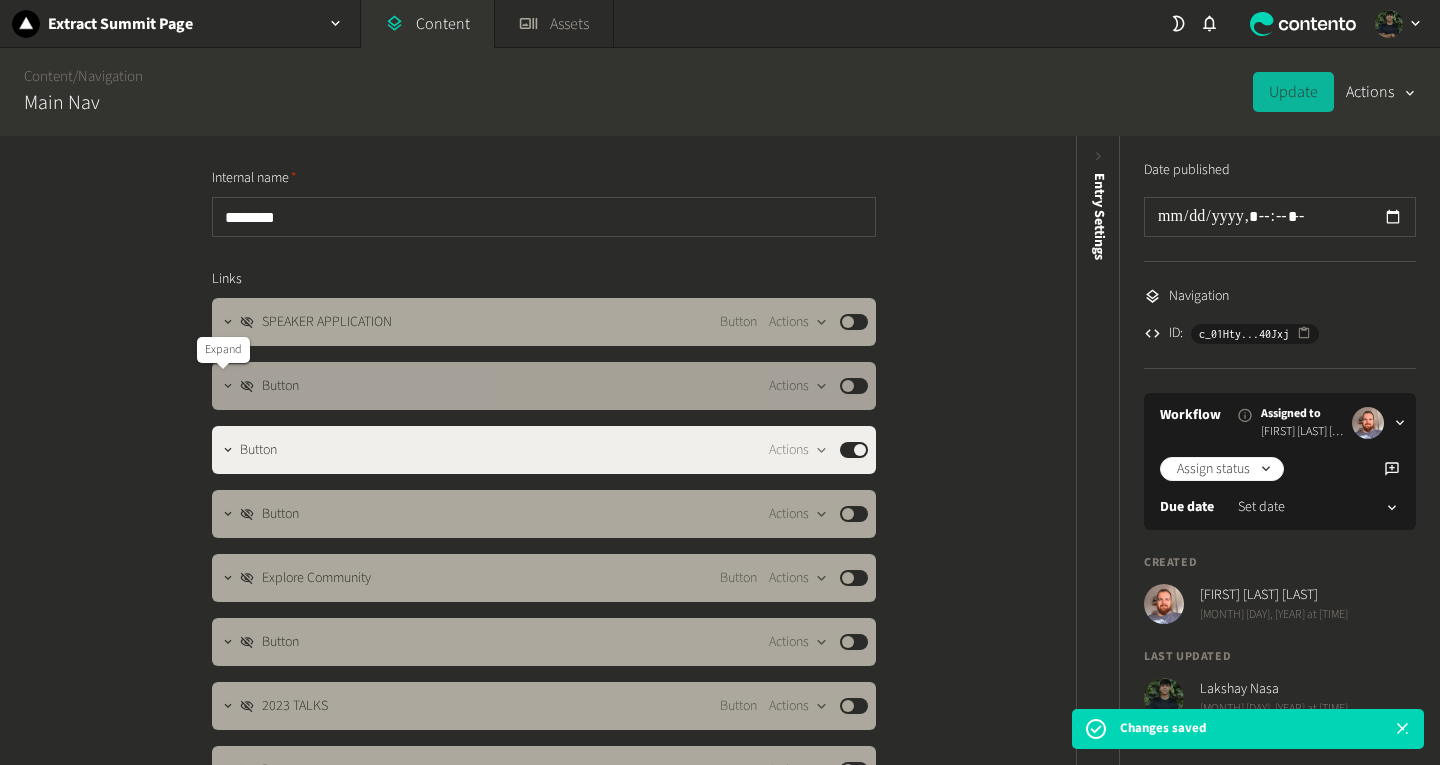 click 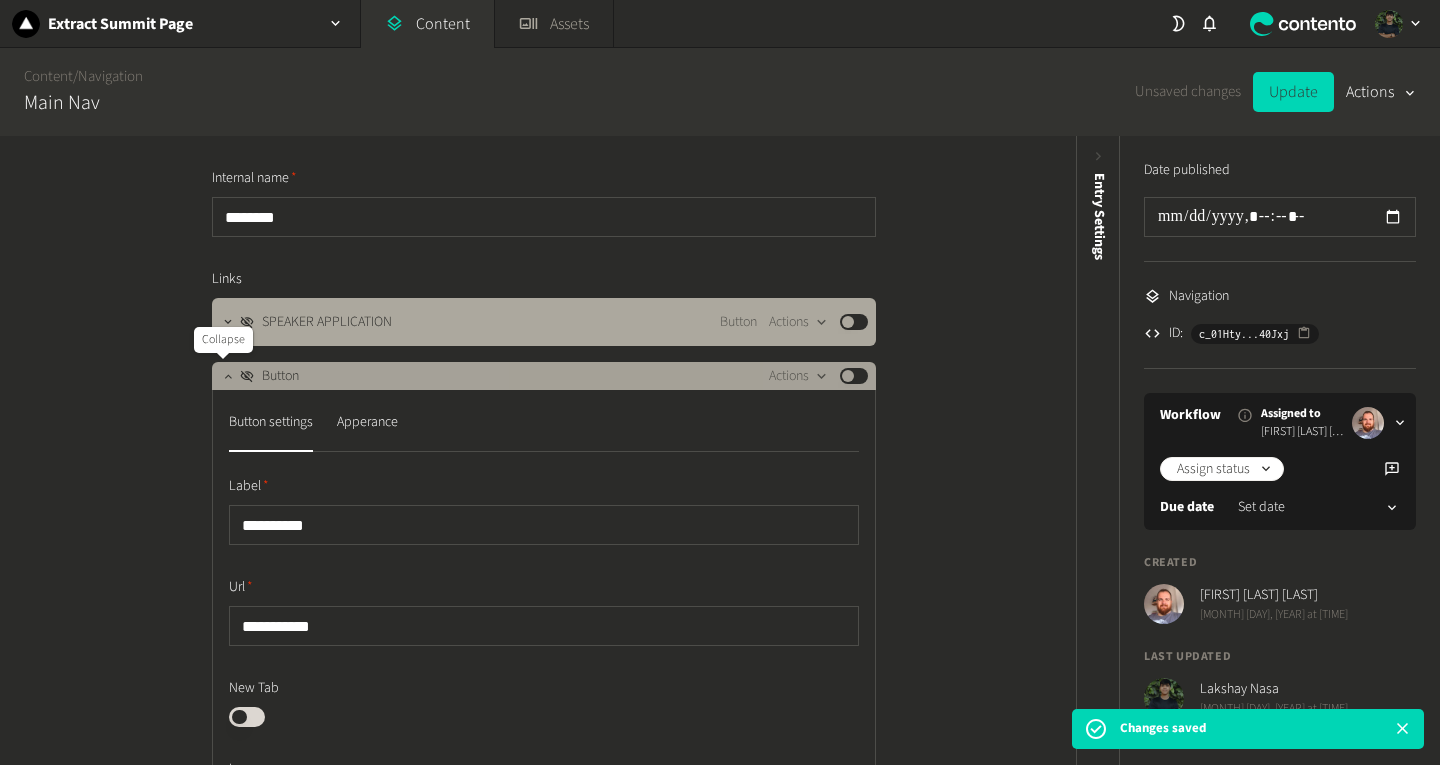 click 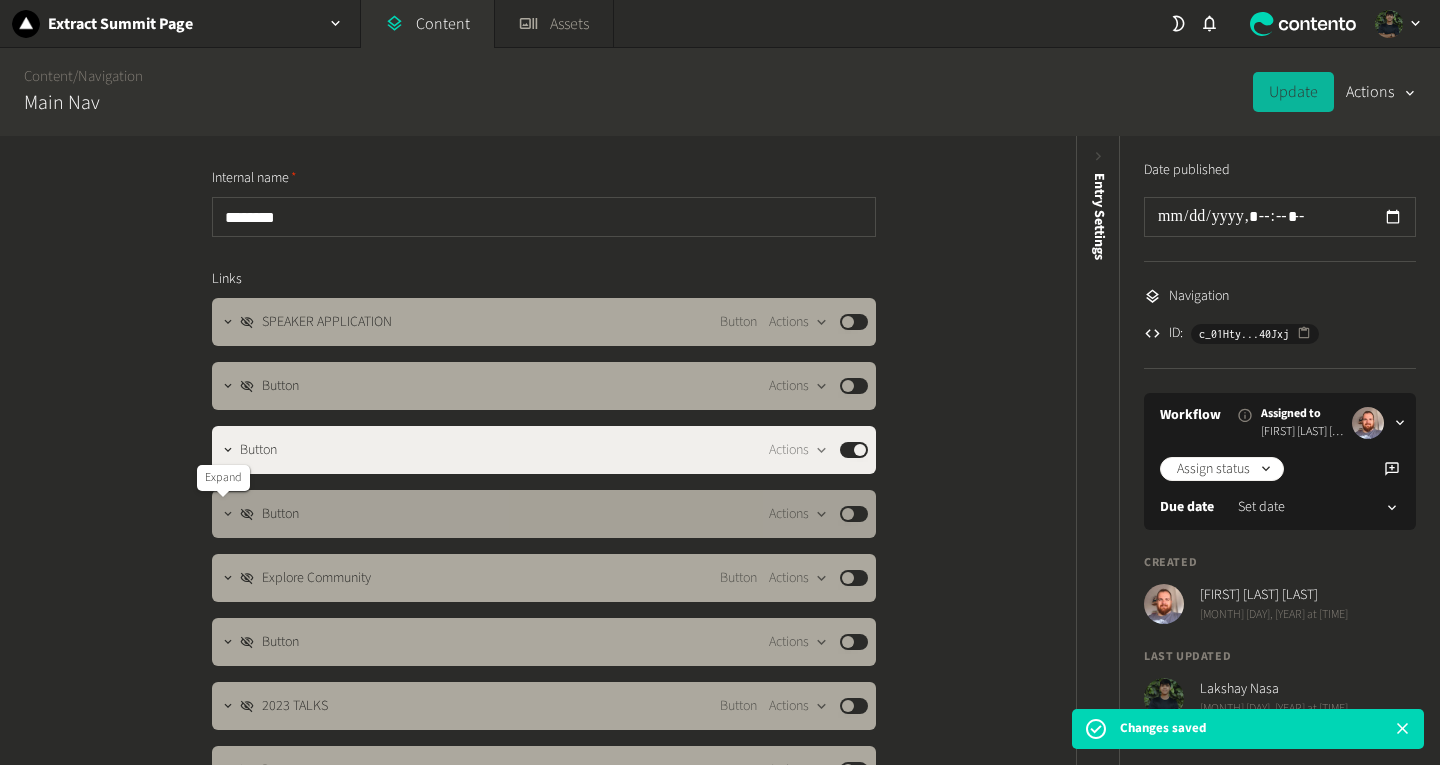 click 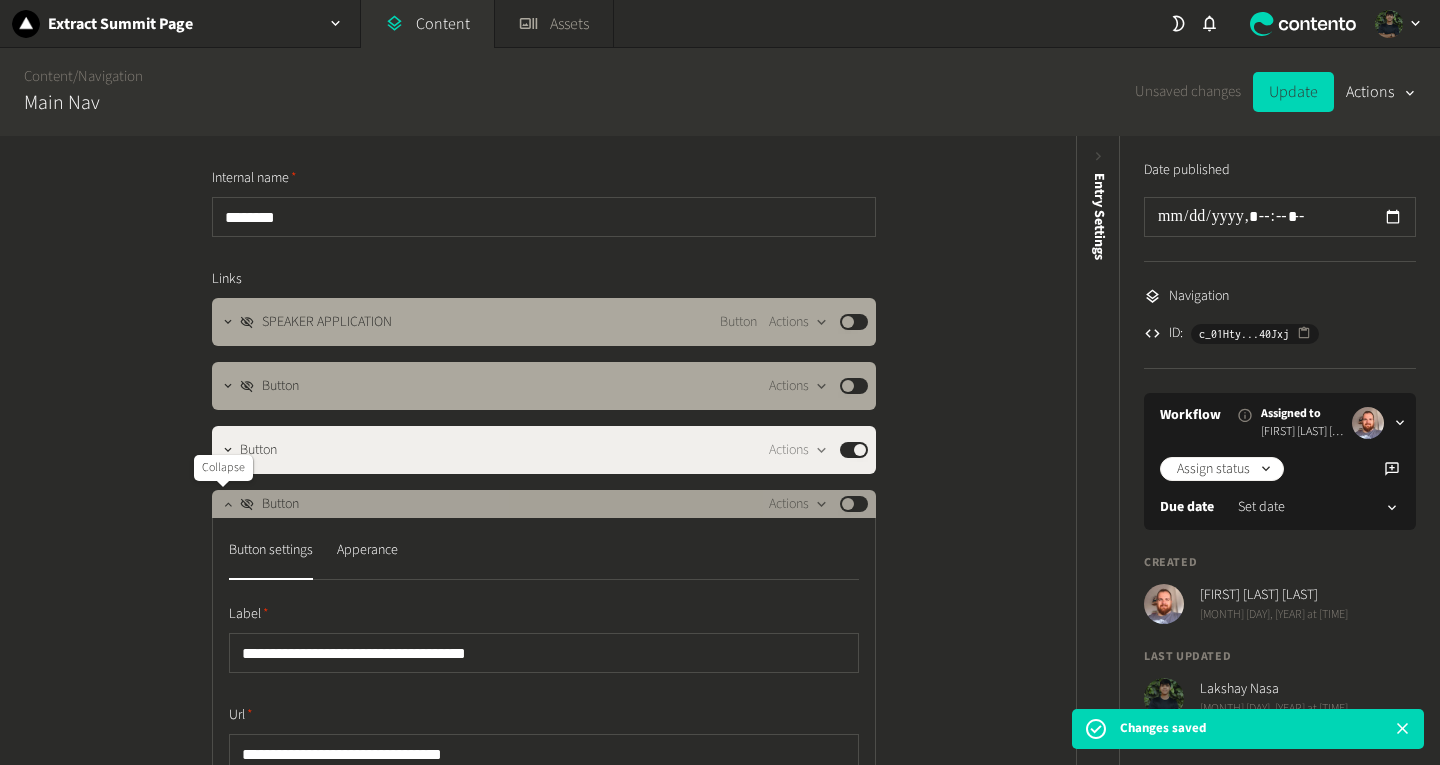 click 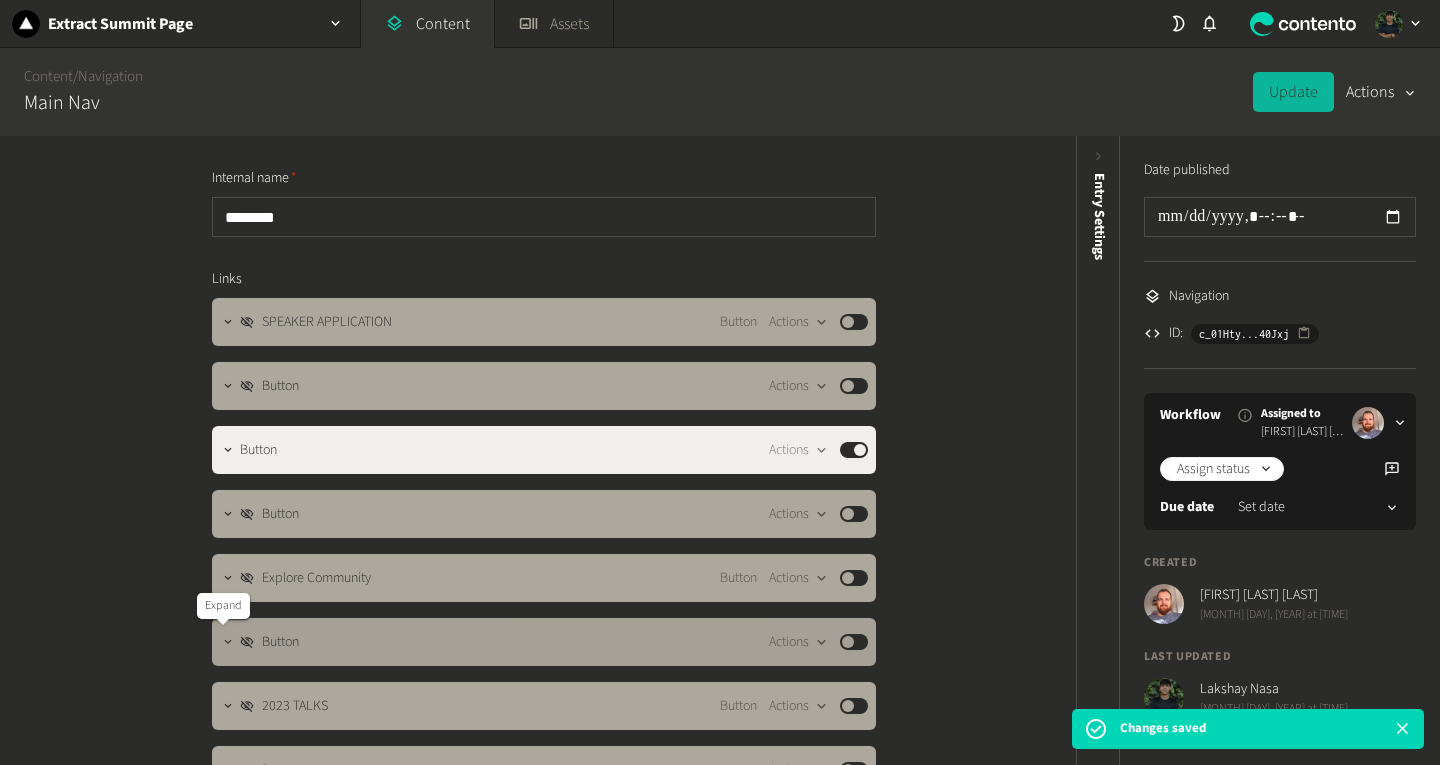 click 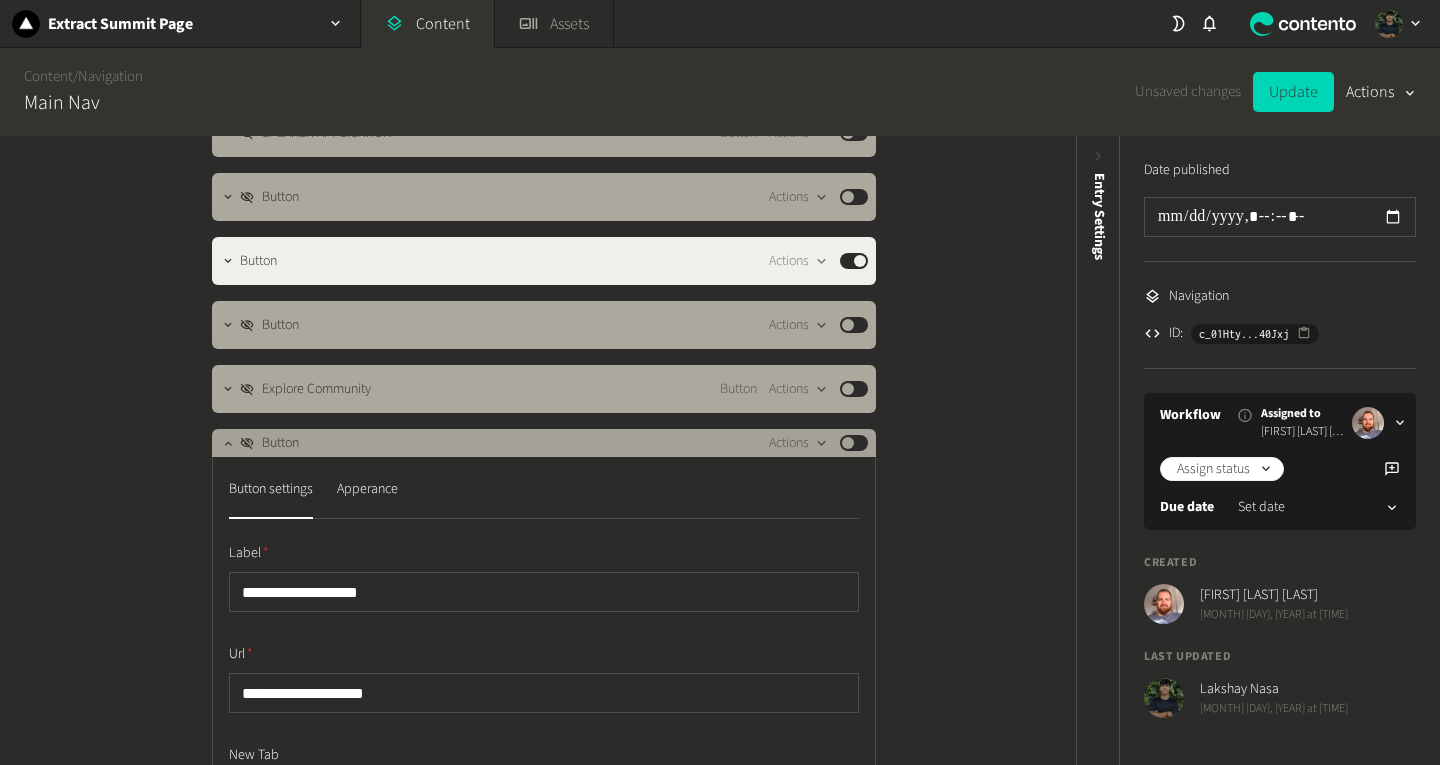 scroll, scrollTop: 190, scrollLeft: 0, axis: vertical 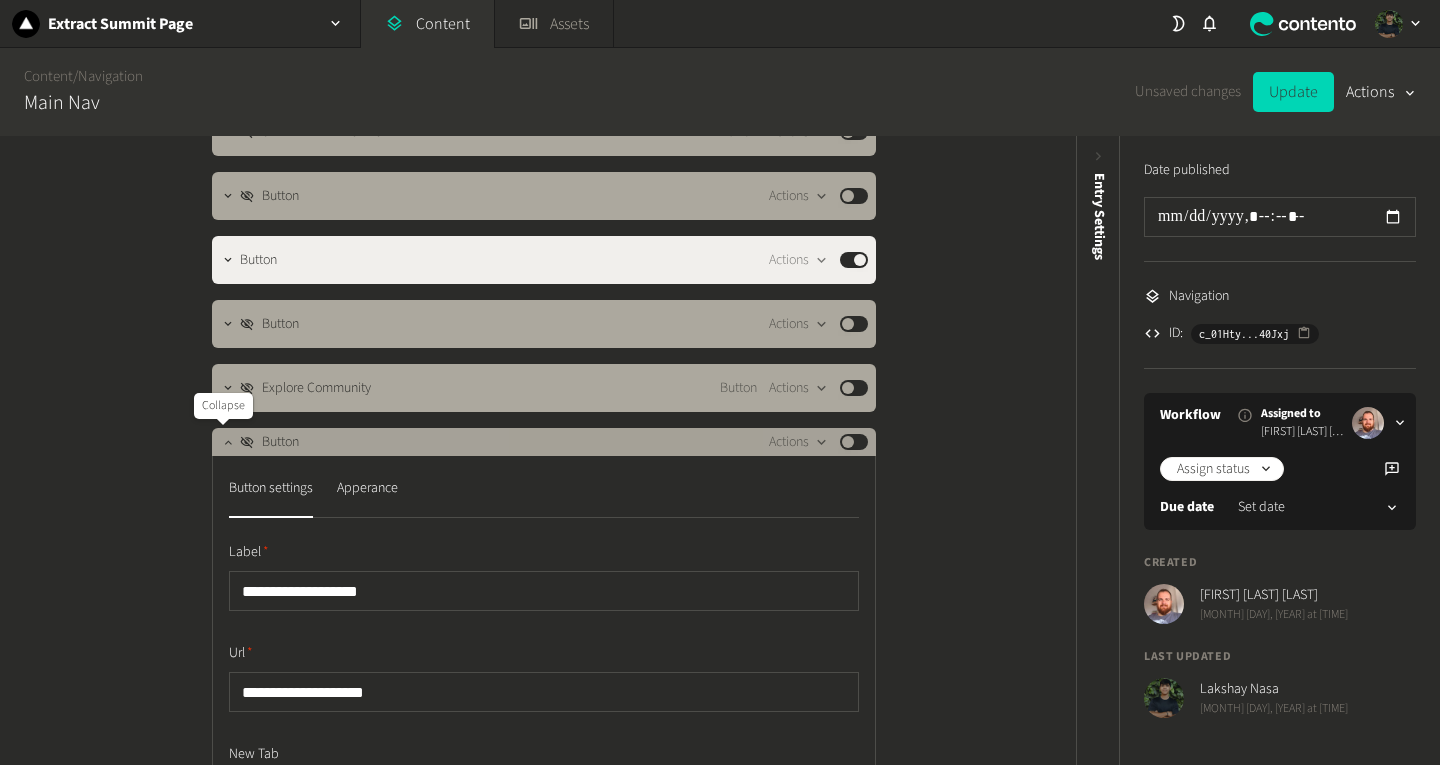 click 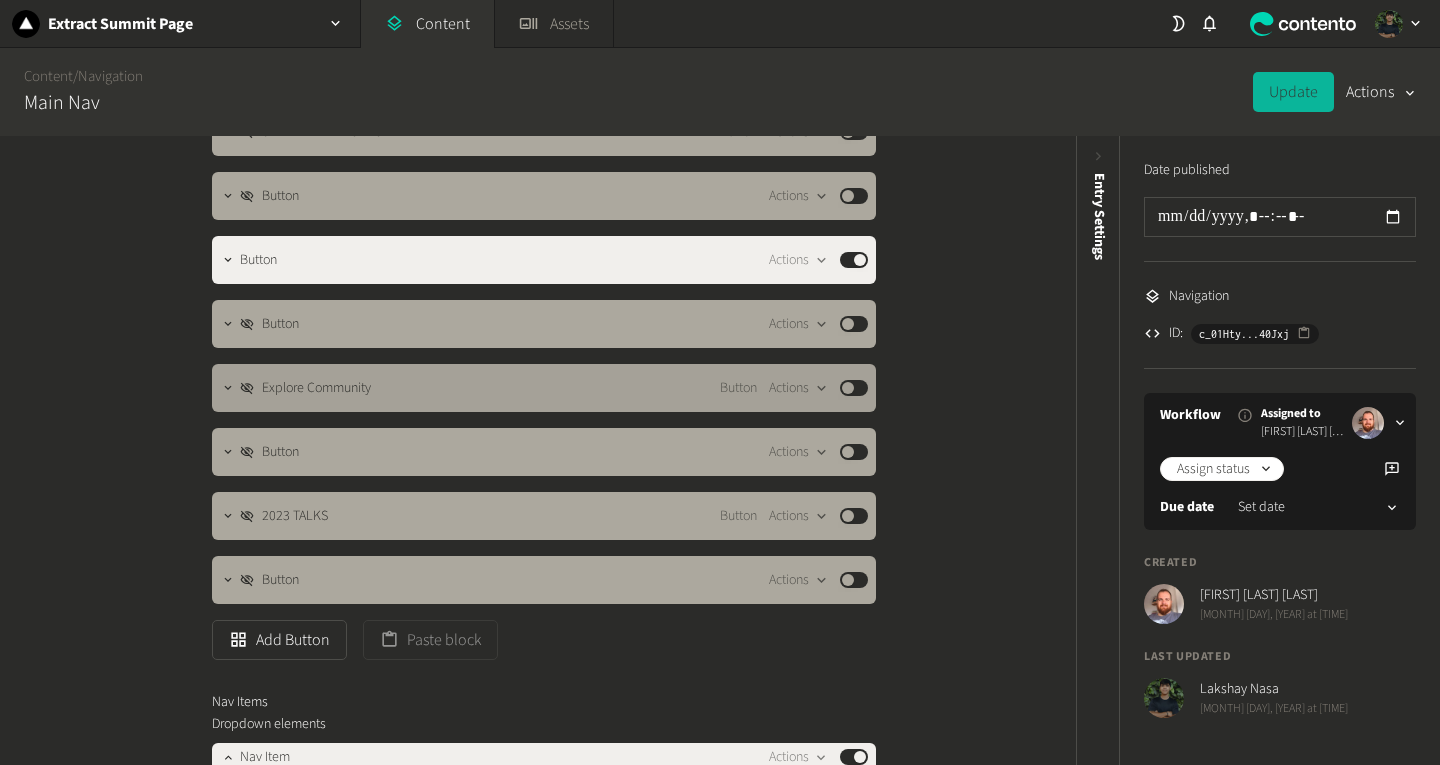 click on "Published" 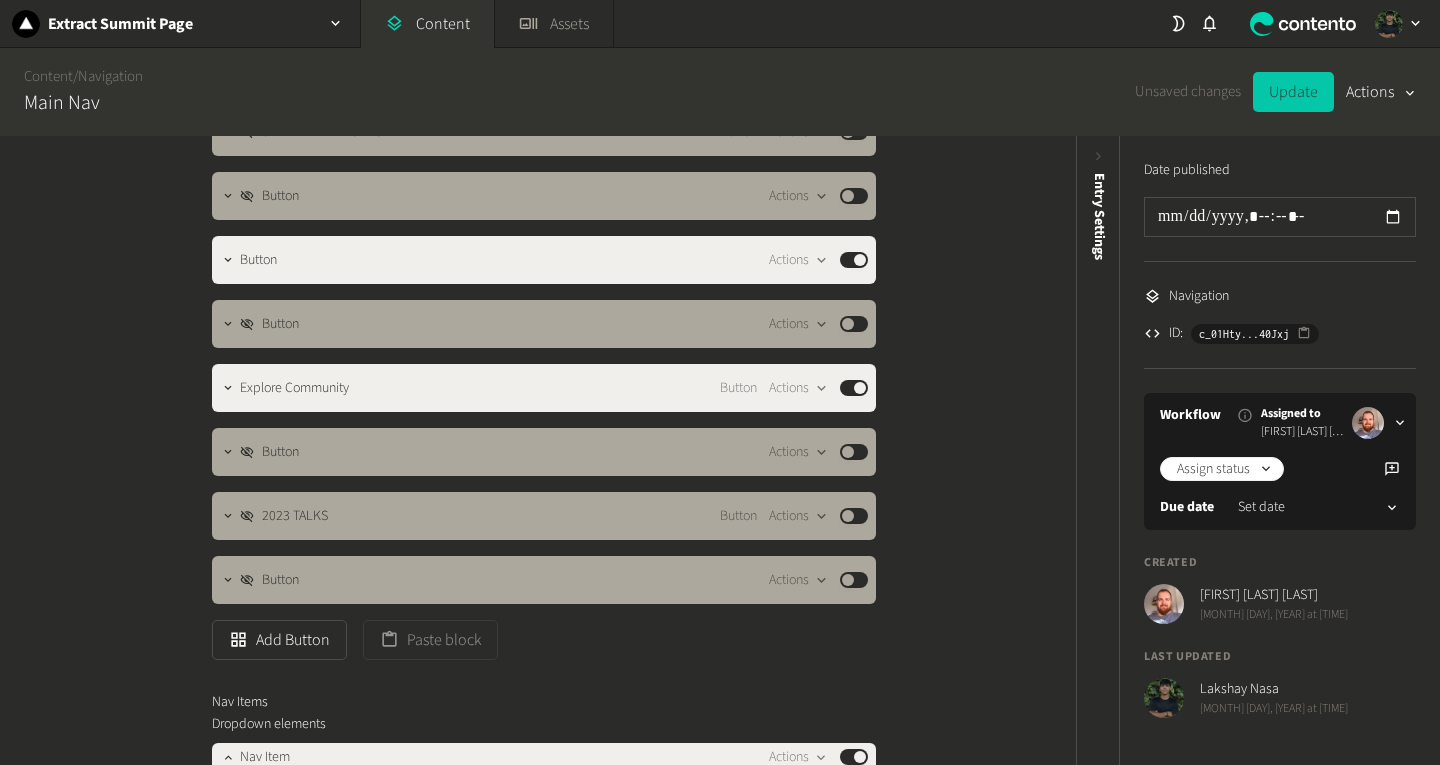 click on "Update" 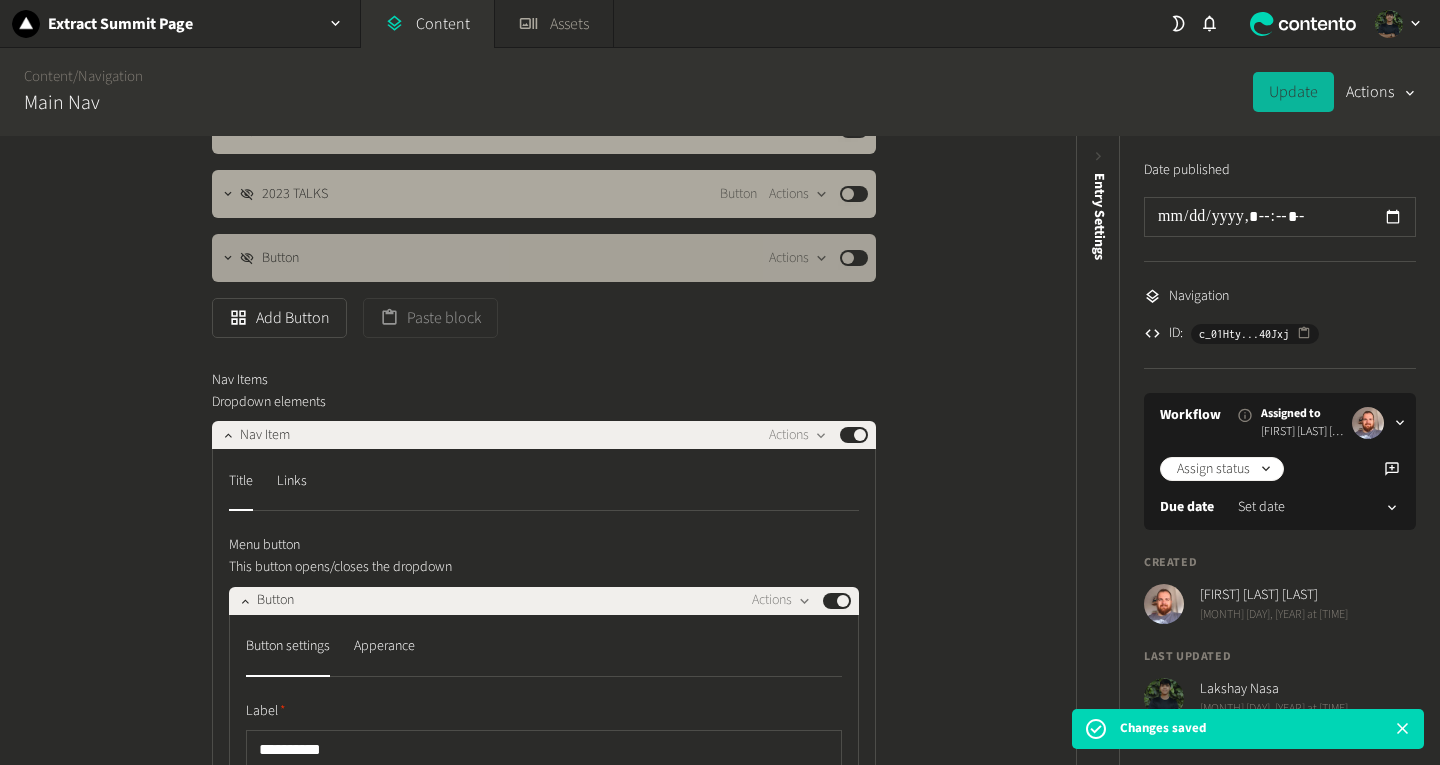 scroll, scrollTop: 515, scrollLeft: 0, axis: vertical 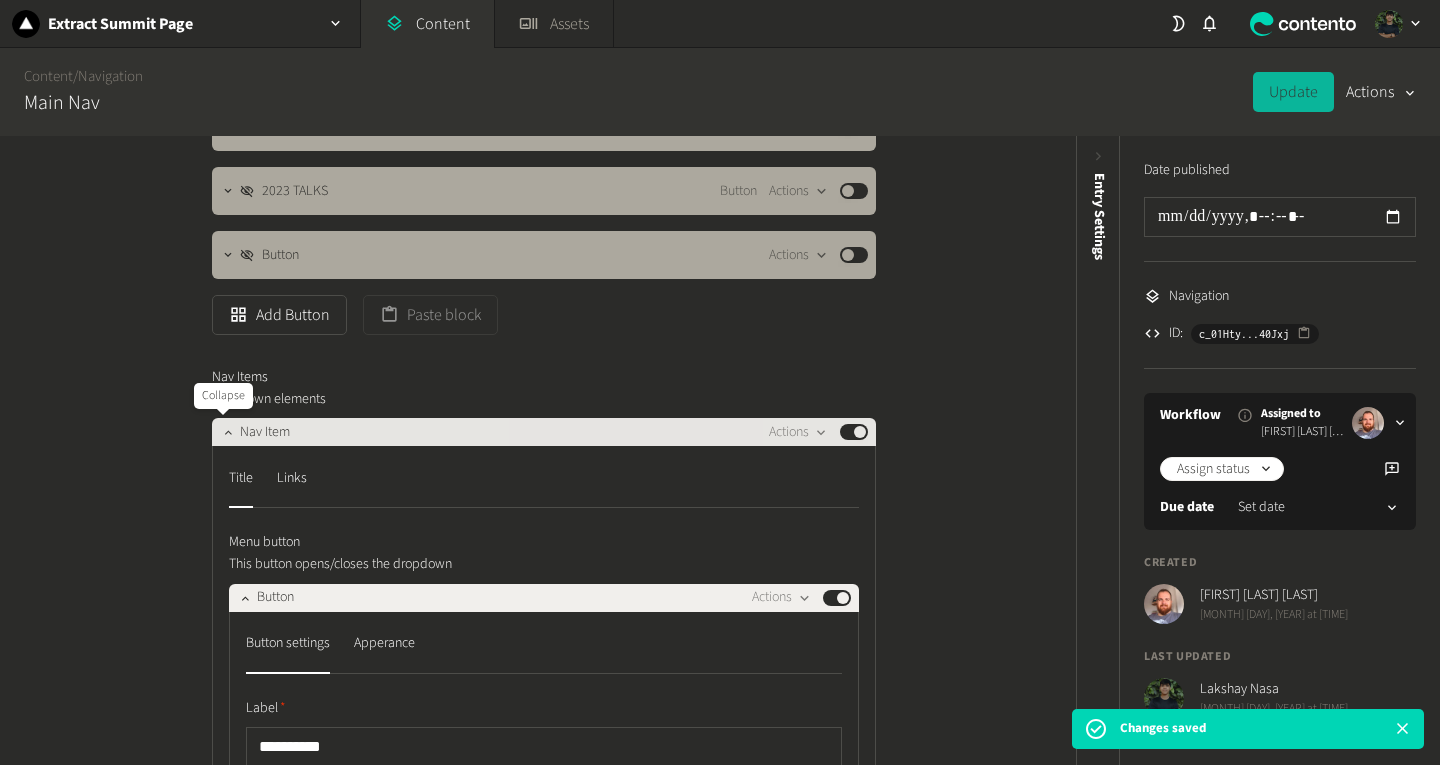 click 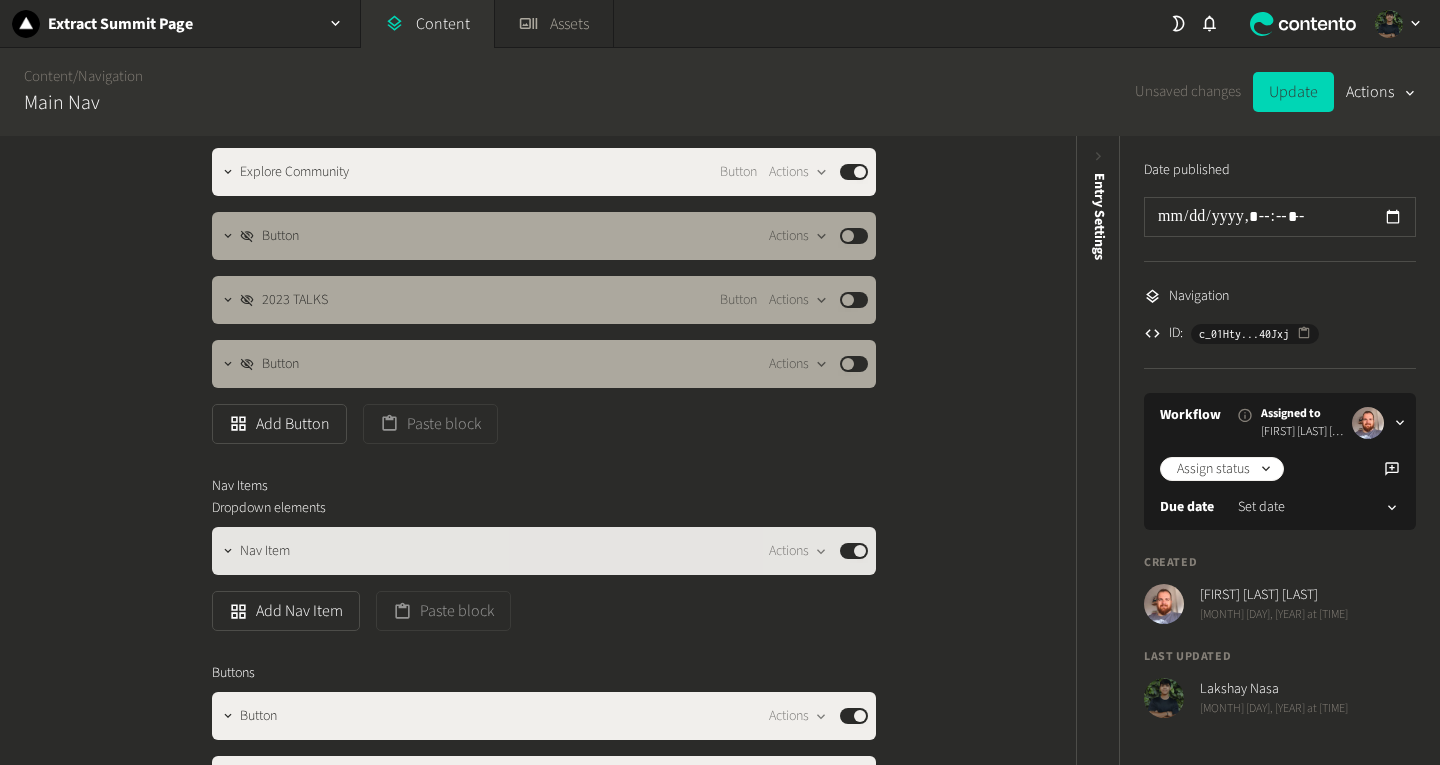 scroll, scrollTop: 405, scrollLeft: 0, axis: vertical 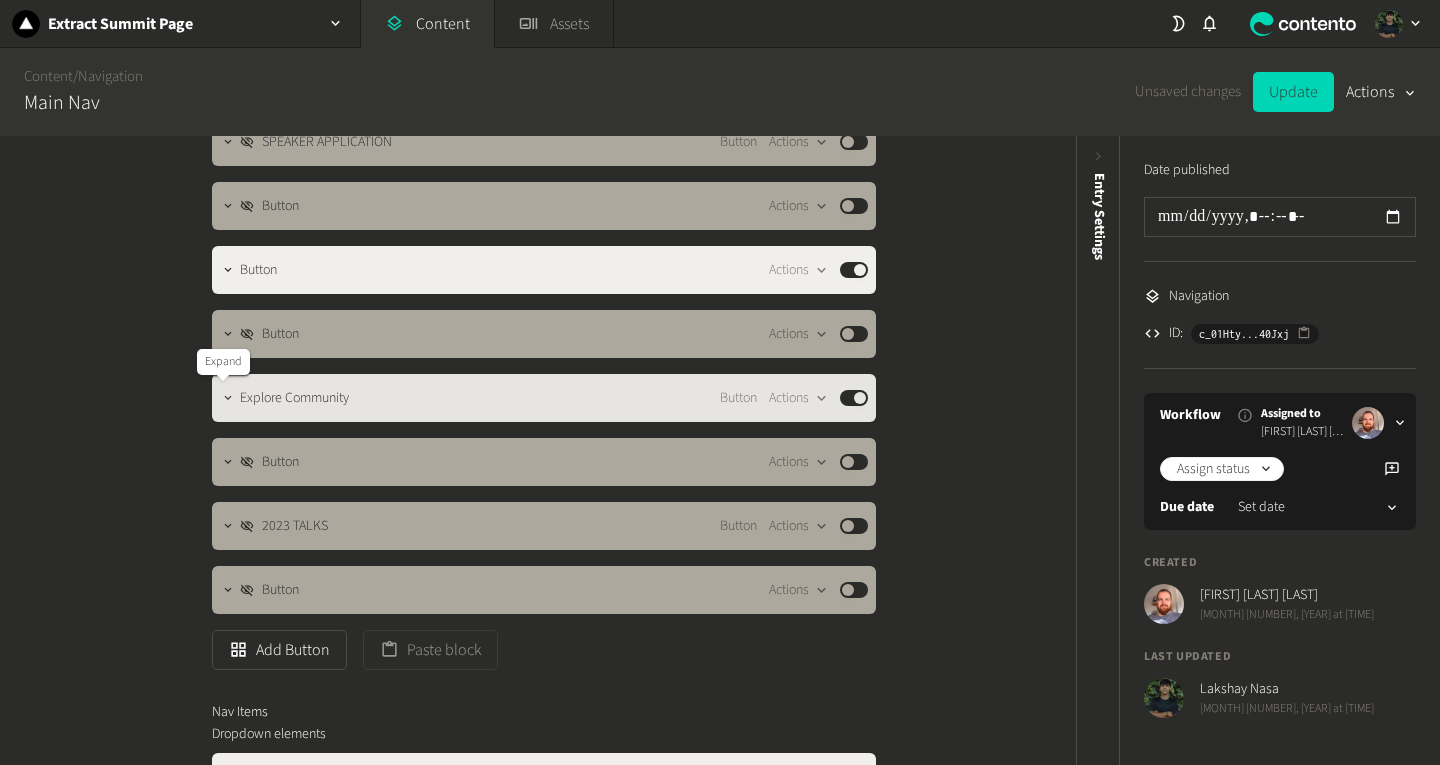 click 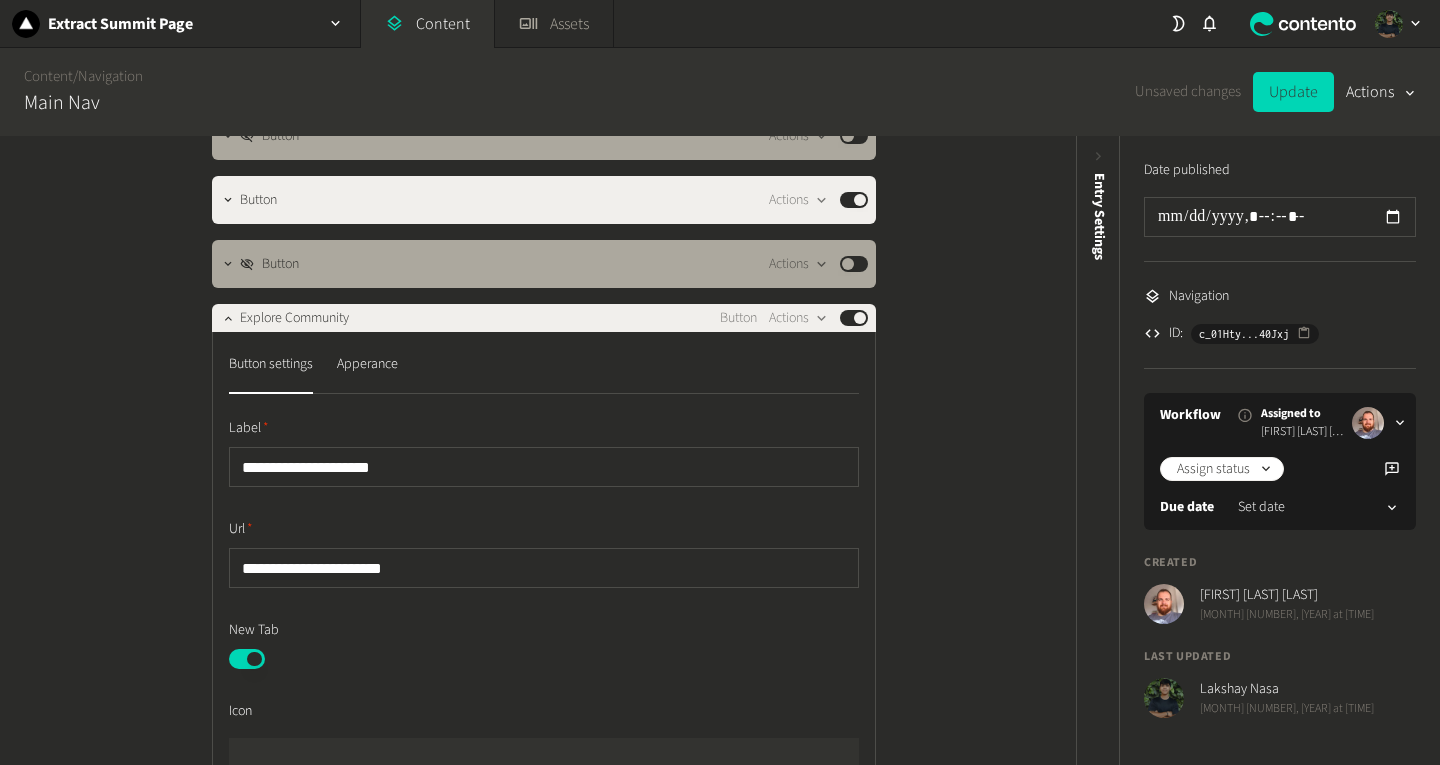 scroll, scrollTop: 252, scrollLeft: 0, axis: vertical 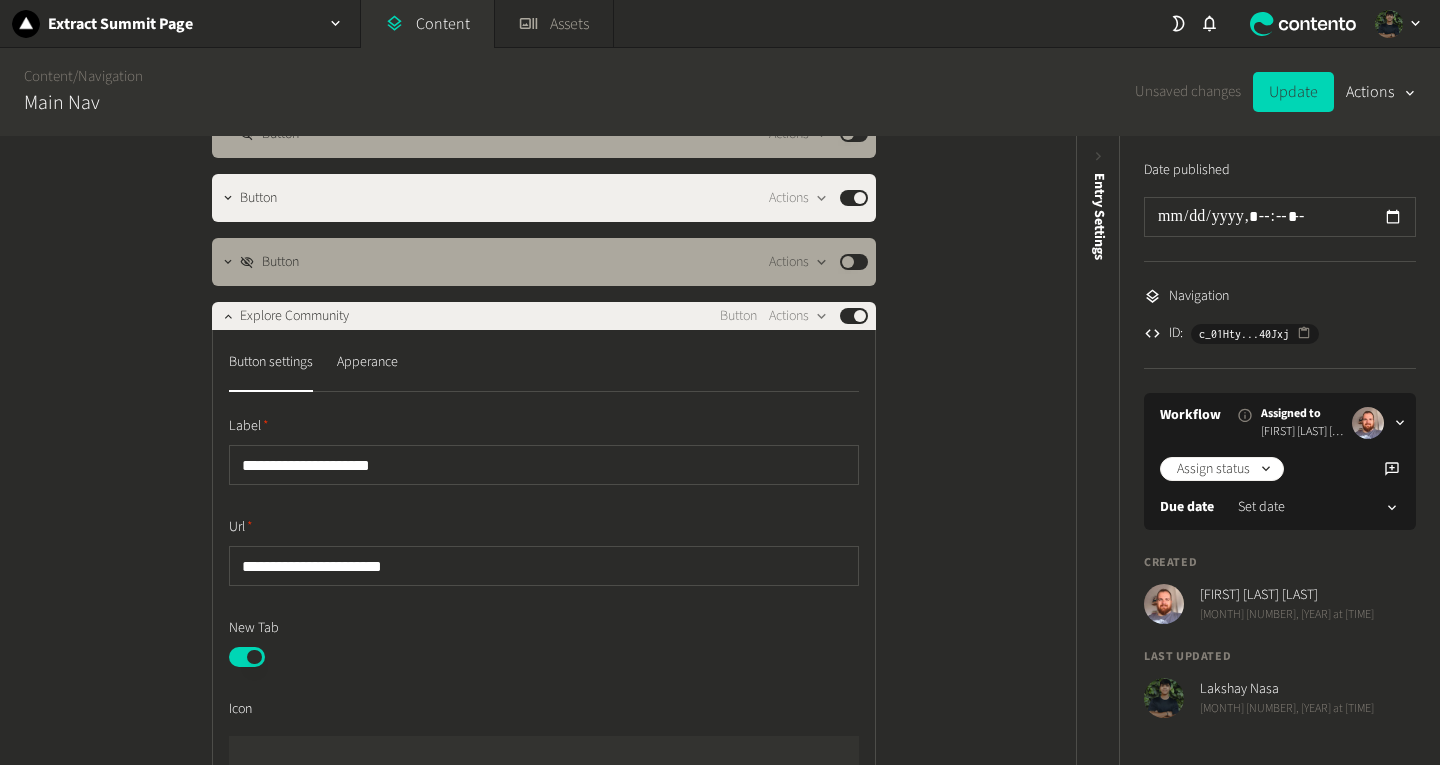 click on "Published" 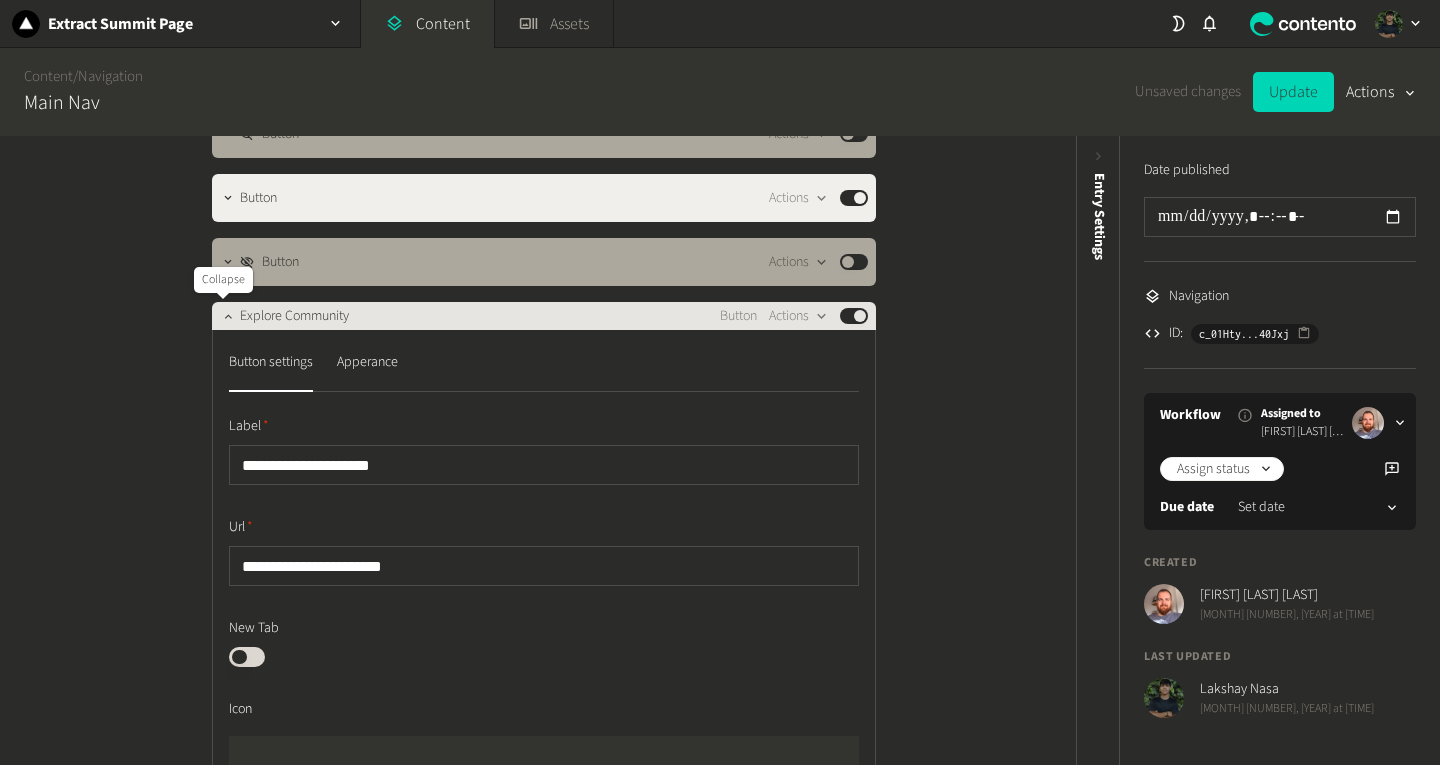 click 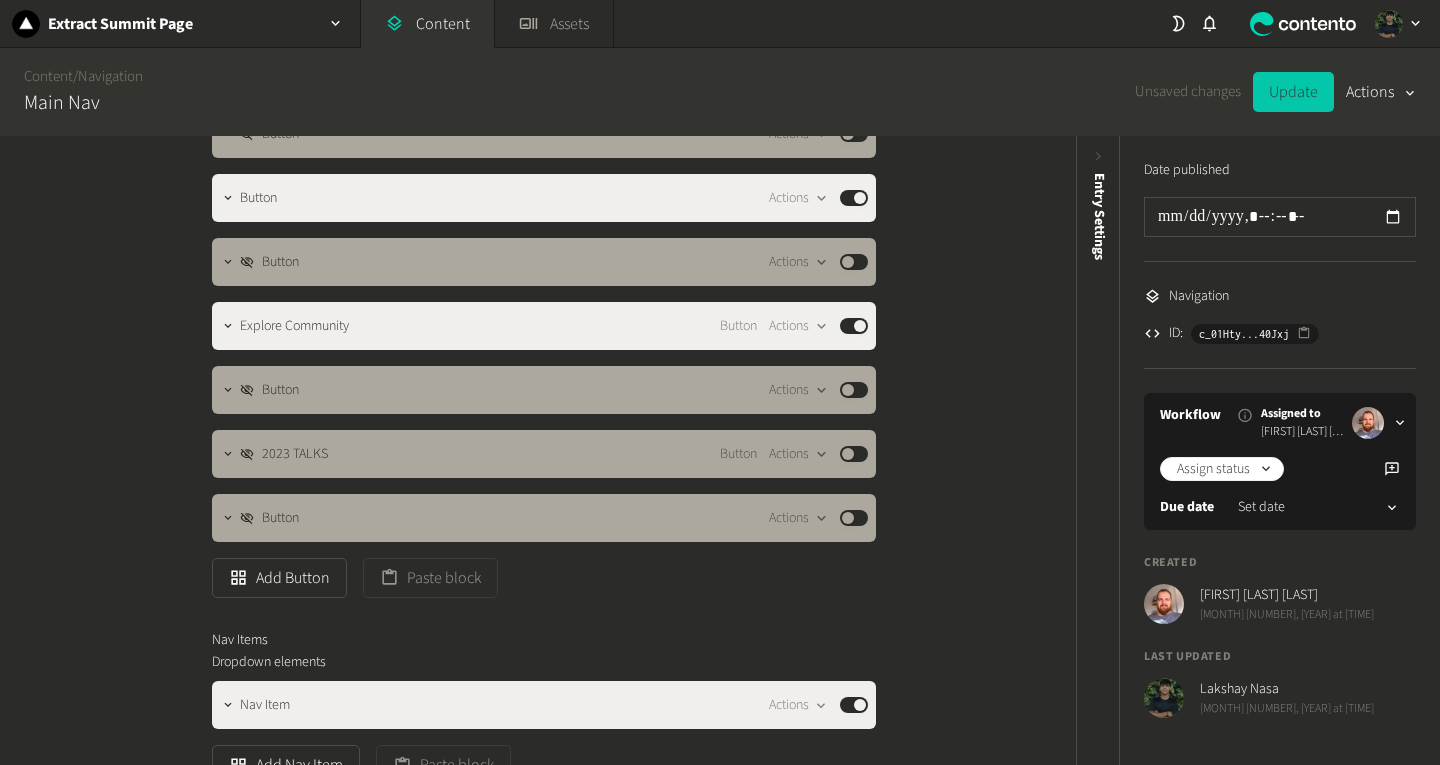 click on "Update" 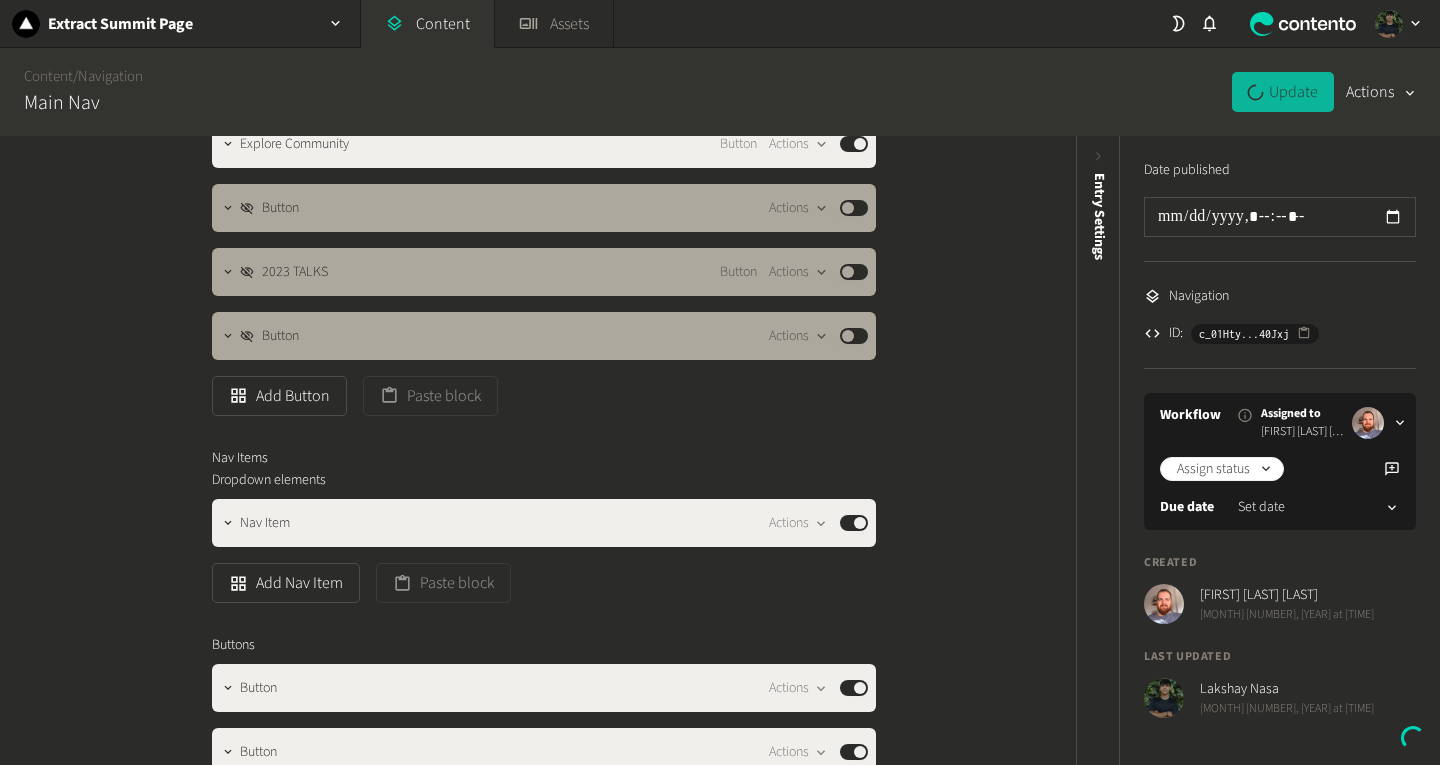 scroll, scrollTop: 491, scrollLeft: 0, axis: vertical 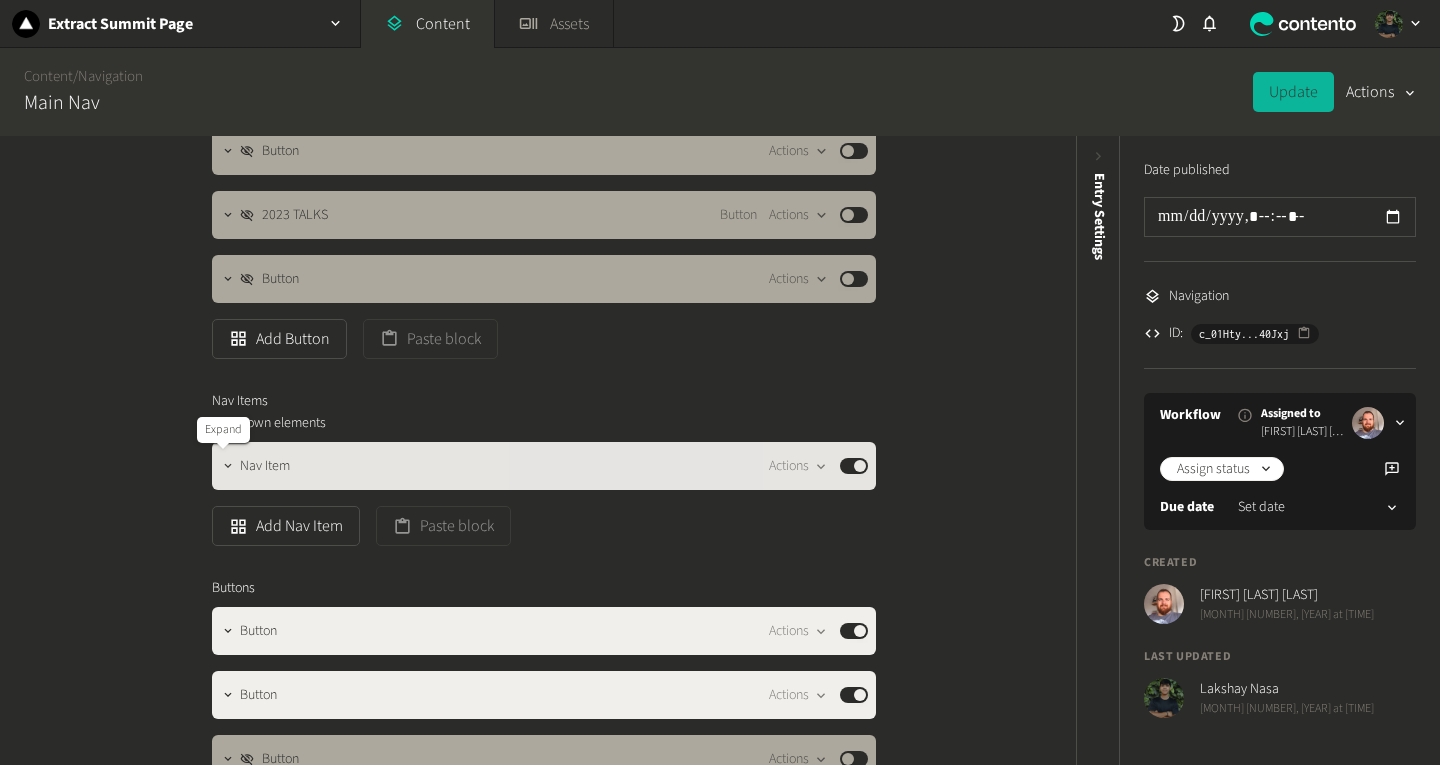 click 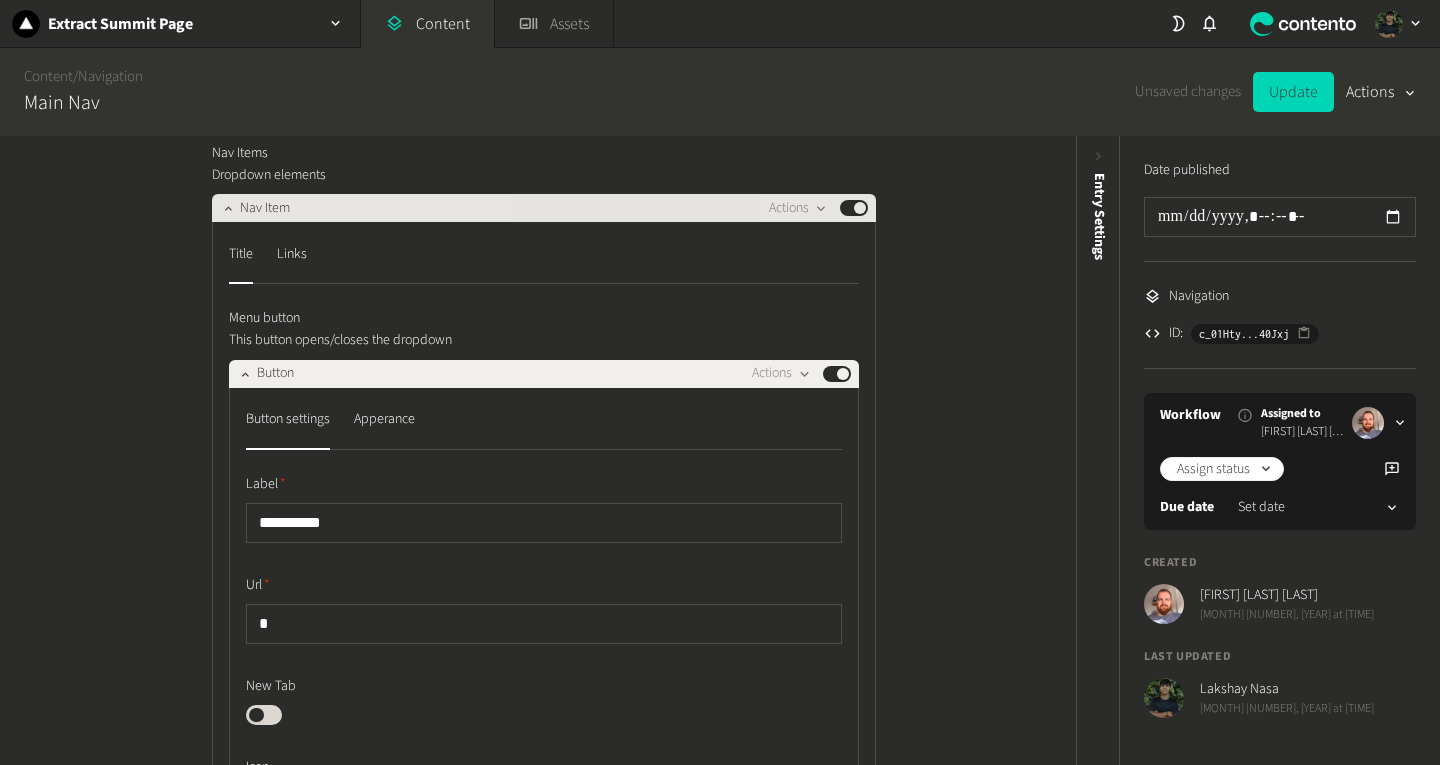 scroll, scrollTop: 738, scrollLeft: 0, axis: vertical 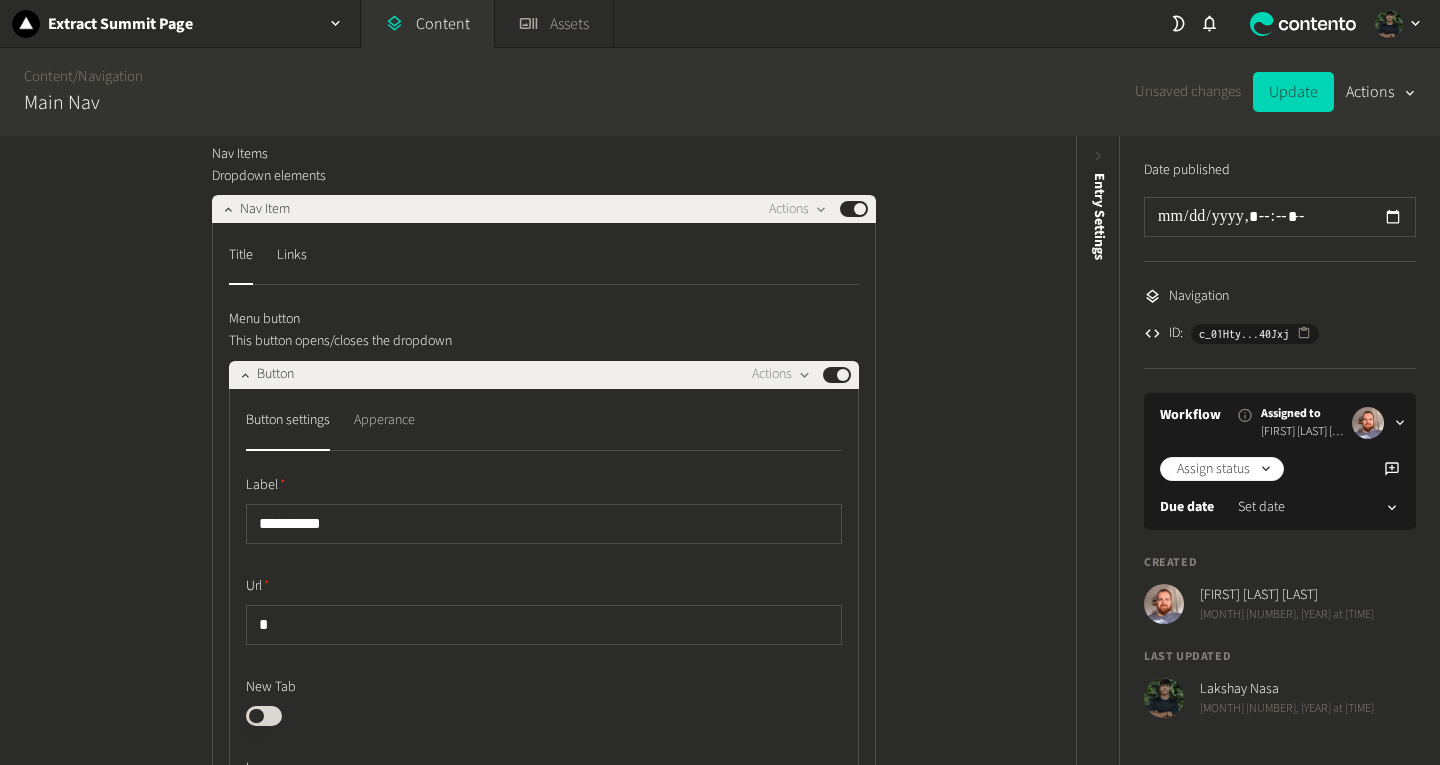 click on "Apperance" 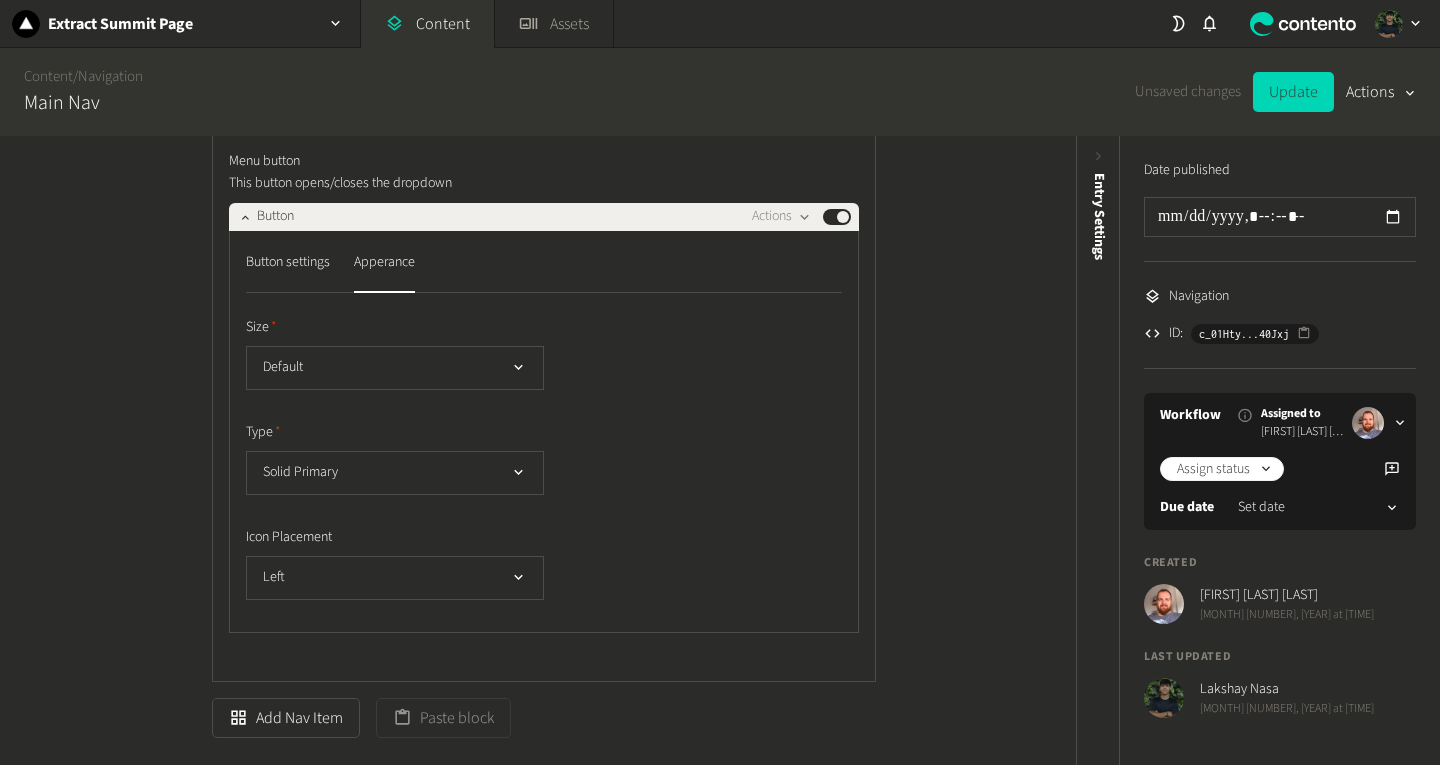 scroll, scrollTop: 895, scrollLeft: 0, axis: vertical 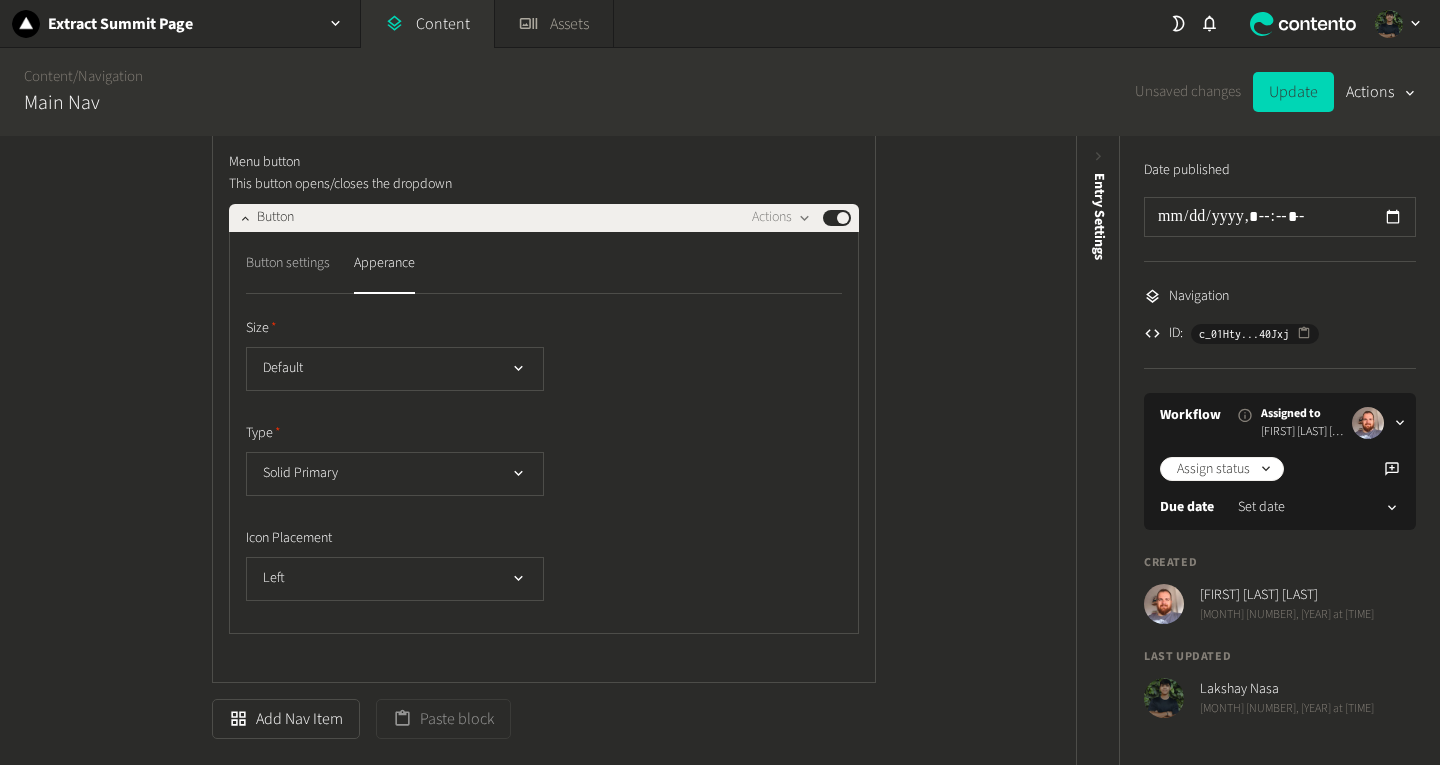 click on "Button settings" 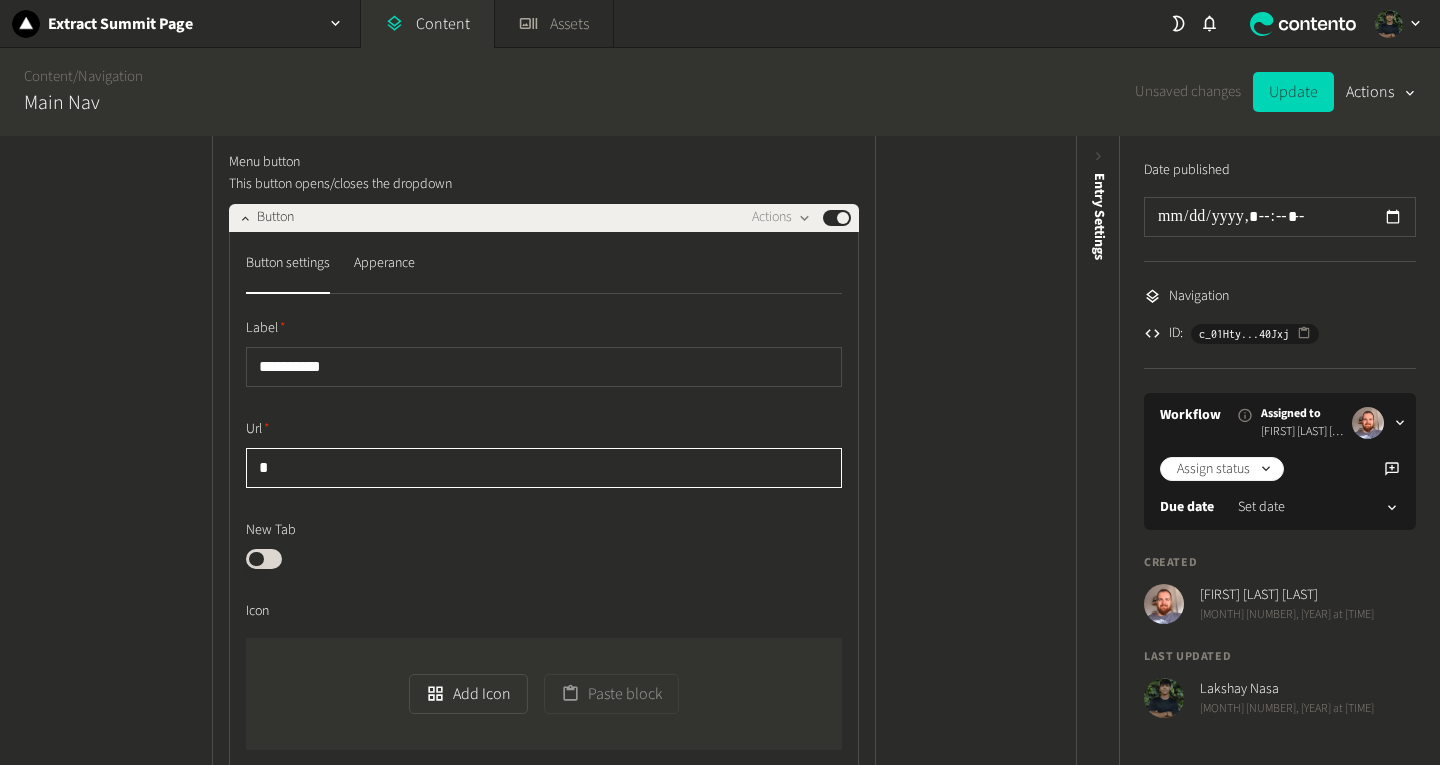 click on "*" 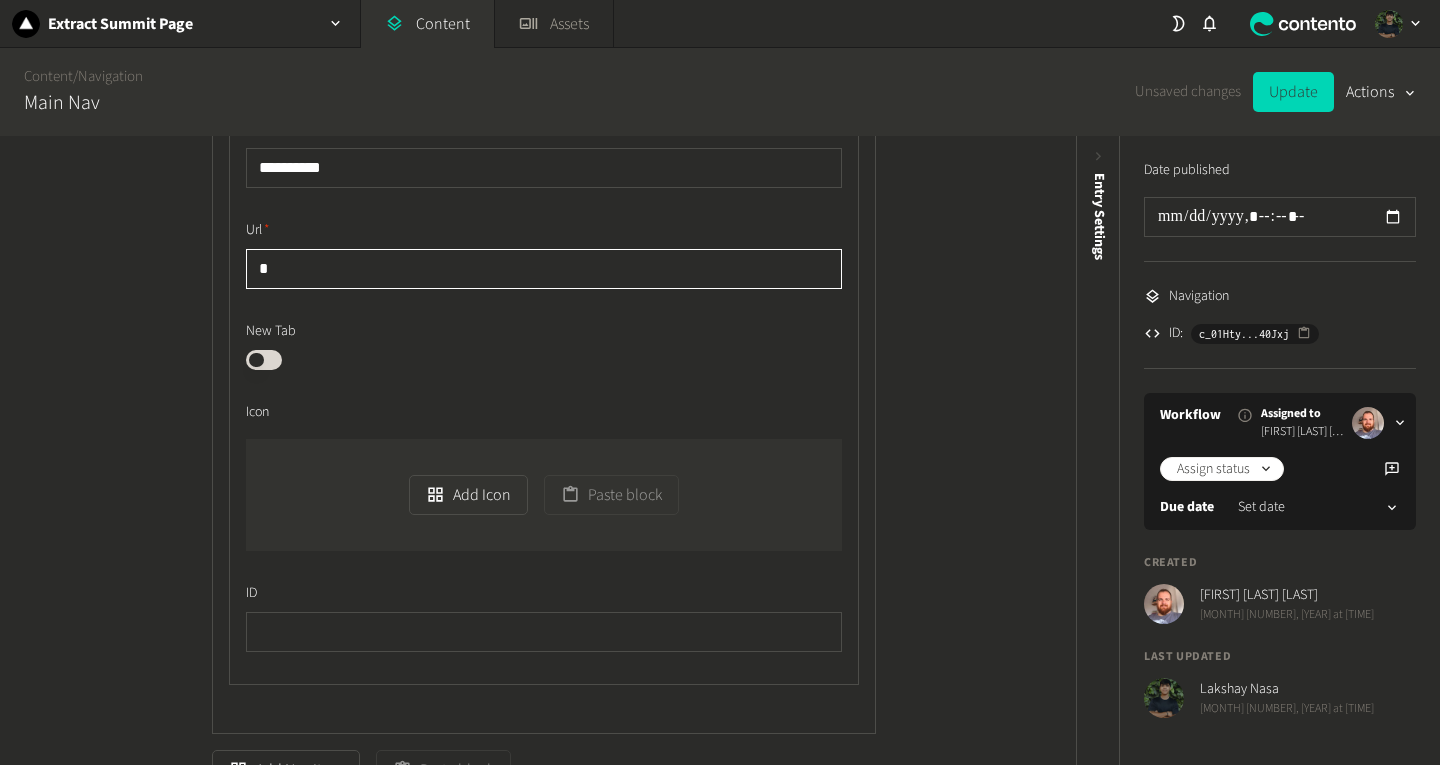 scroll, scrollTop: 865, scrollLeft: 0, axis: vertical 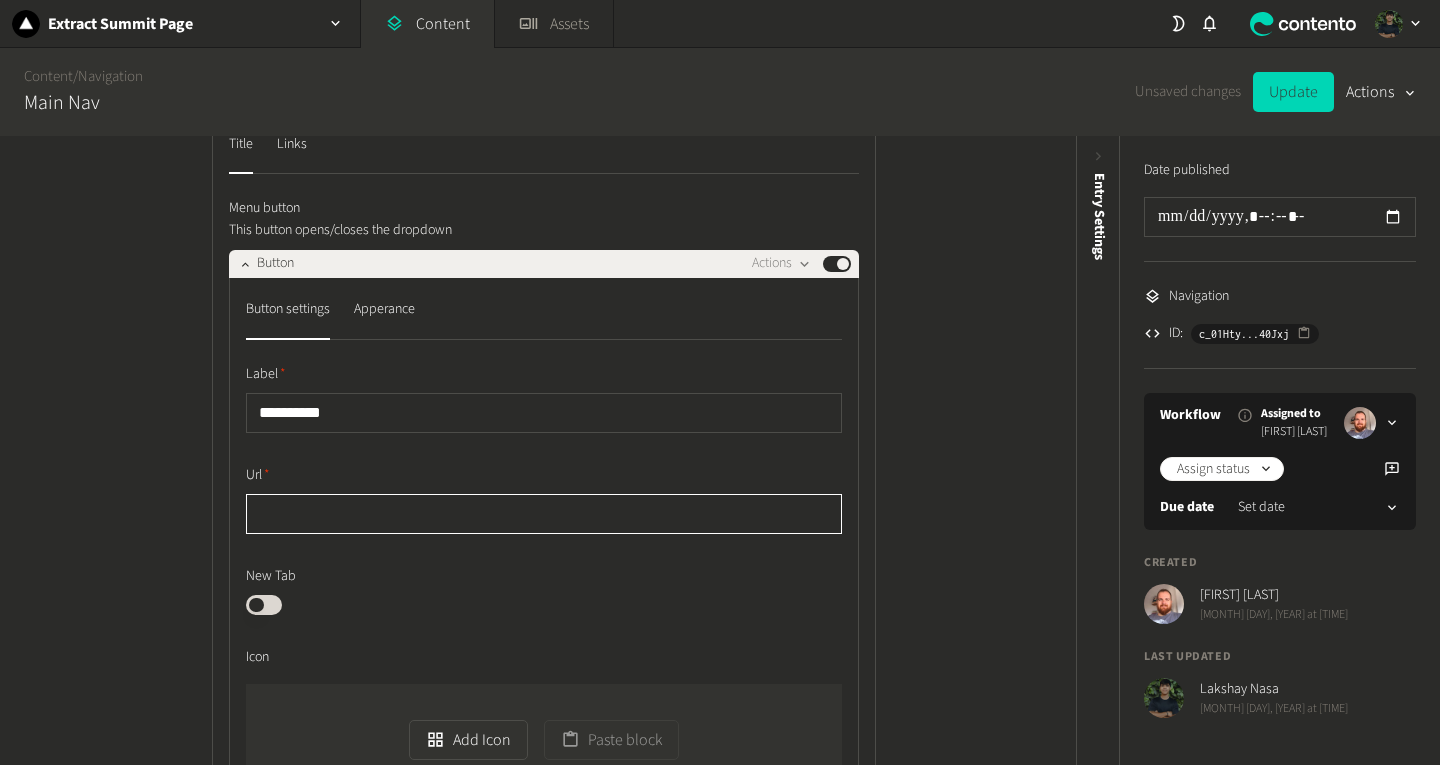 paste on "**********" 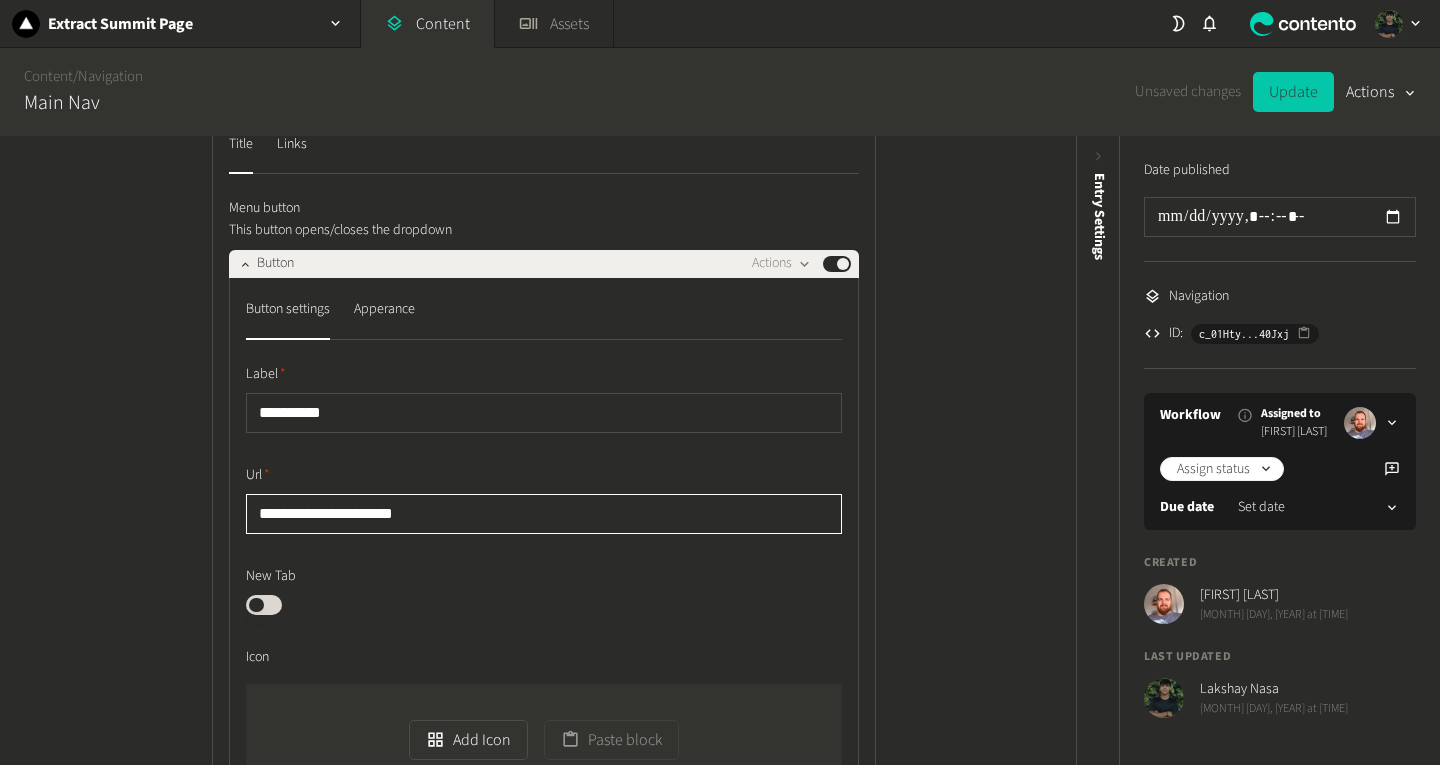 type on "**********" 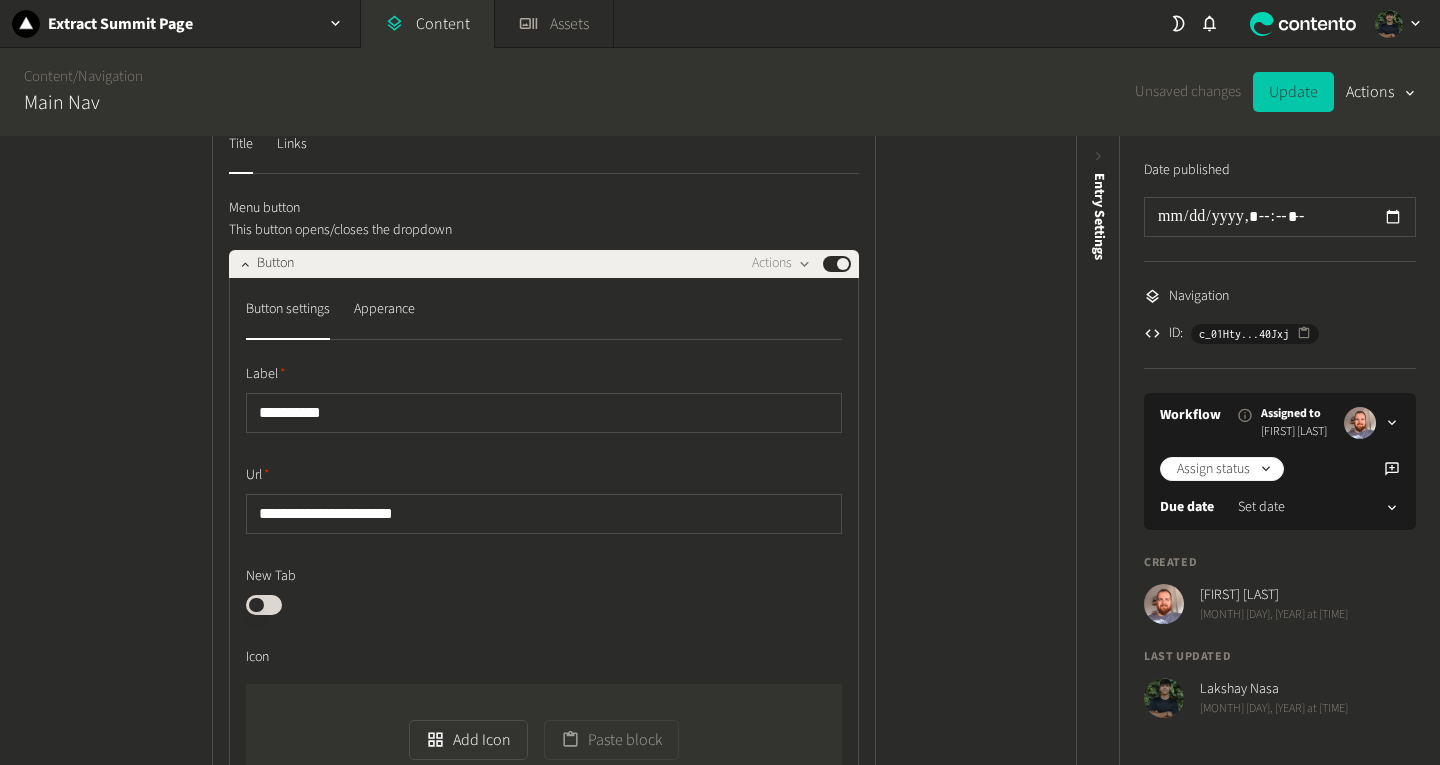 click on "Update" 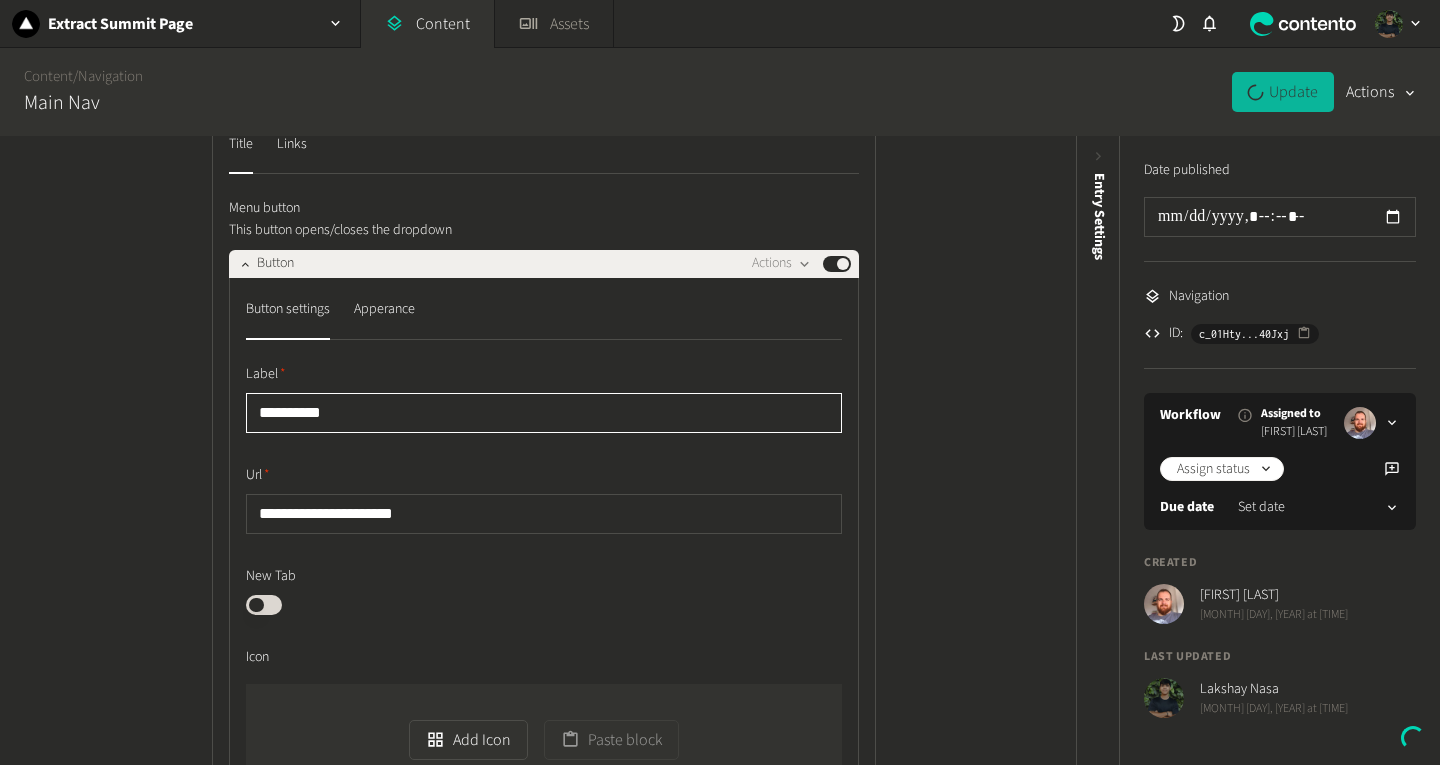 drag, startPoint x: 382, startPoint y: 403, endPoint x: 201, endPoint y: 409, distance: 181.09943 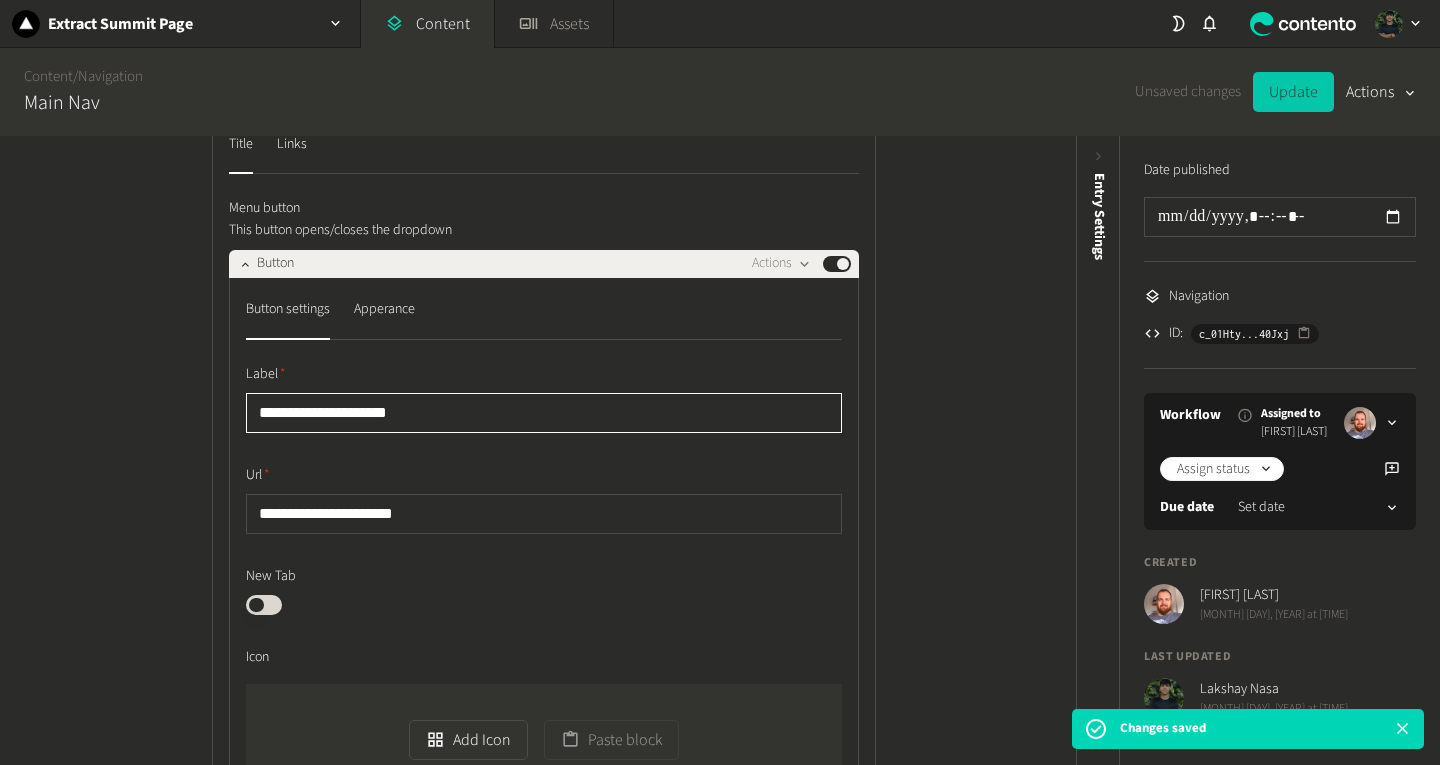 type on "**********" 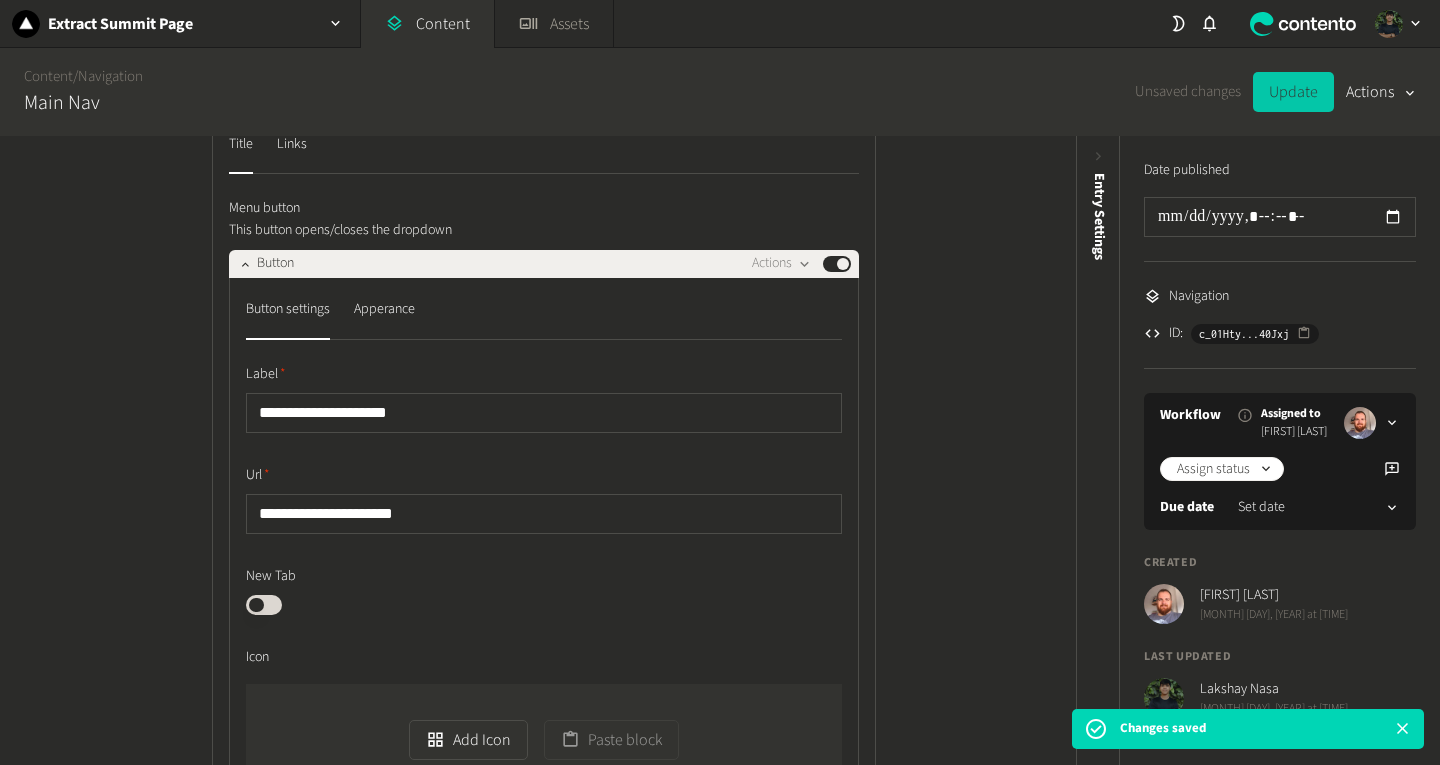 click on "Update" 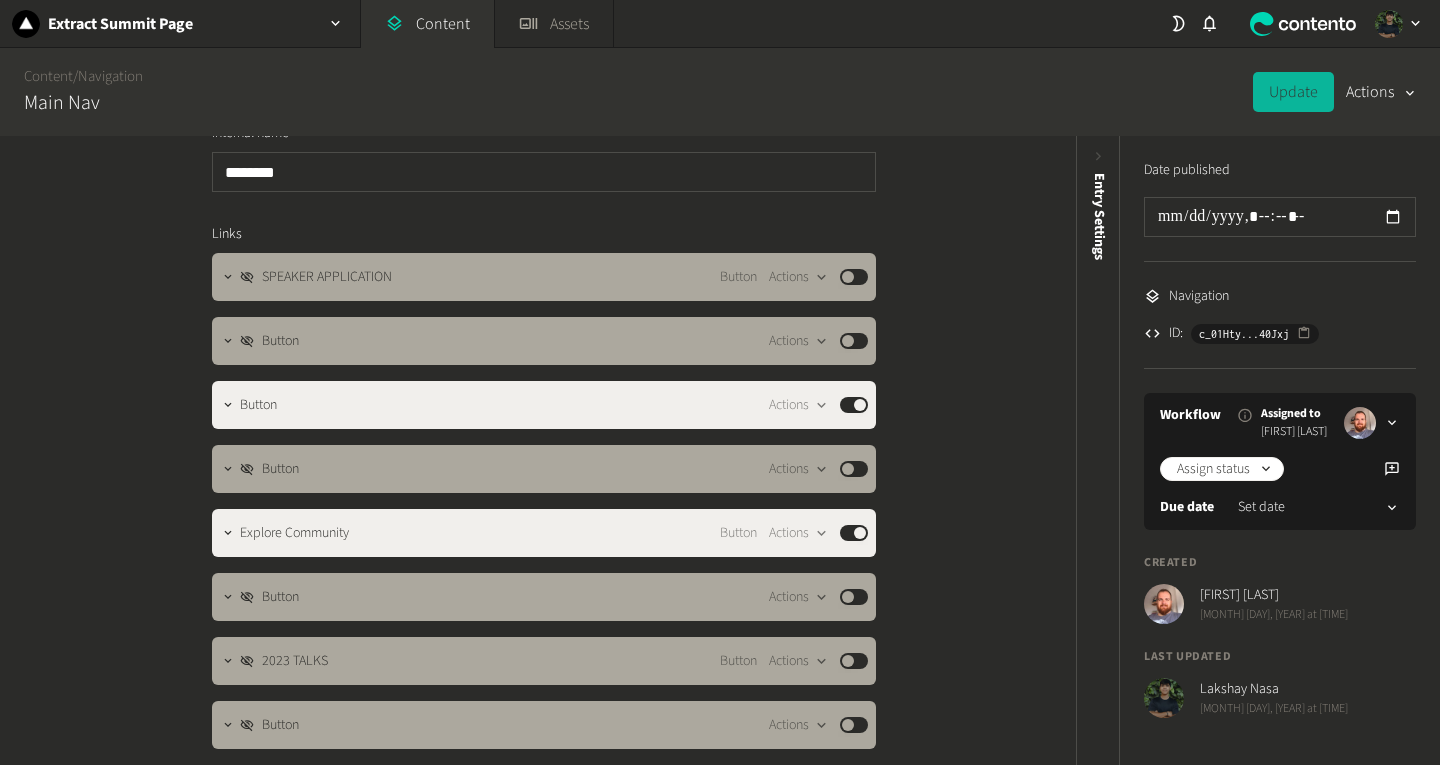 scroll, scrollTop: 44, scrollLeft: 0, axis: vertical 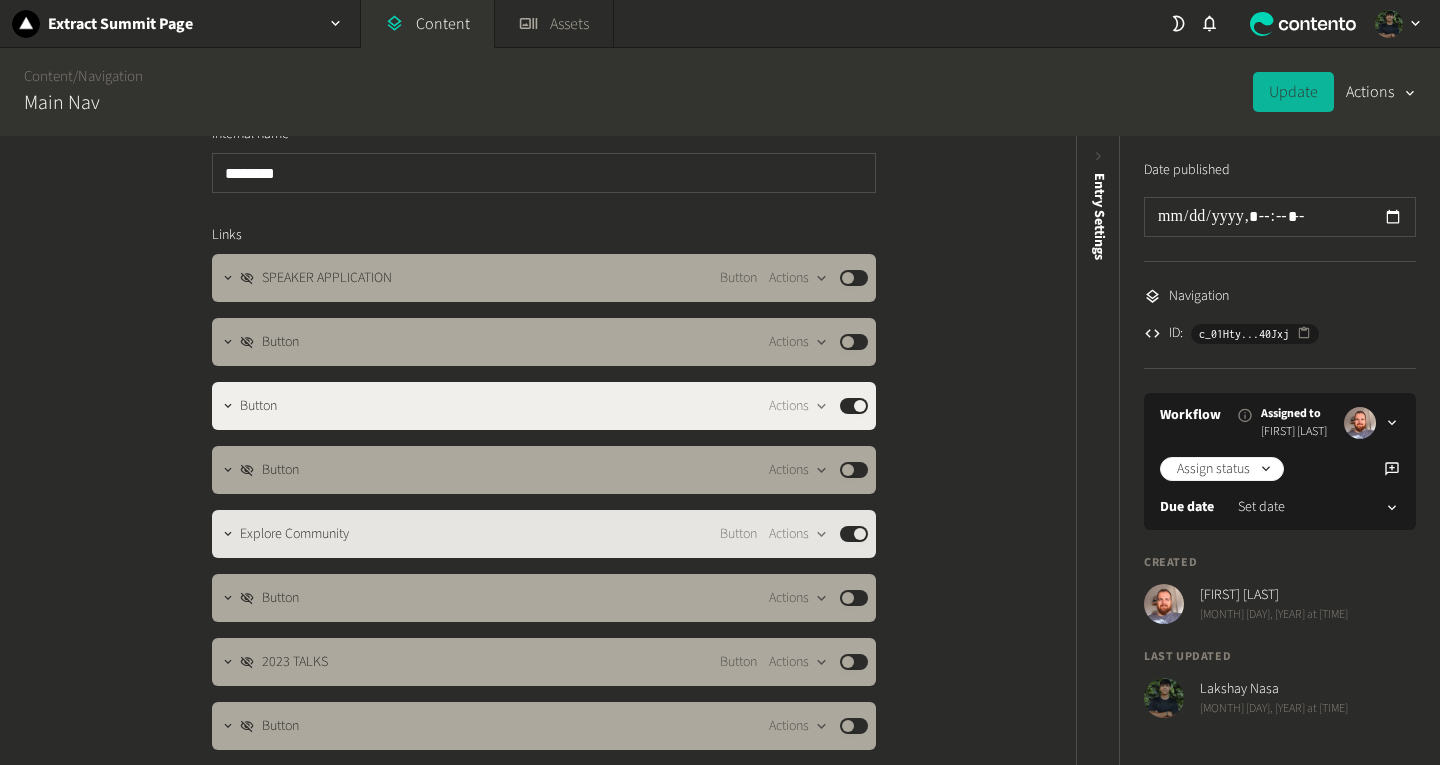 click on "Published" 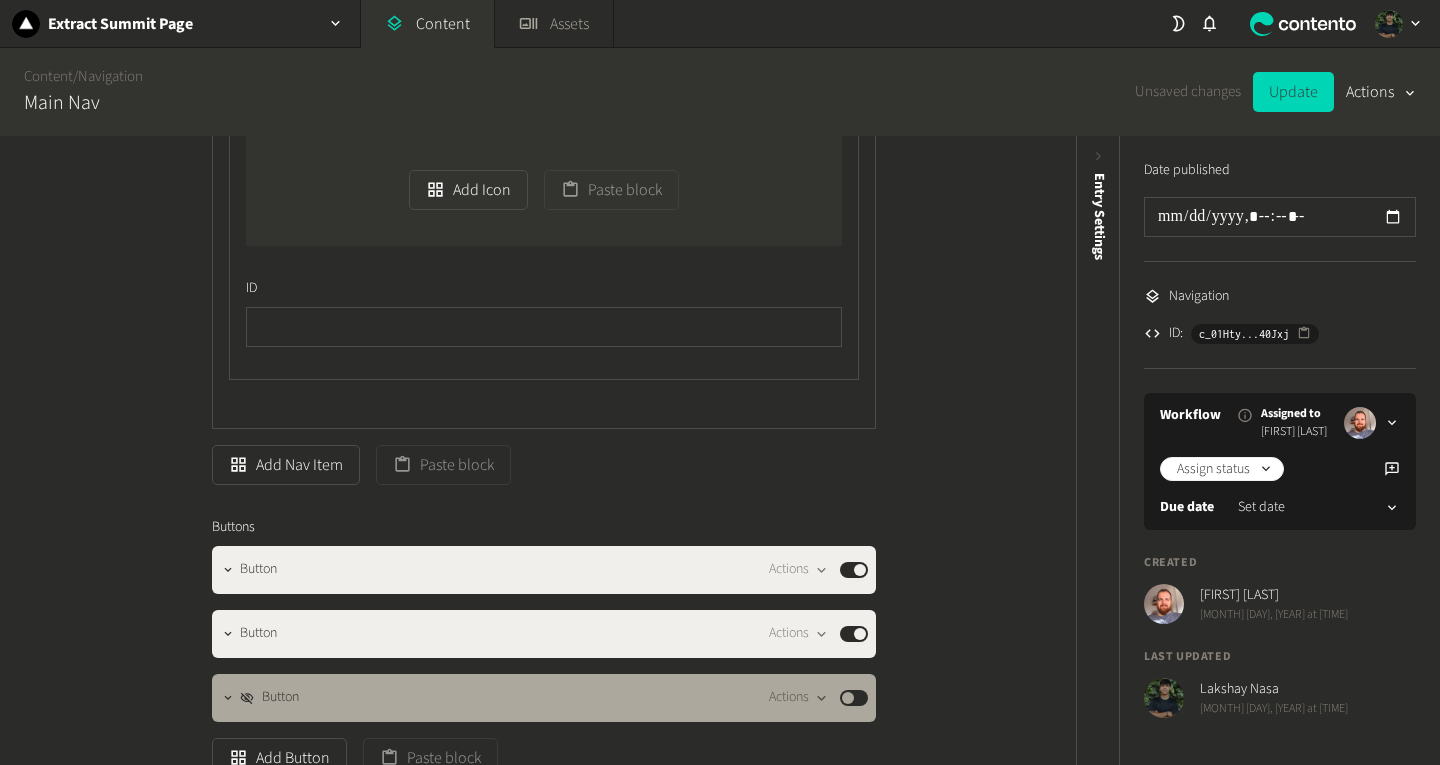 scroll, scrollTop: 1407, scrollLeft: 0, axis: vertical 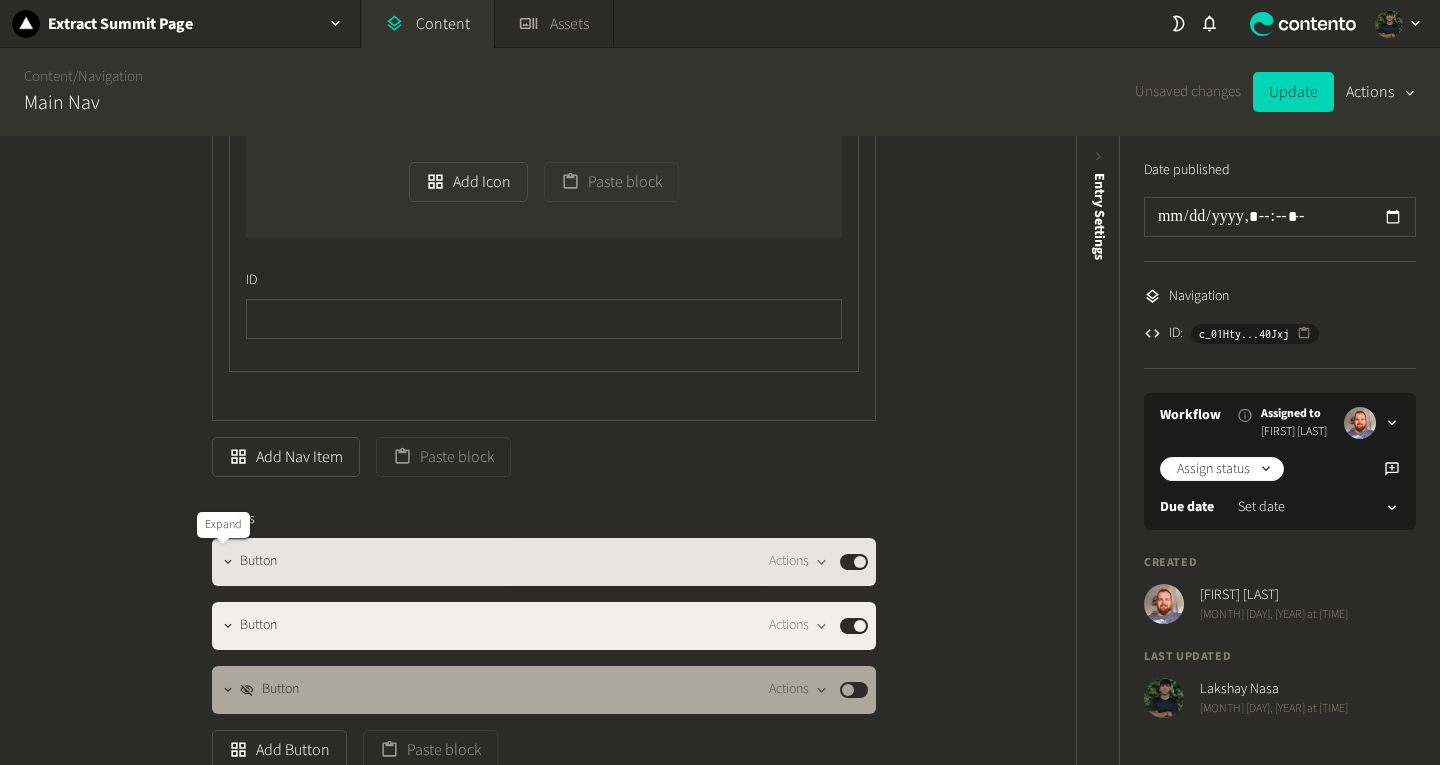 click 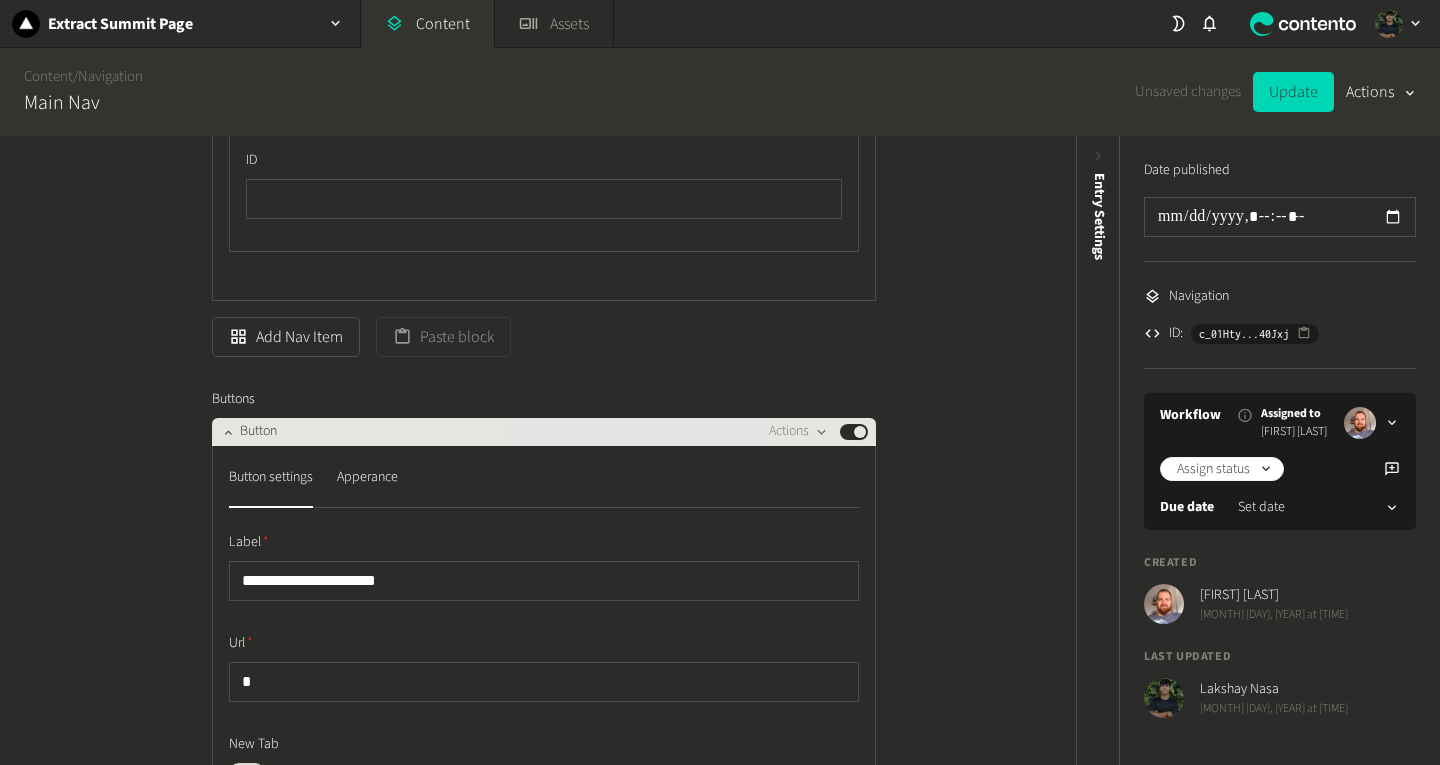 scroll, scrollTop: 1524, scrollLeft: 0, axis: vertical 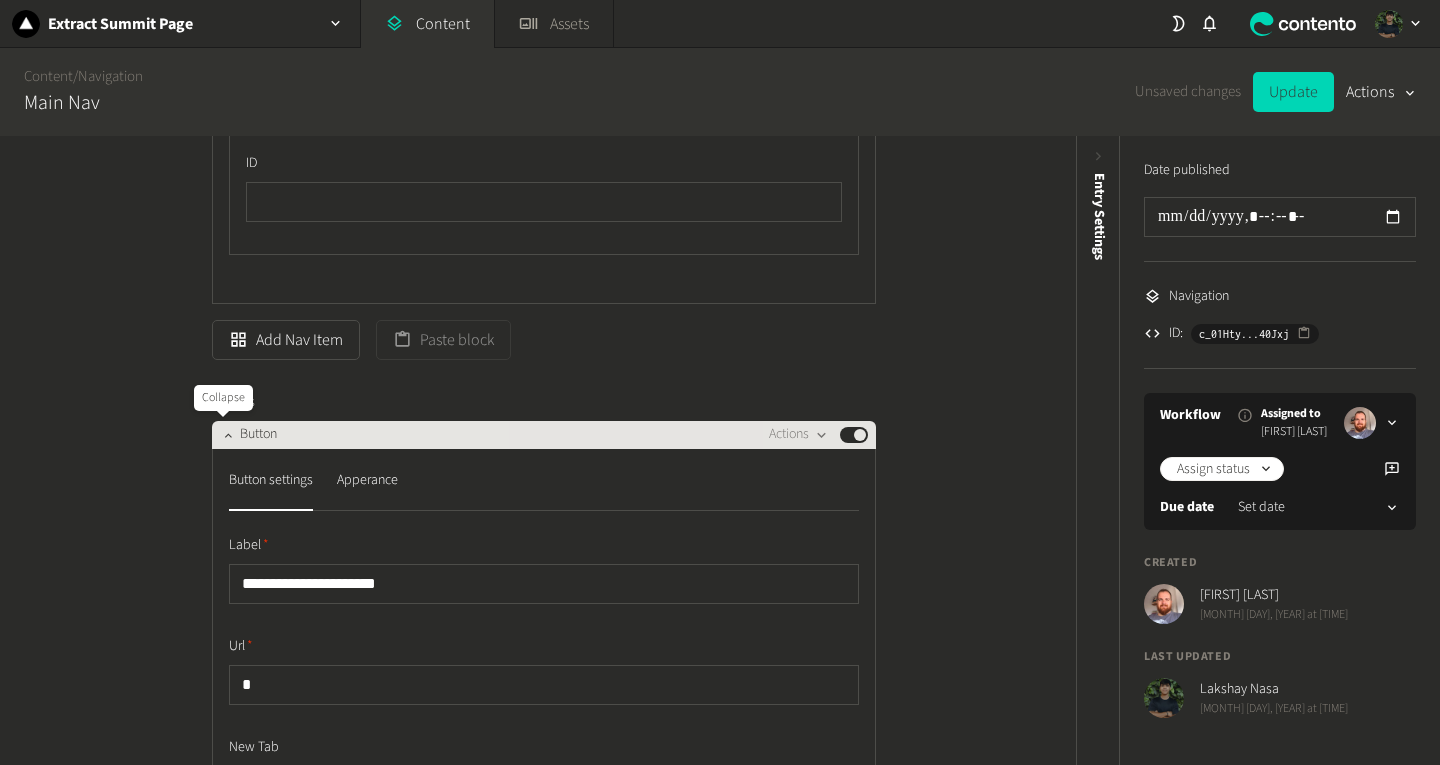 click 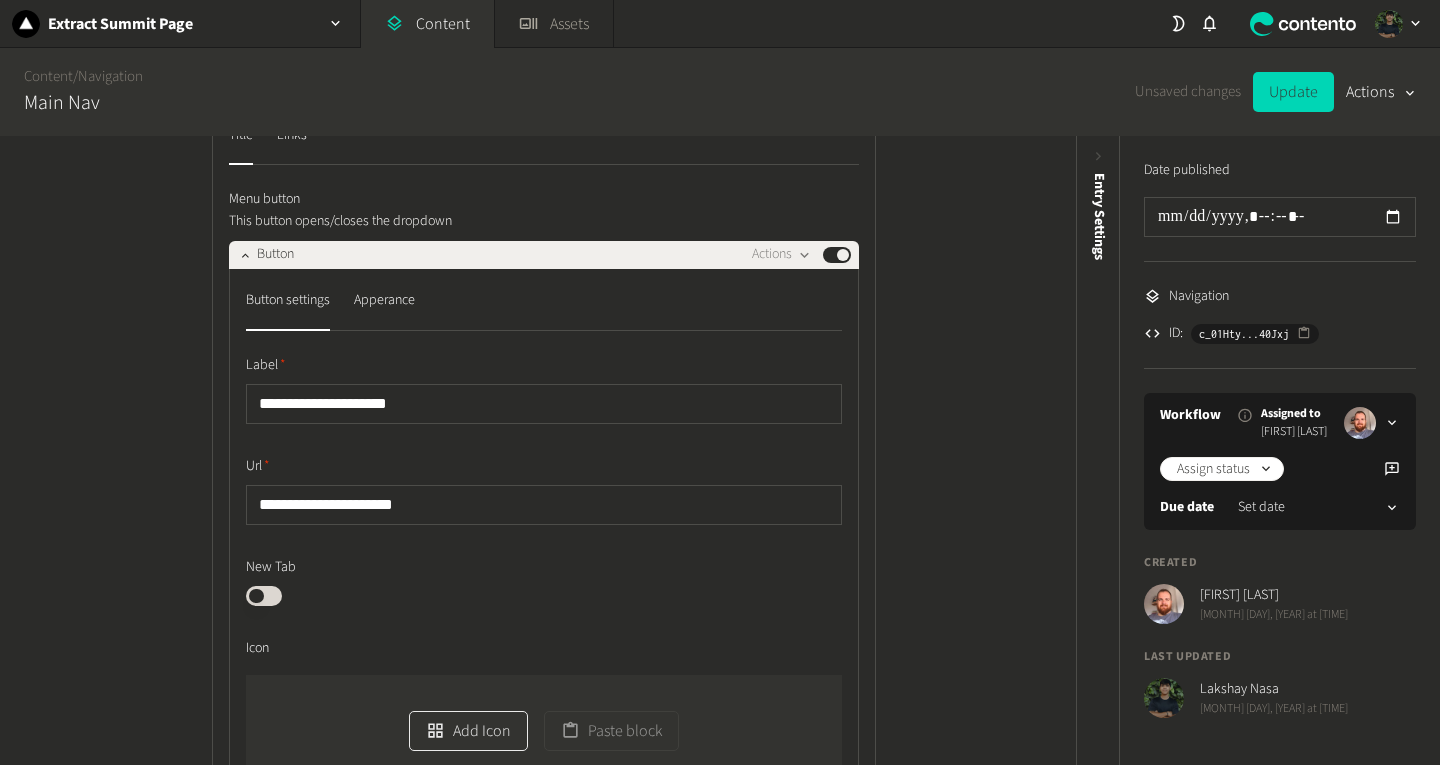scroll, scrollTop: 849, scrollLeft: 0, axis: vertical 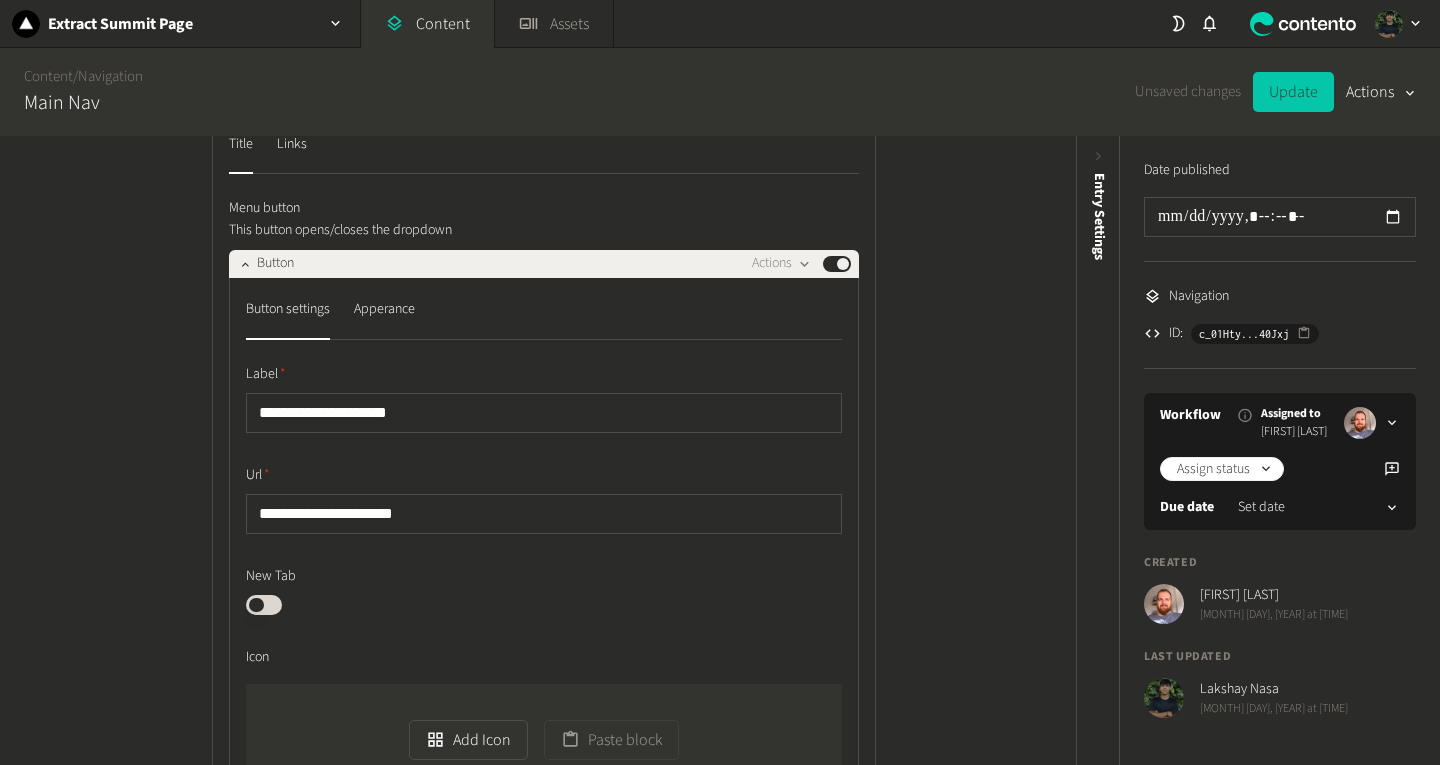 click on "Update" 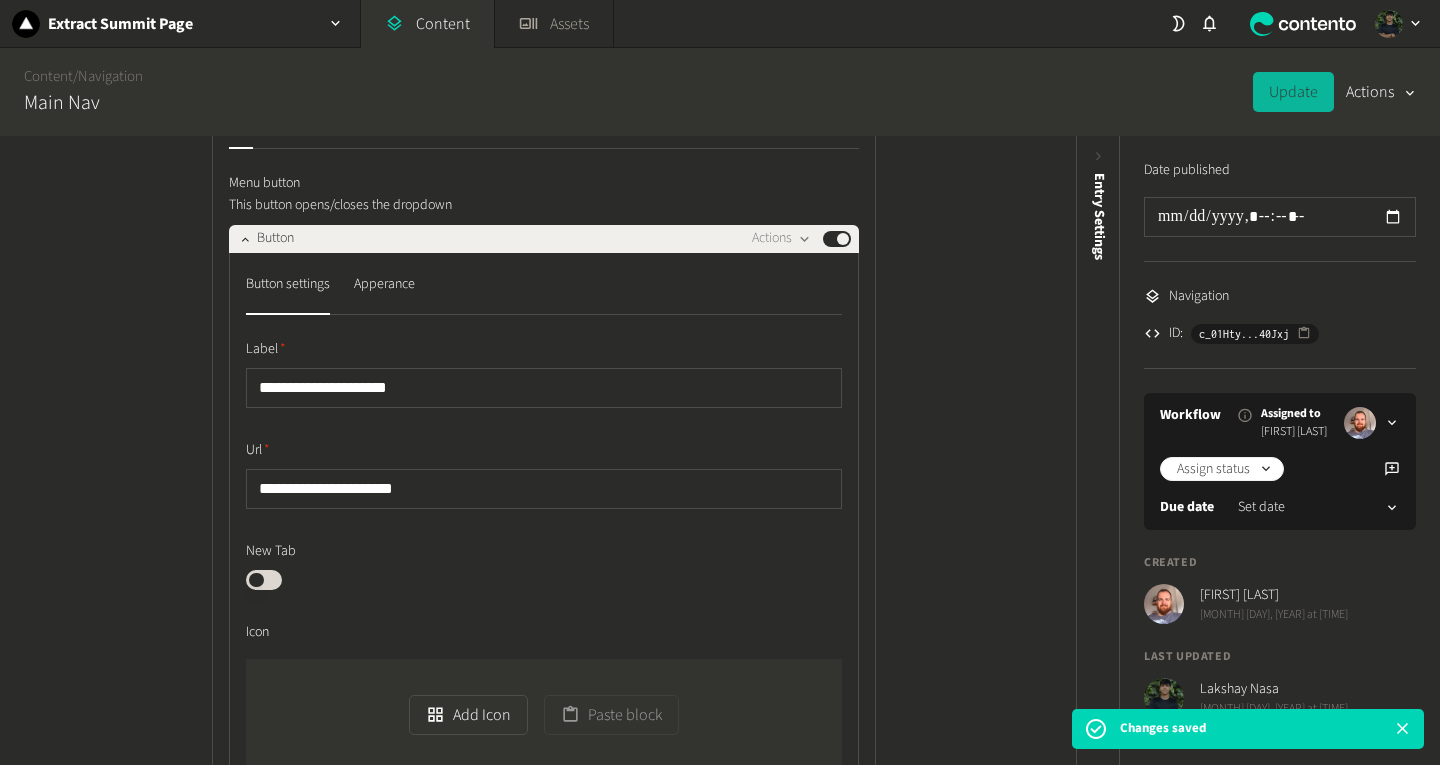 scroll, scrollTop: 873, scrollLeft: 0, axis: vertical 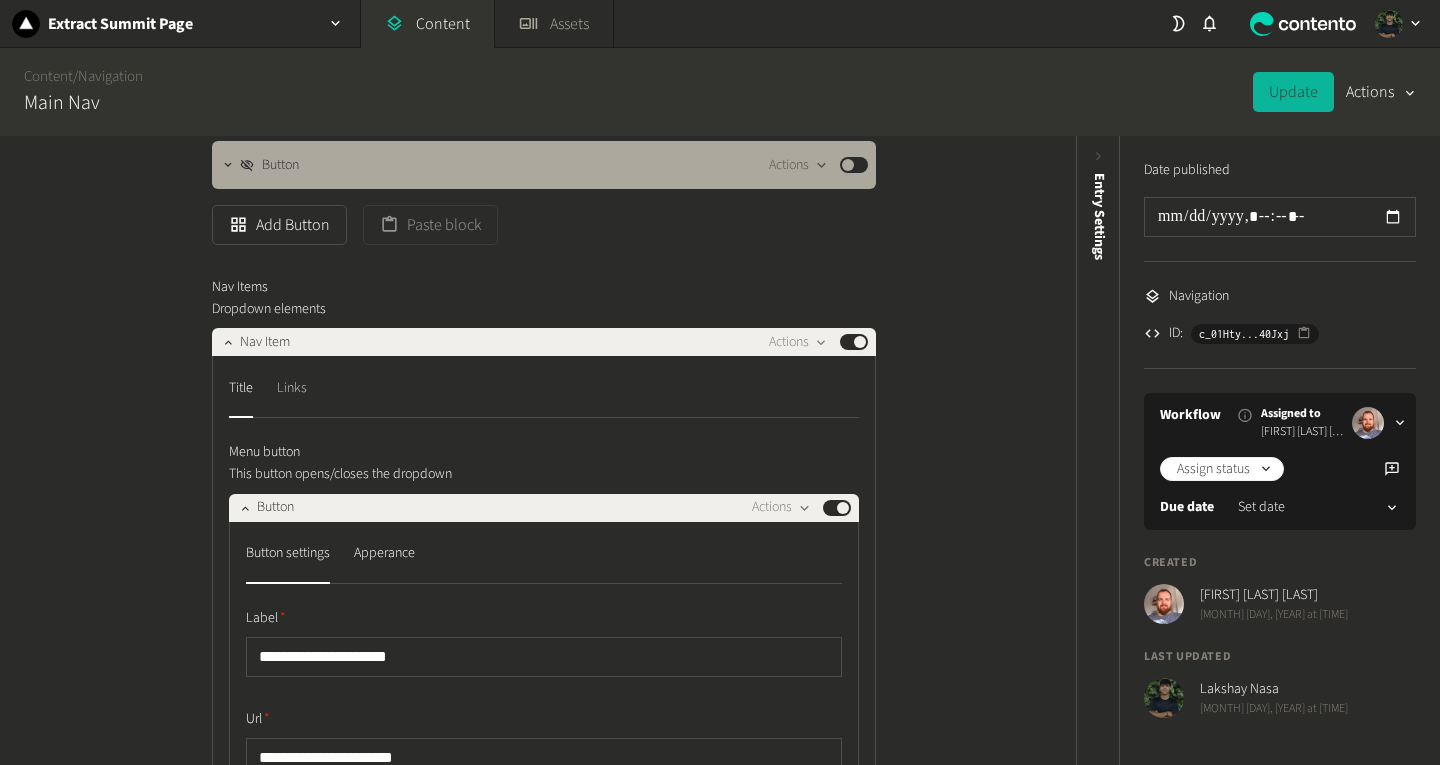 click on "Links" 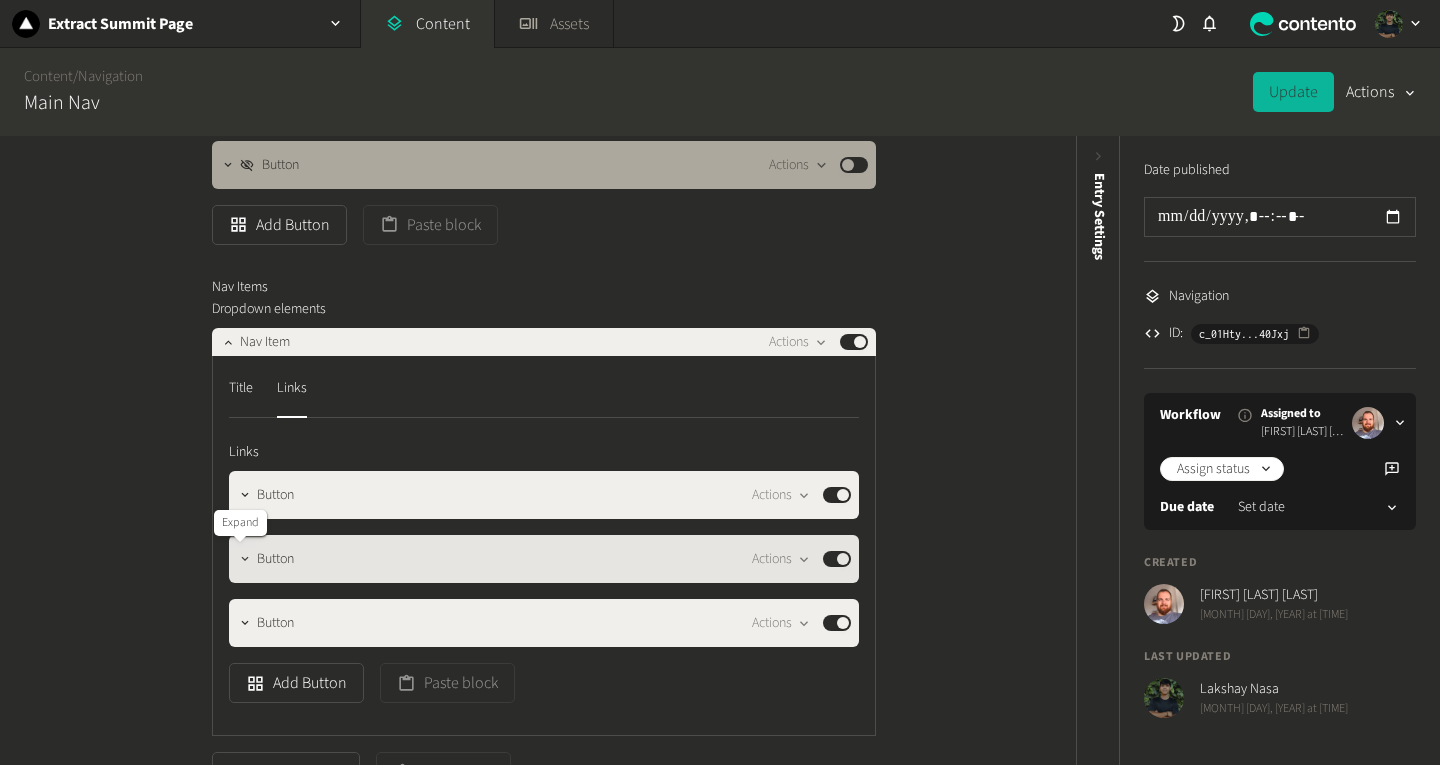 click 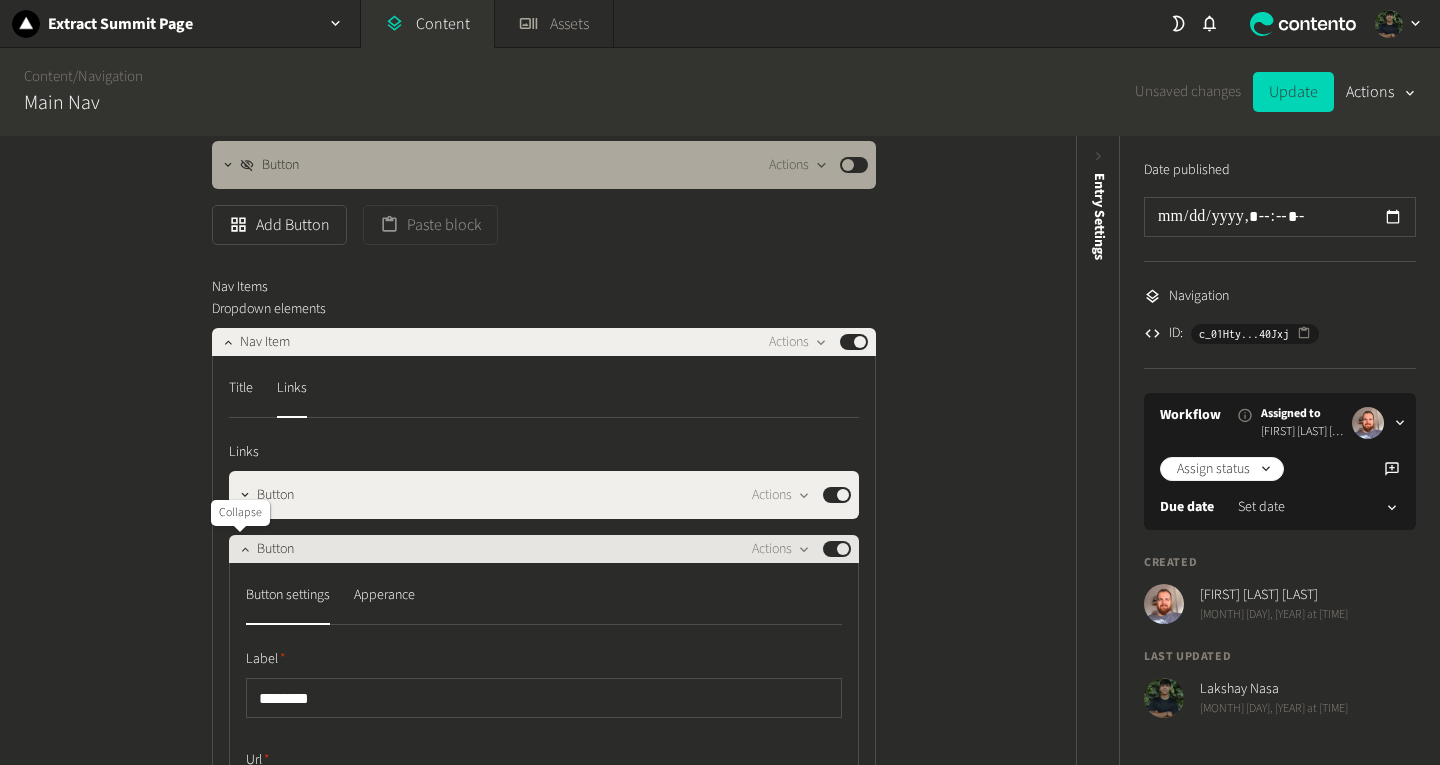 click 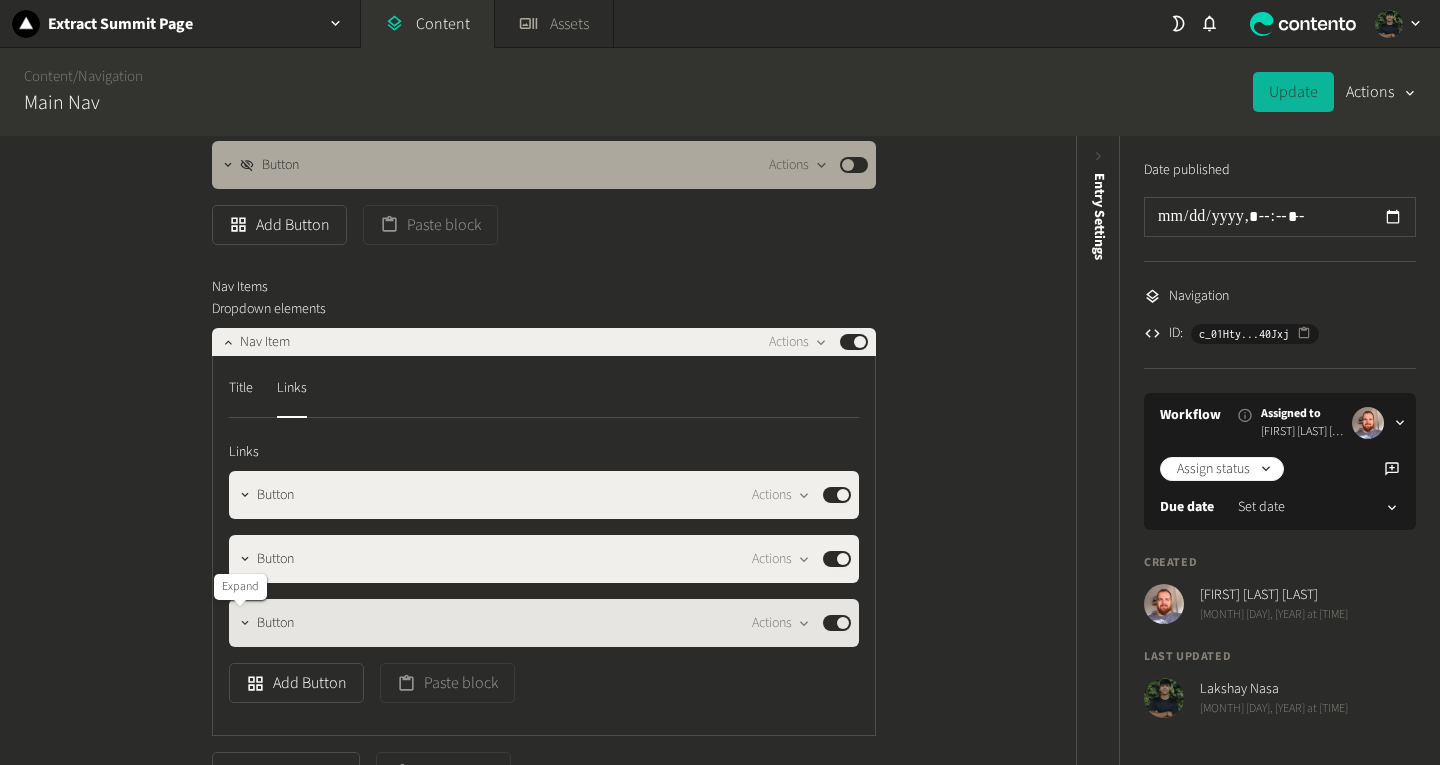 click 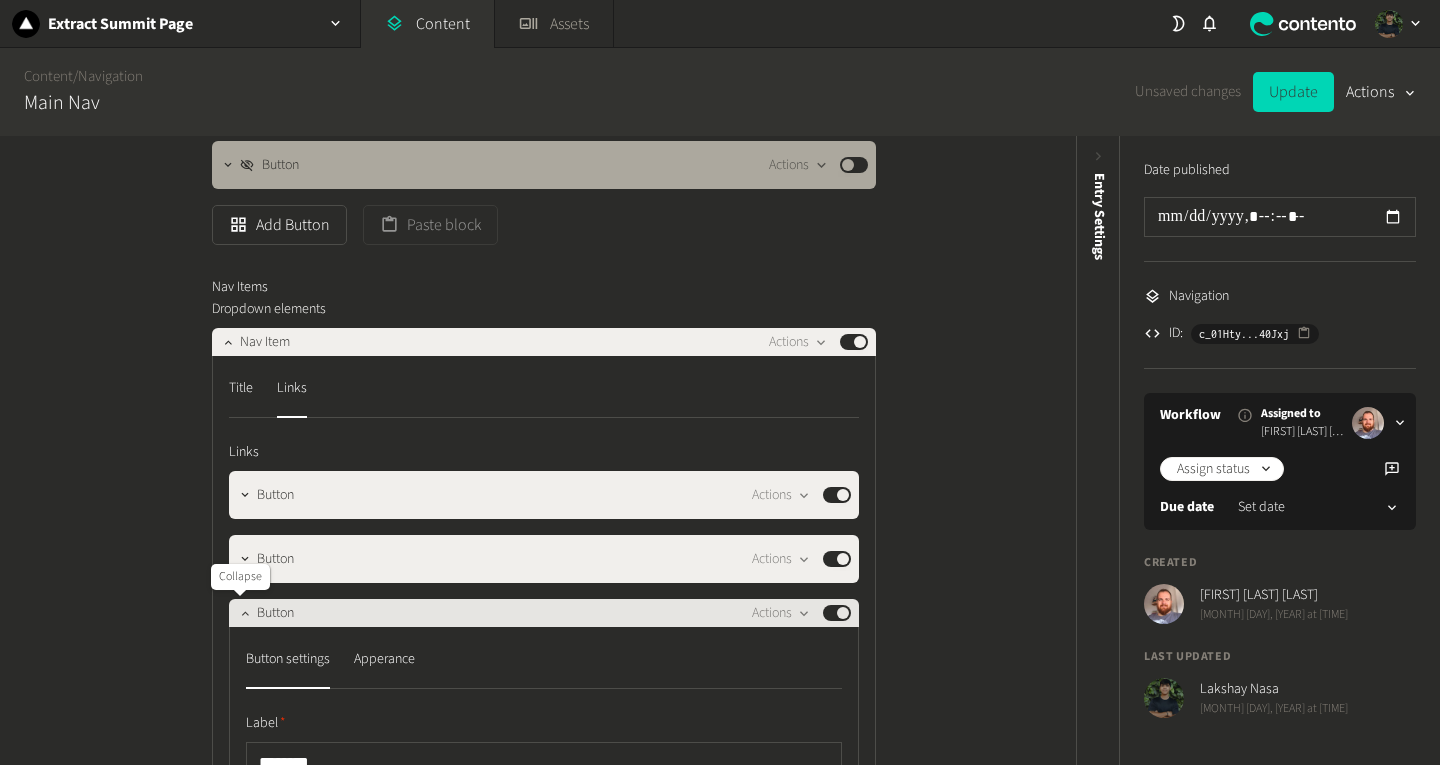 click 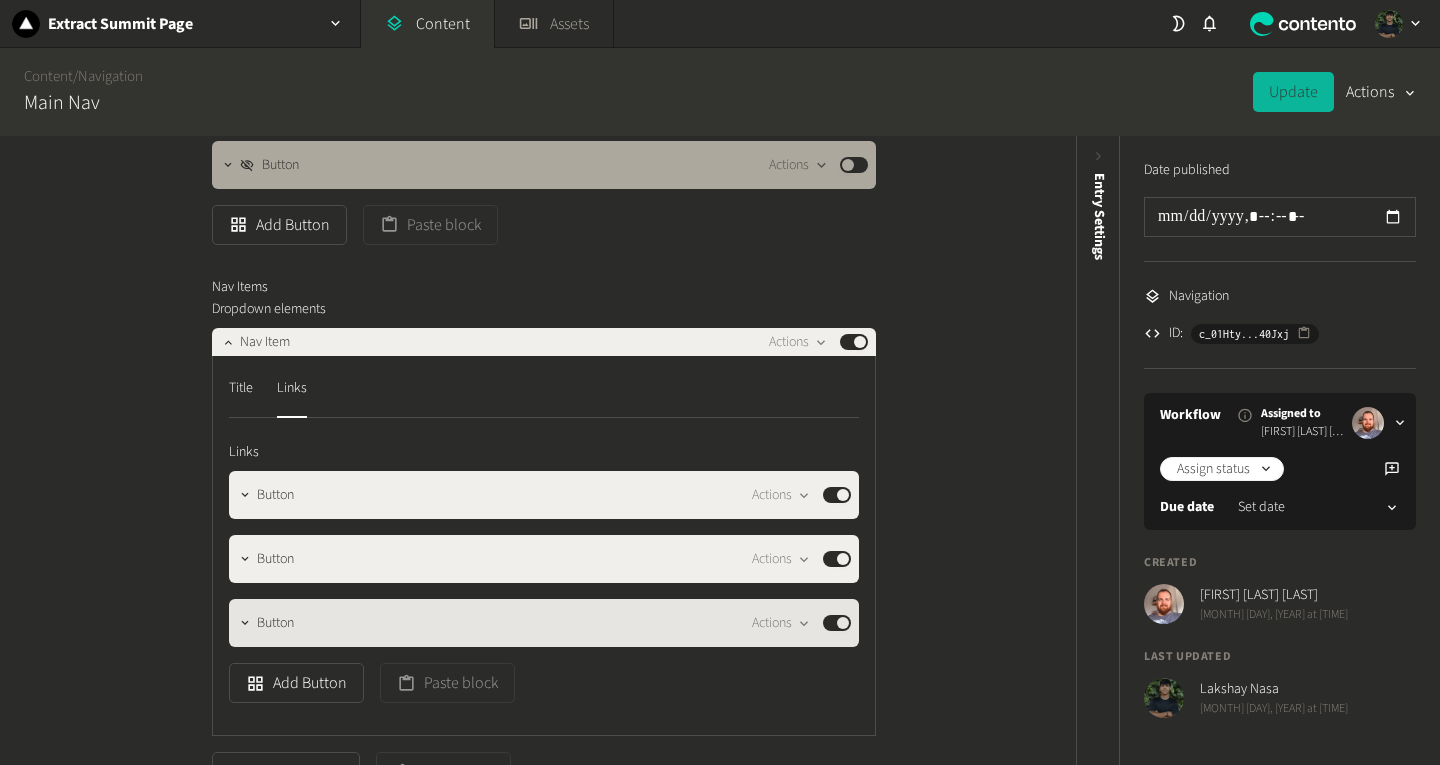 click on "Published" 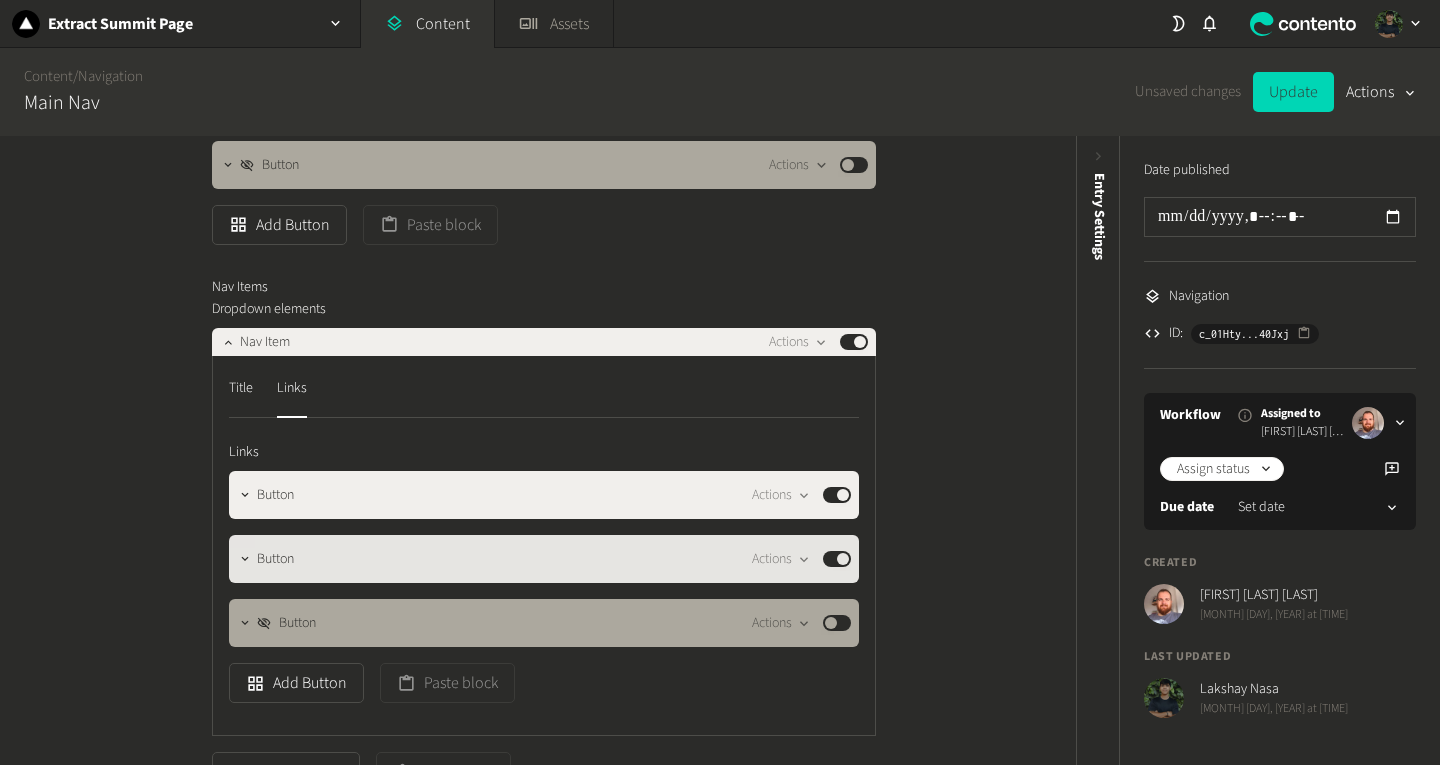click on "Actions  Published" 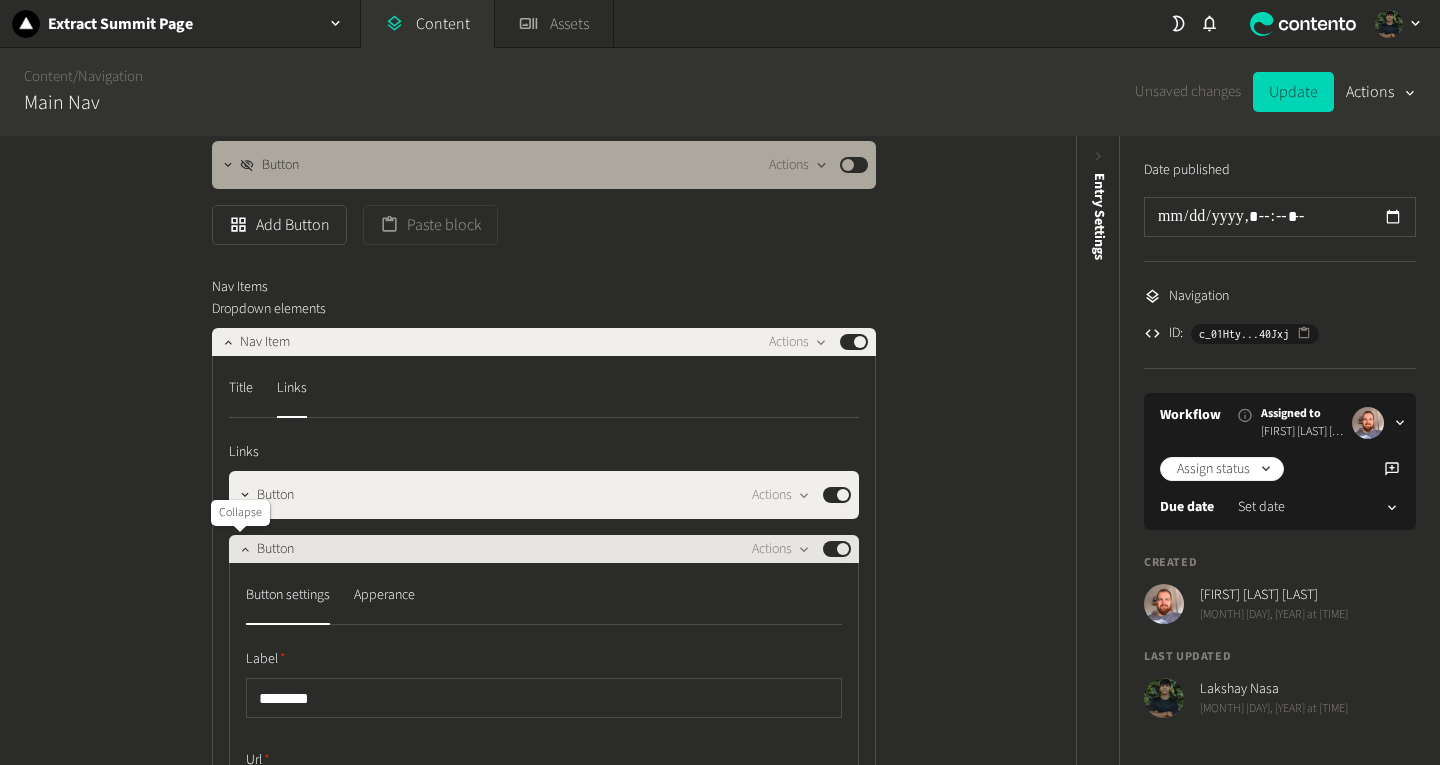 click 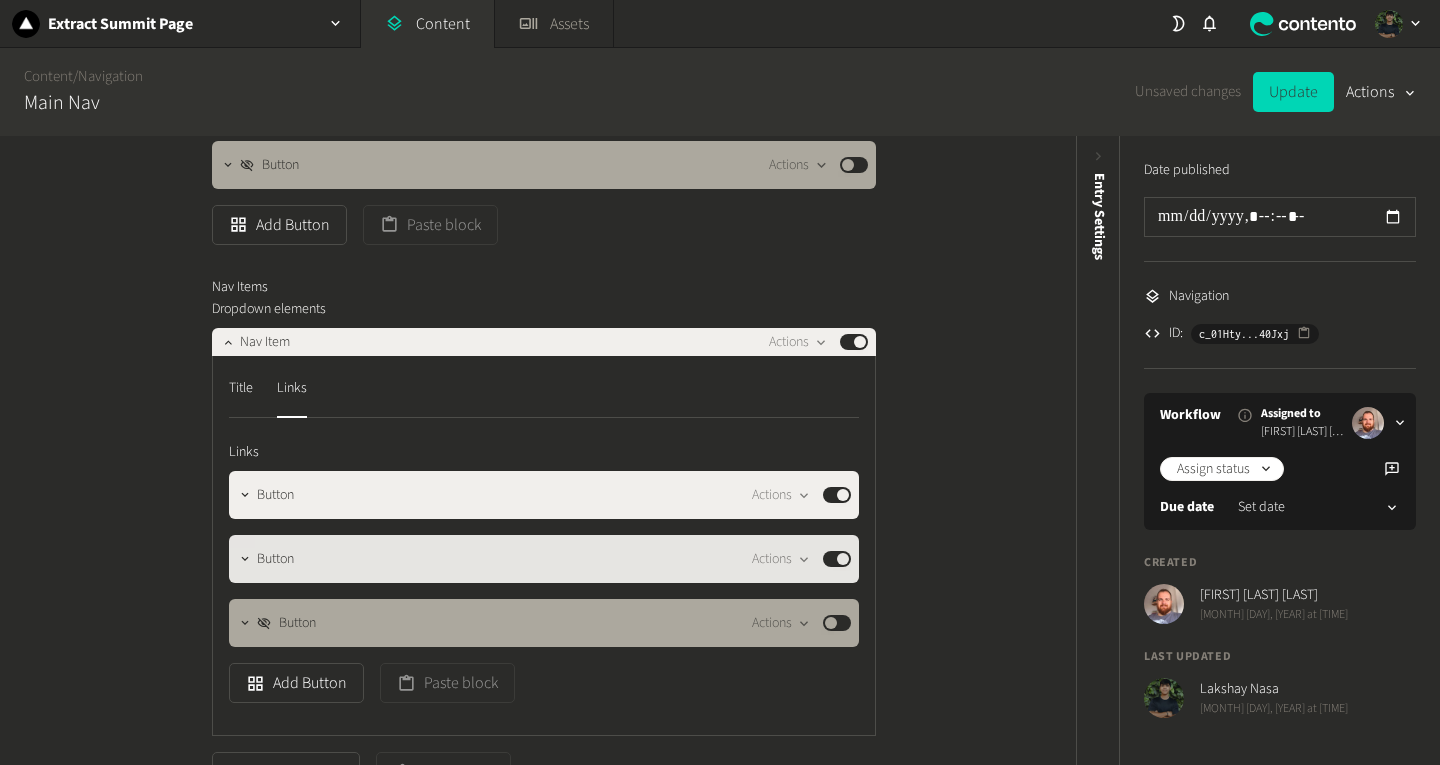 click on "Published" 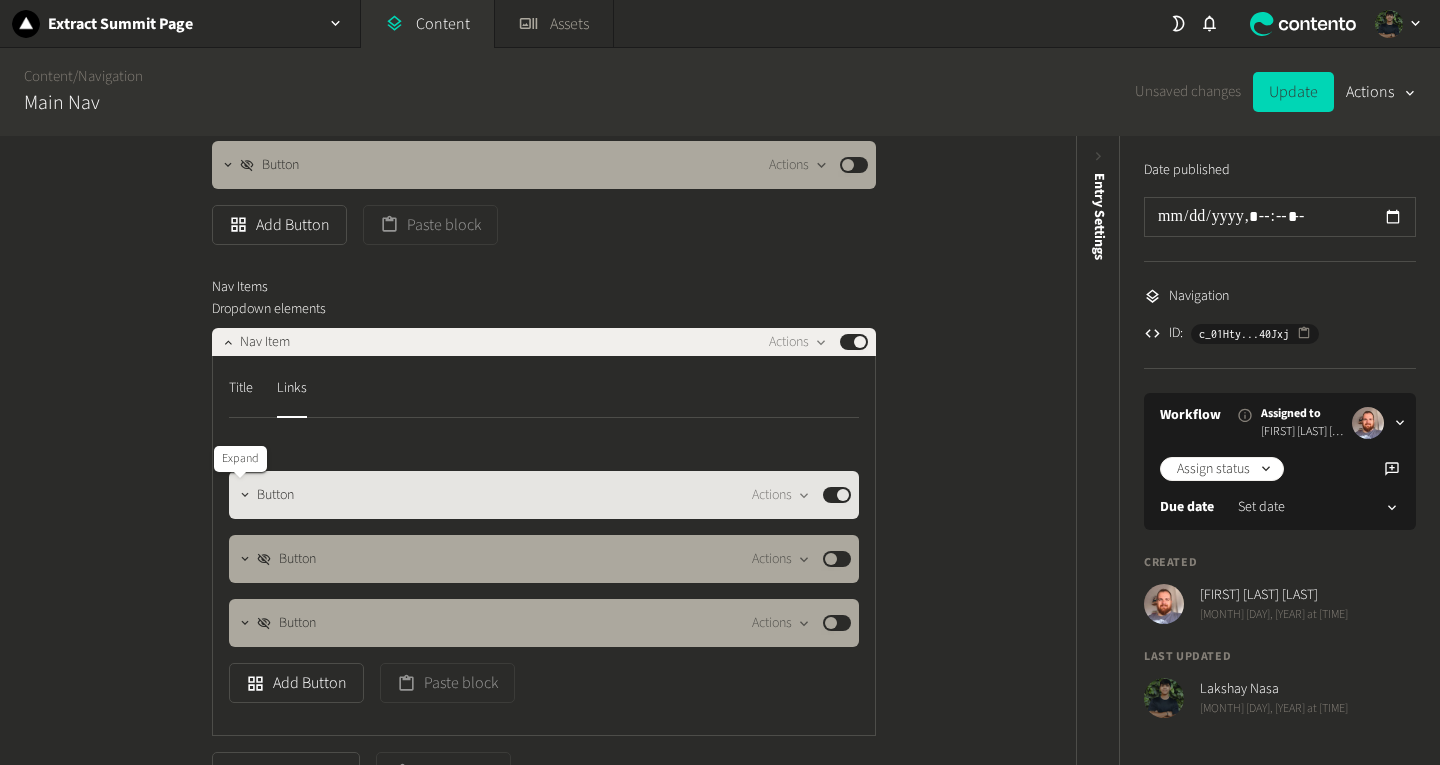 click 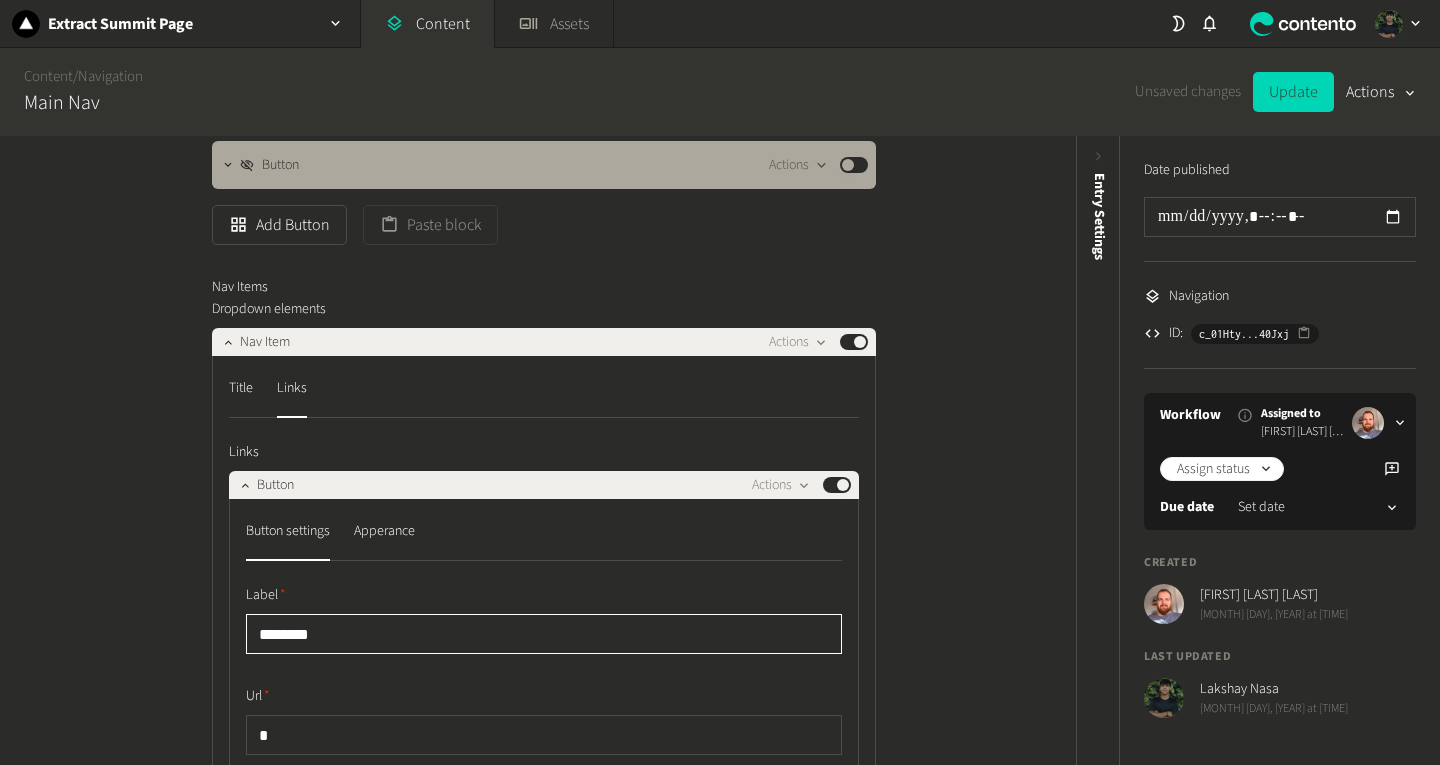 drag, startPoint x: 436, startPoint y: 639, endPoint x: 90, endPoint y: 622, distance: 346.4174 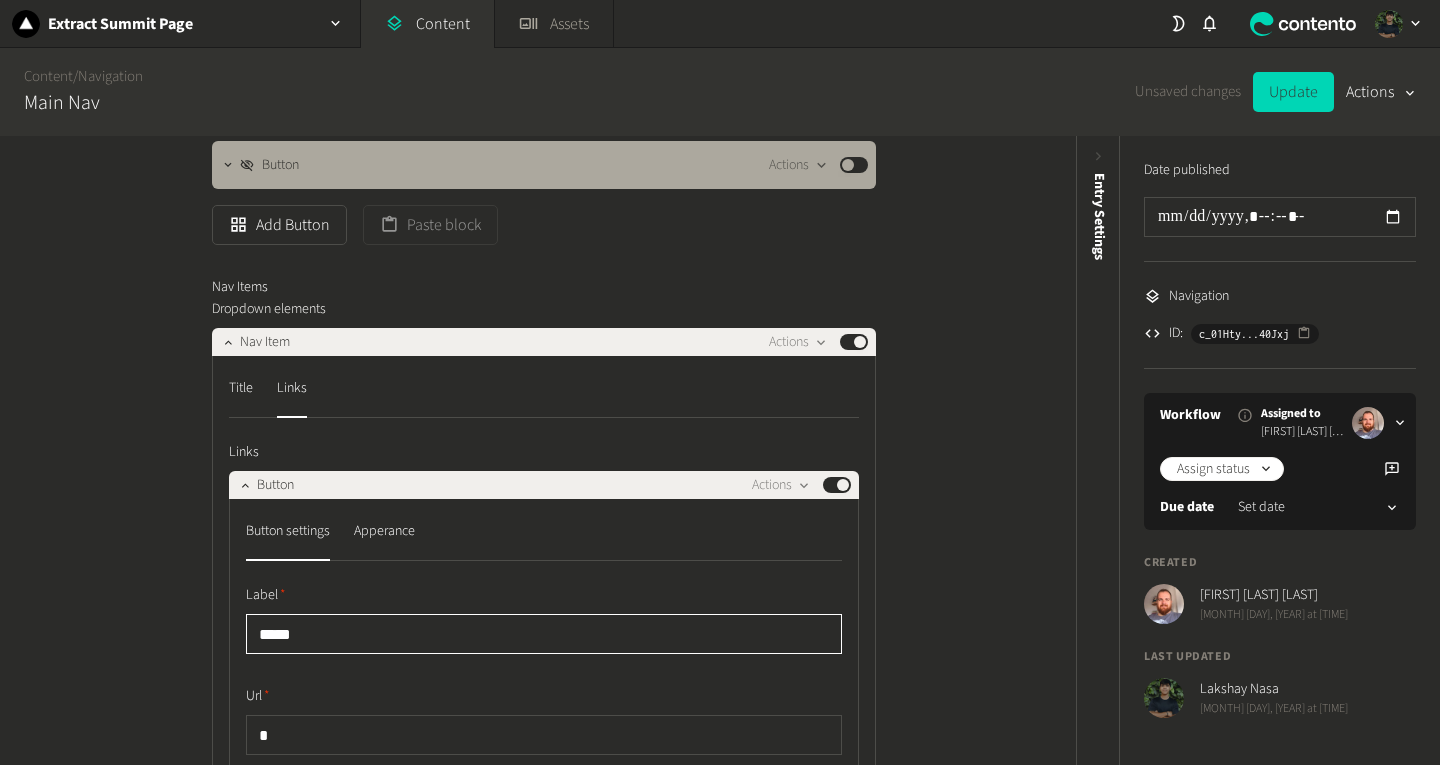 paste on "**********" 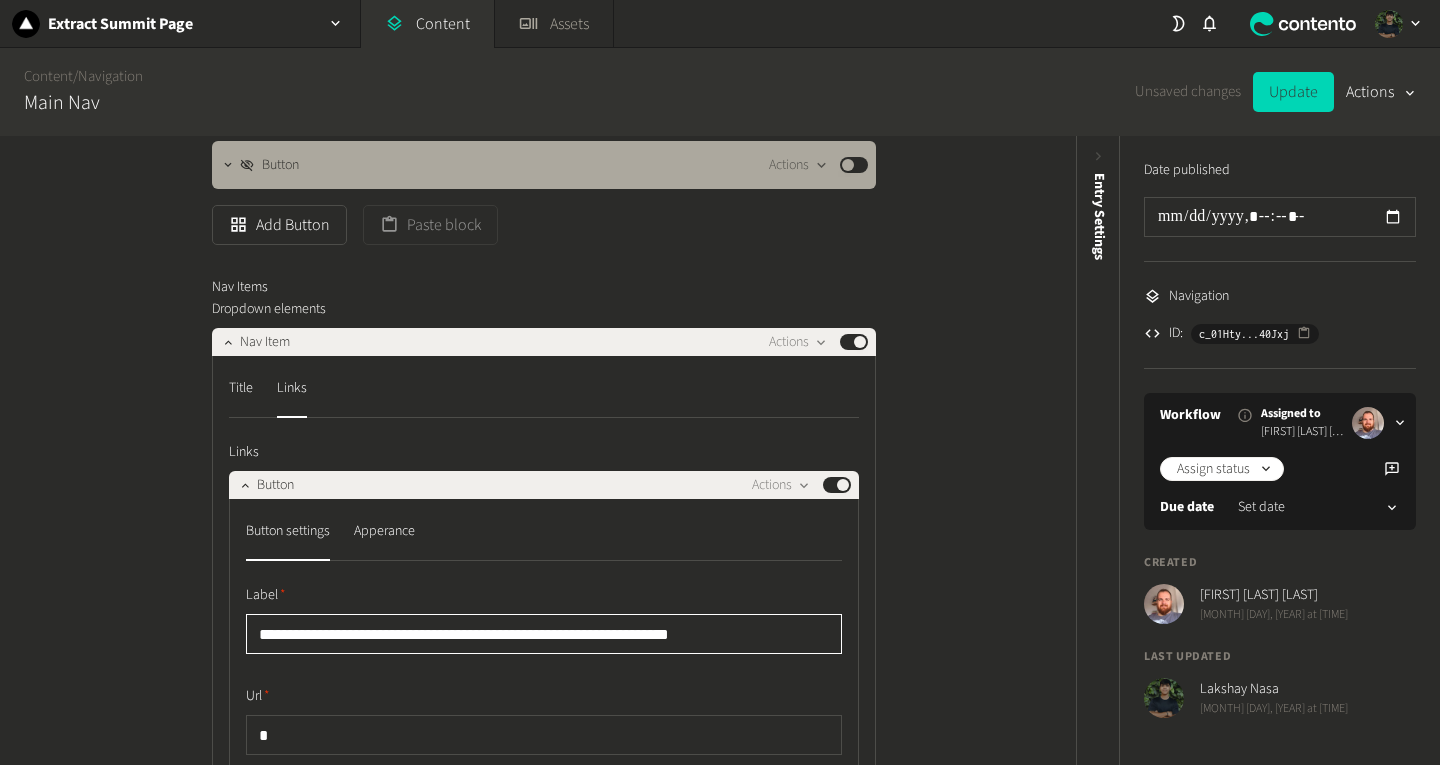 drag, startPoint x: 451, startPoint y: 641, endPoint x: 787, endPoint y: 598, distance: 338.74033 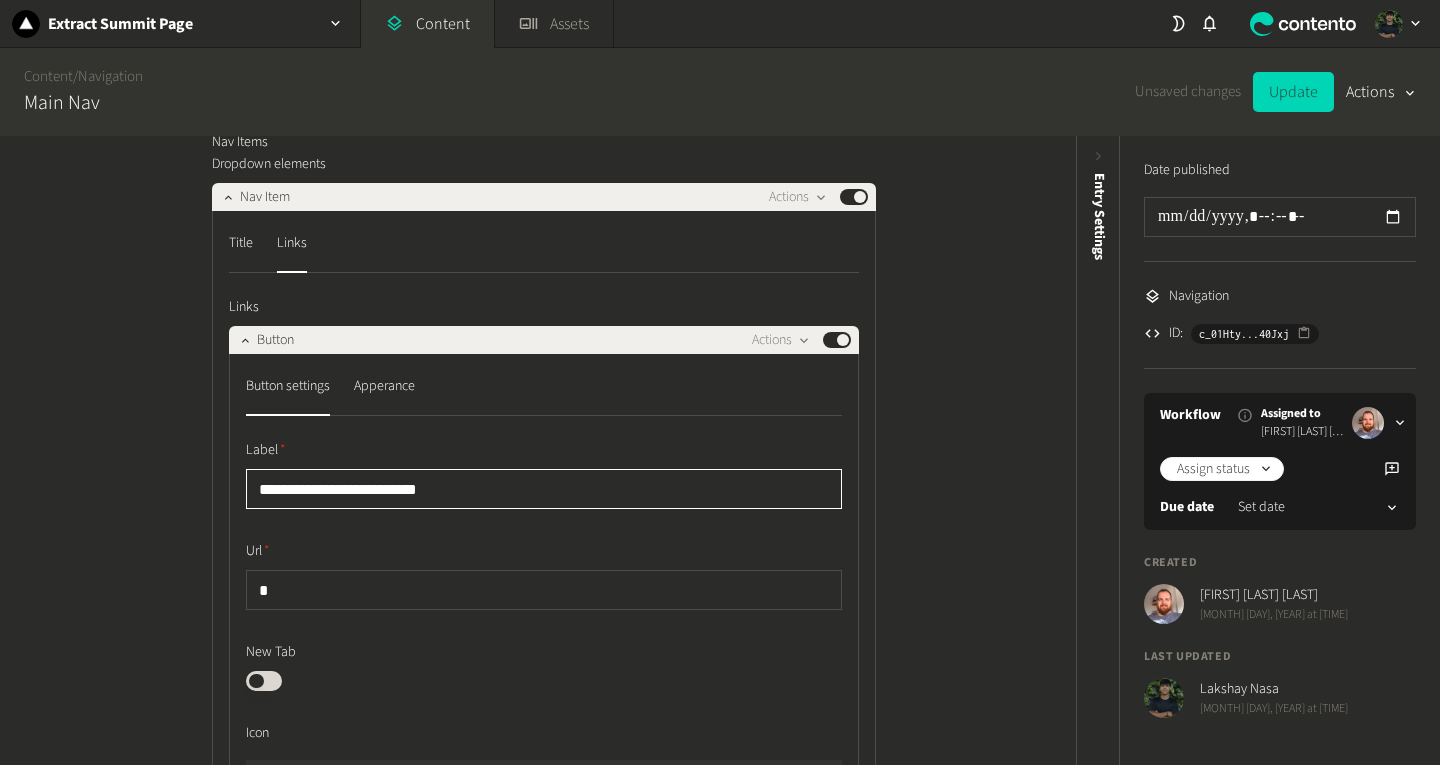 scroll, scrollTop: 751, scrollLeft: 0, axis: vertical 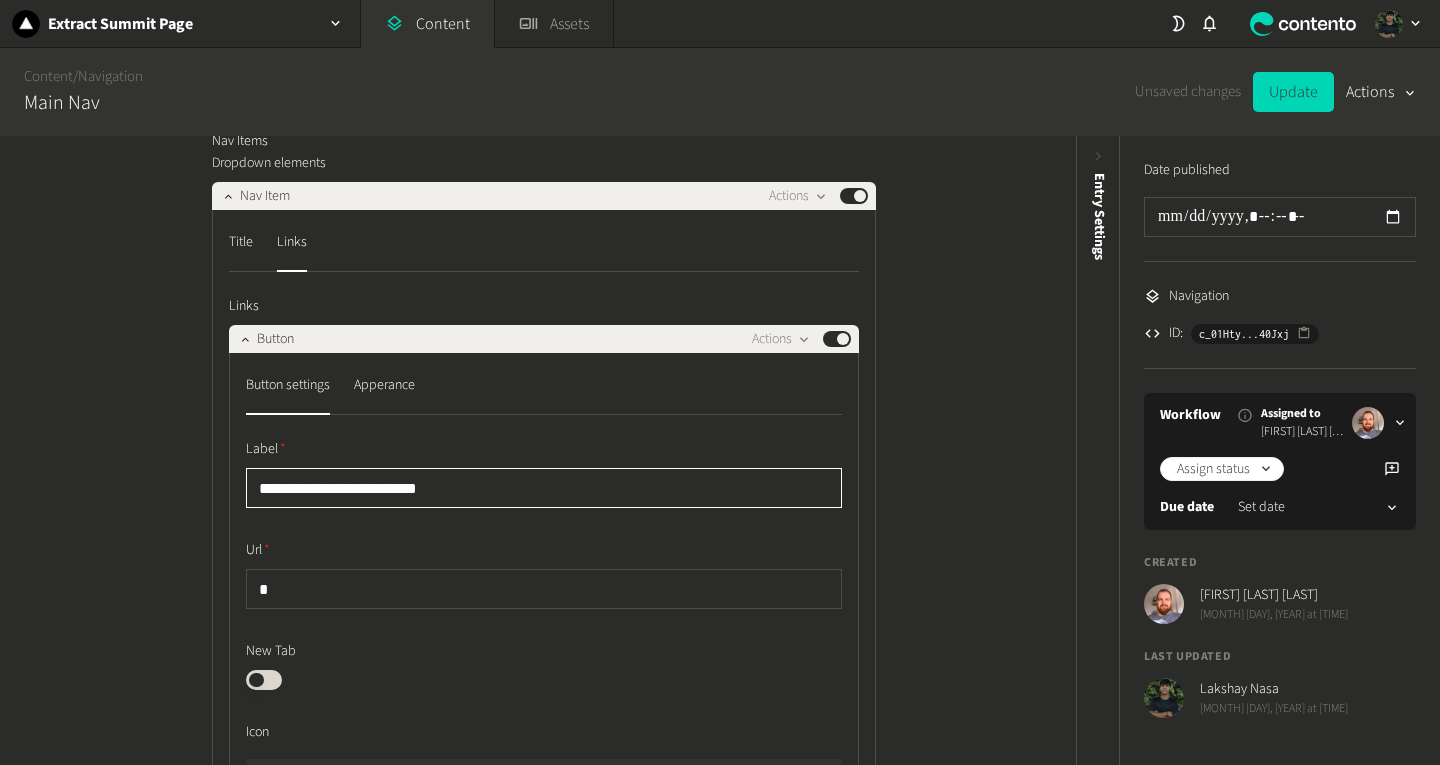 type on "**********" 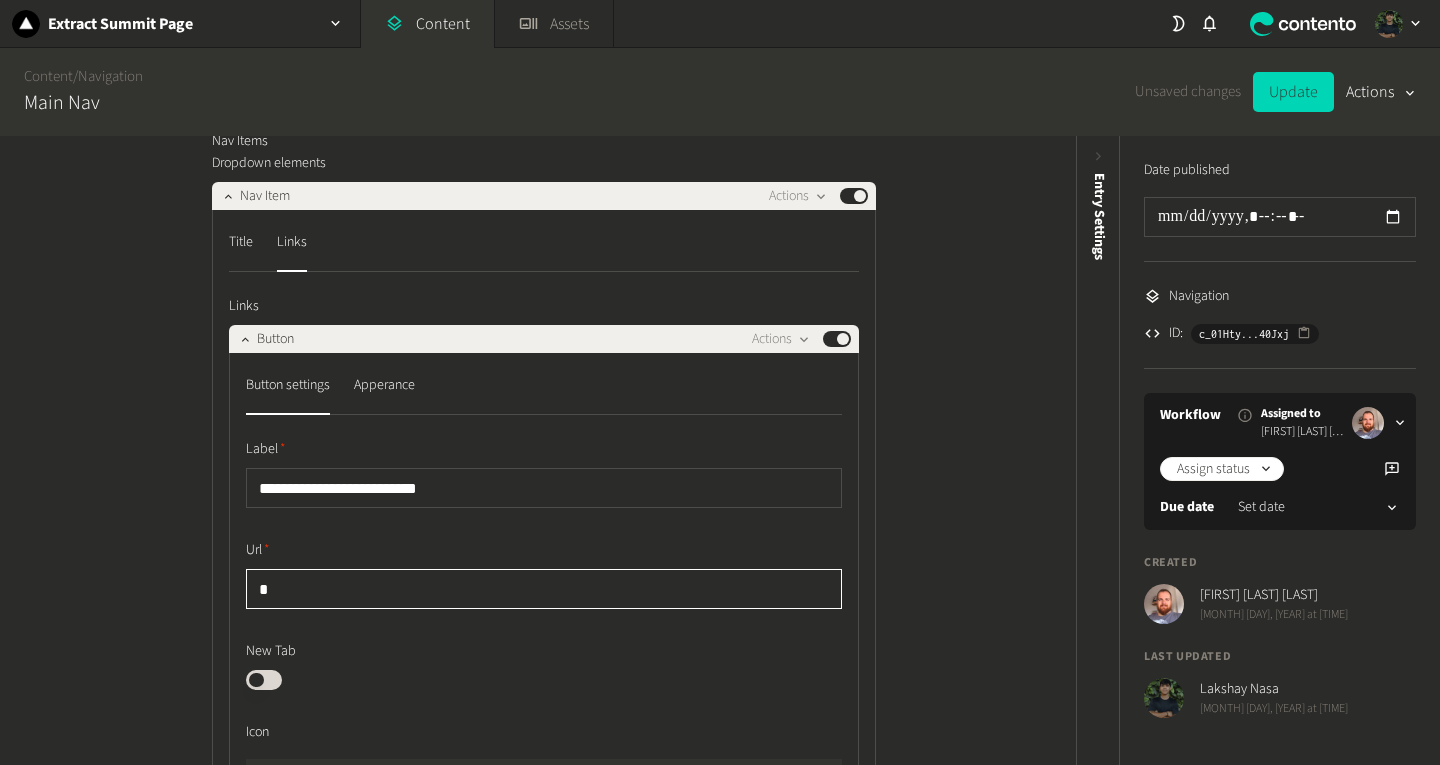 click on "*" 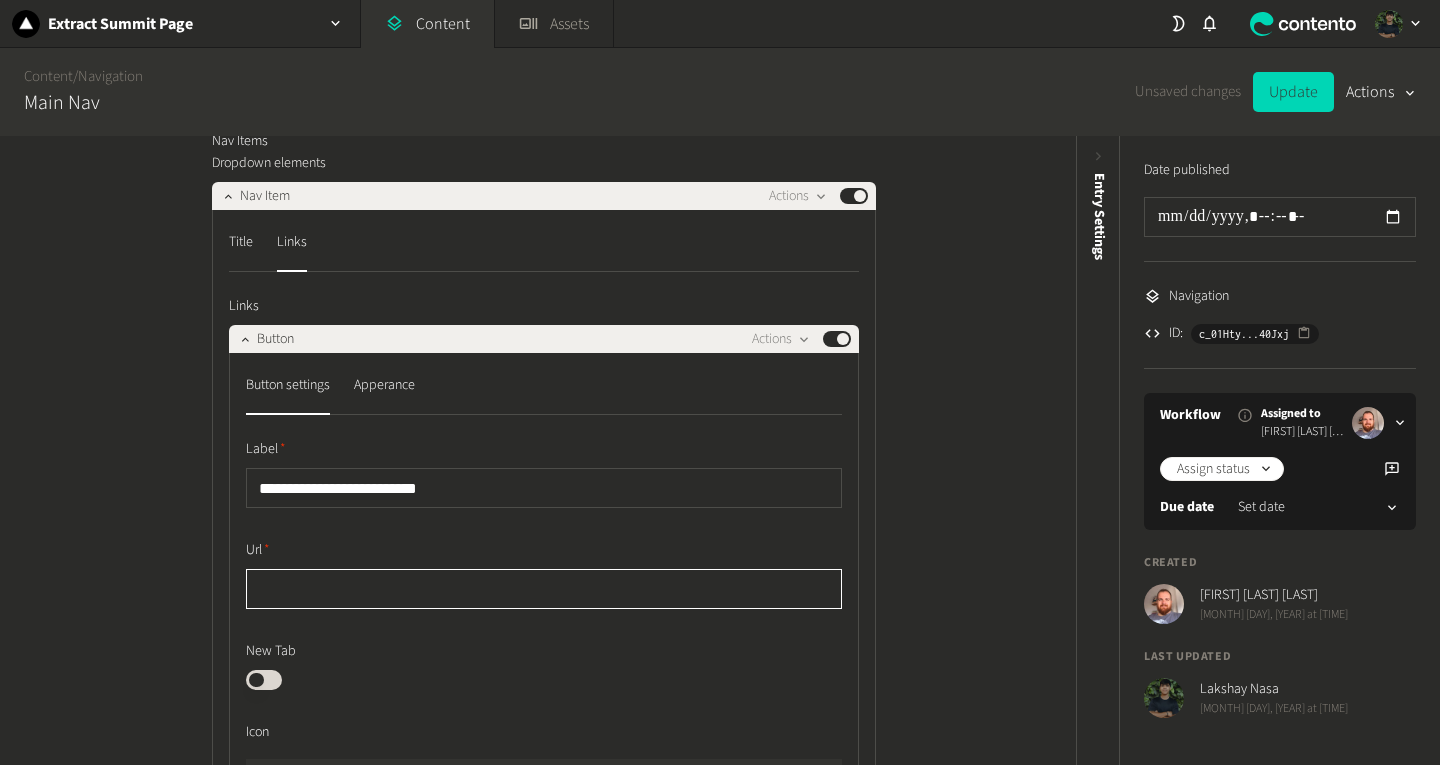 paste on "**********" 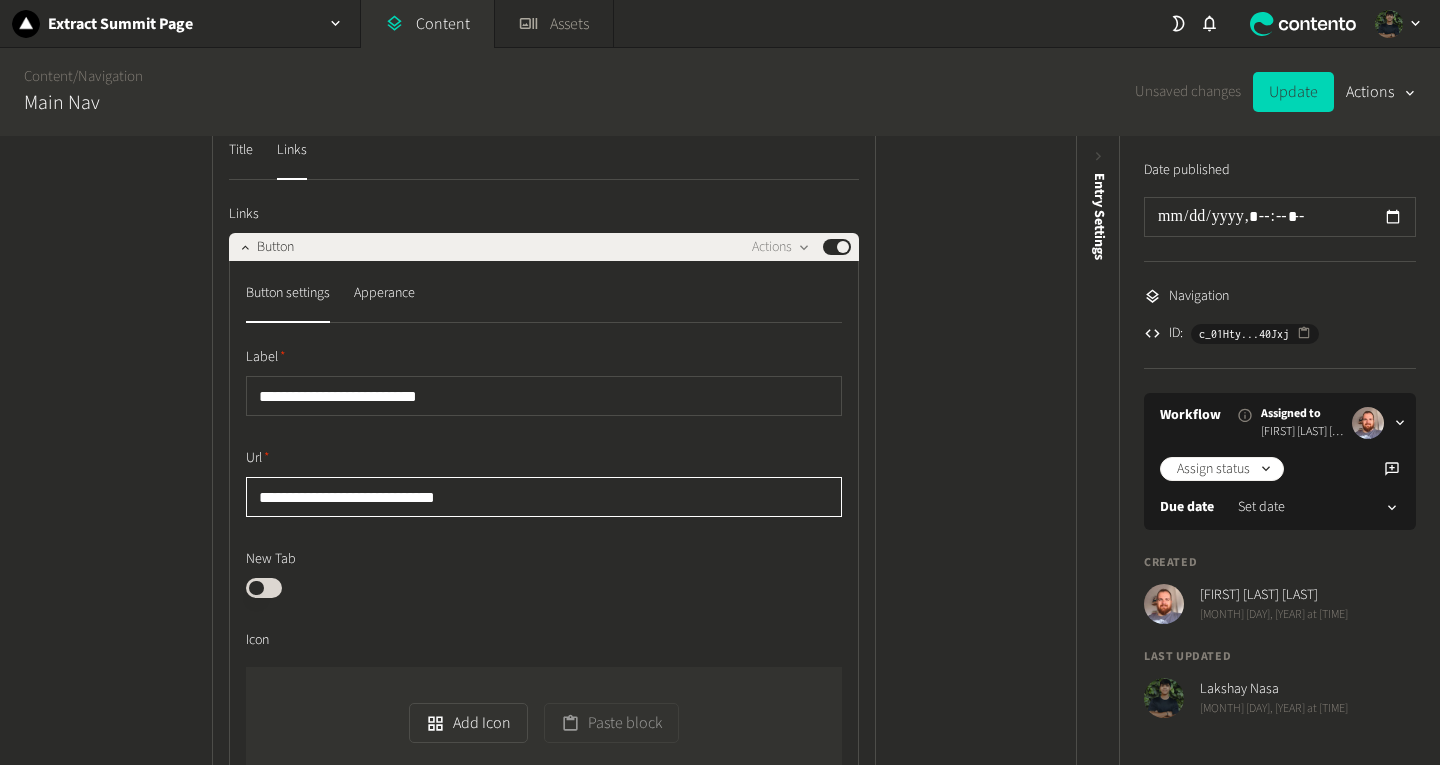 scroll, scrollTop: 864, scrollLeft: 0, axis: vertical 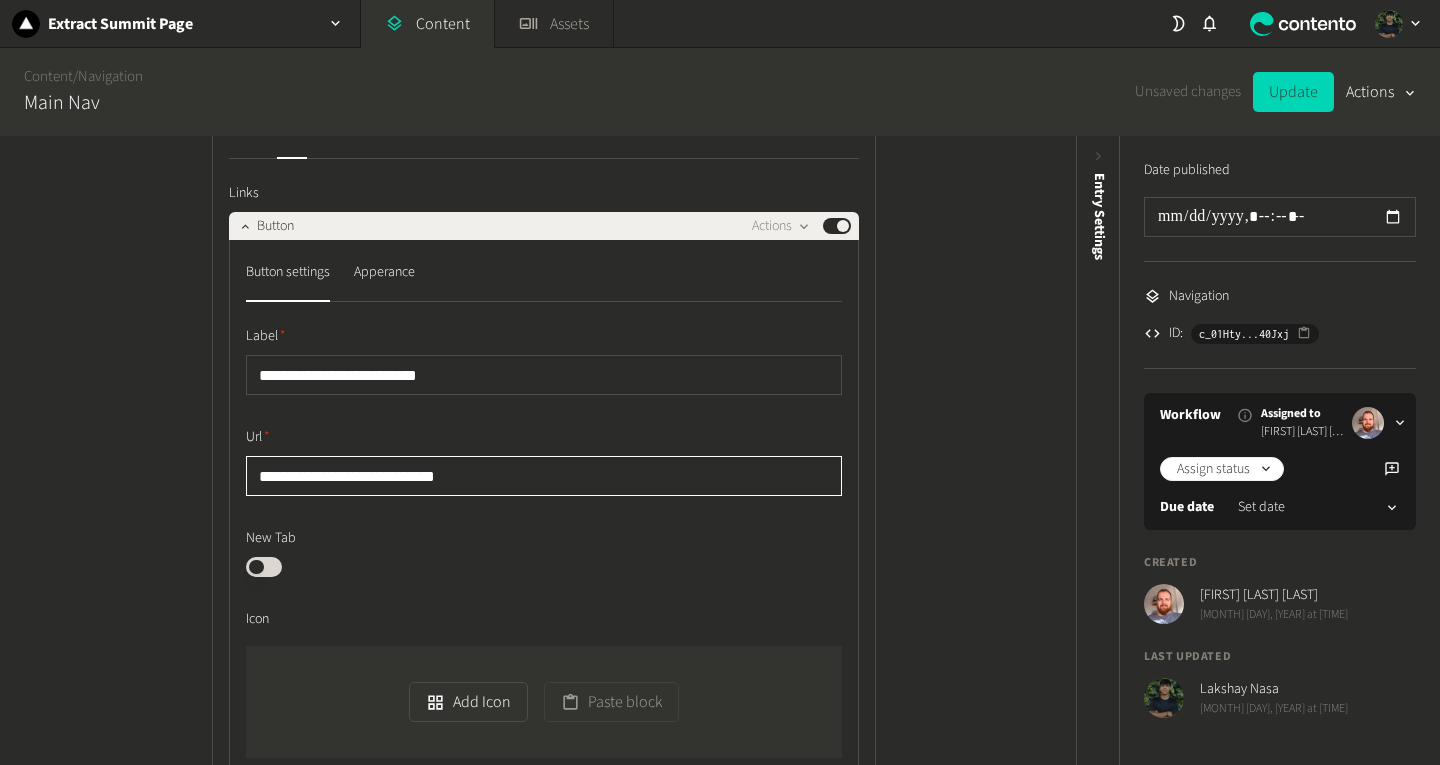 type on "**********" 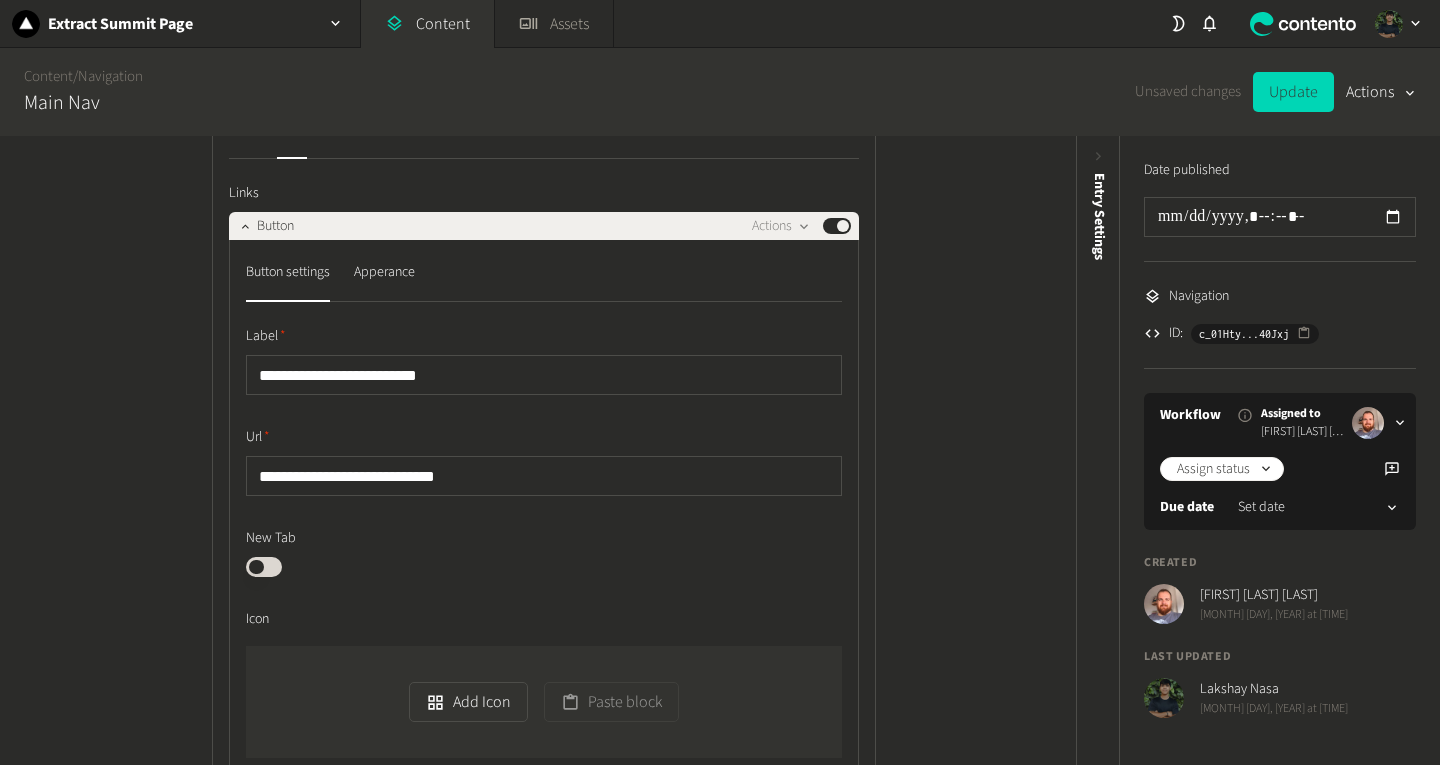 click on "Published" 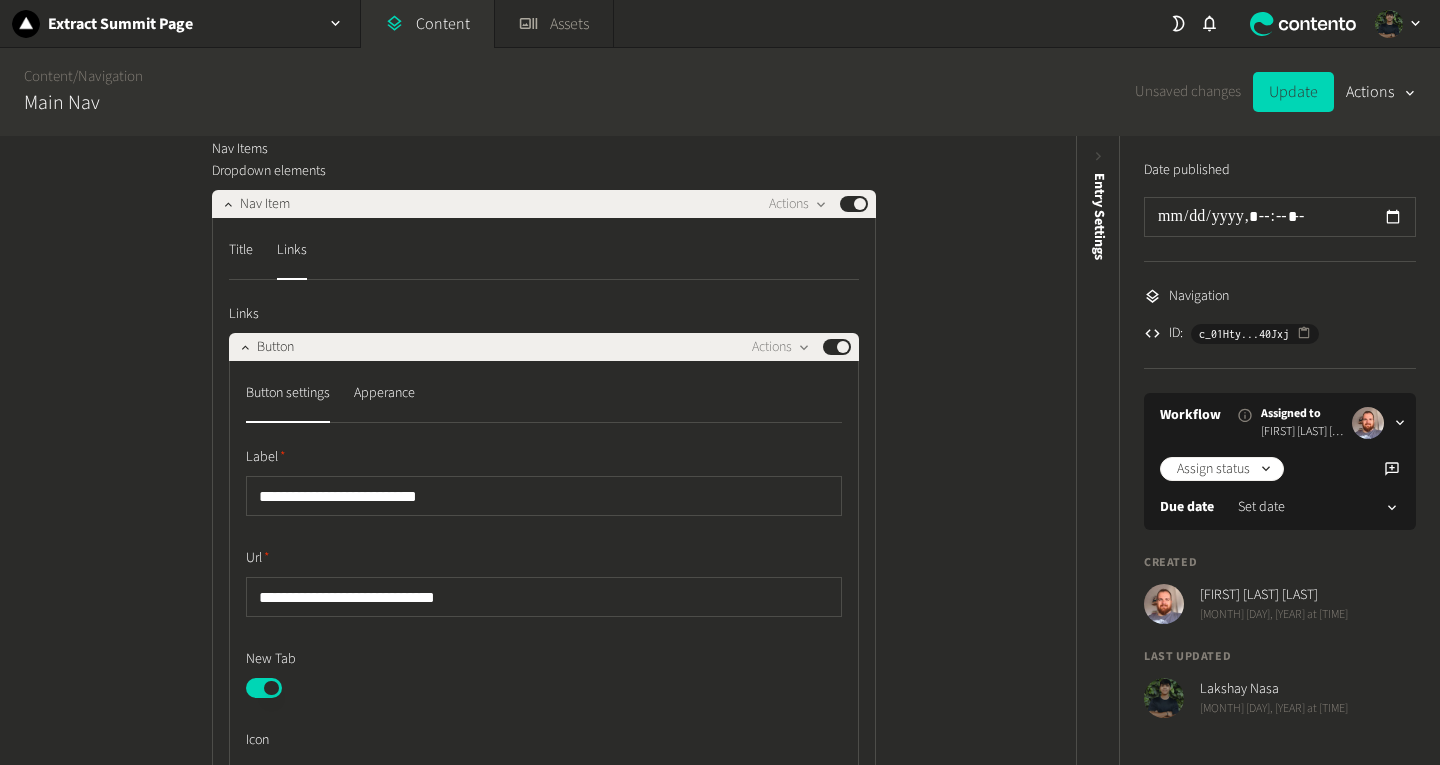 scroll, scrollTop: 733, scrollLeft: 0, axis: vertical 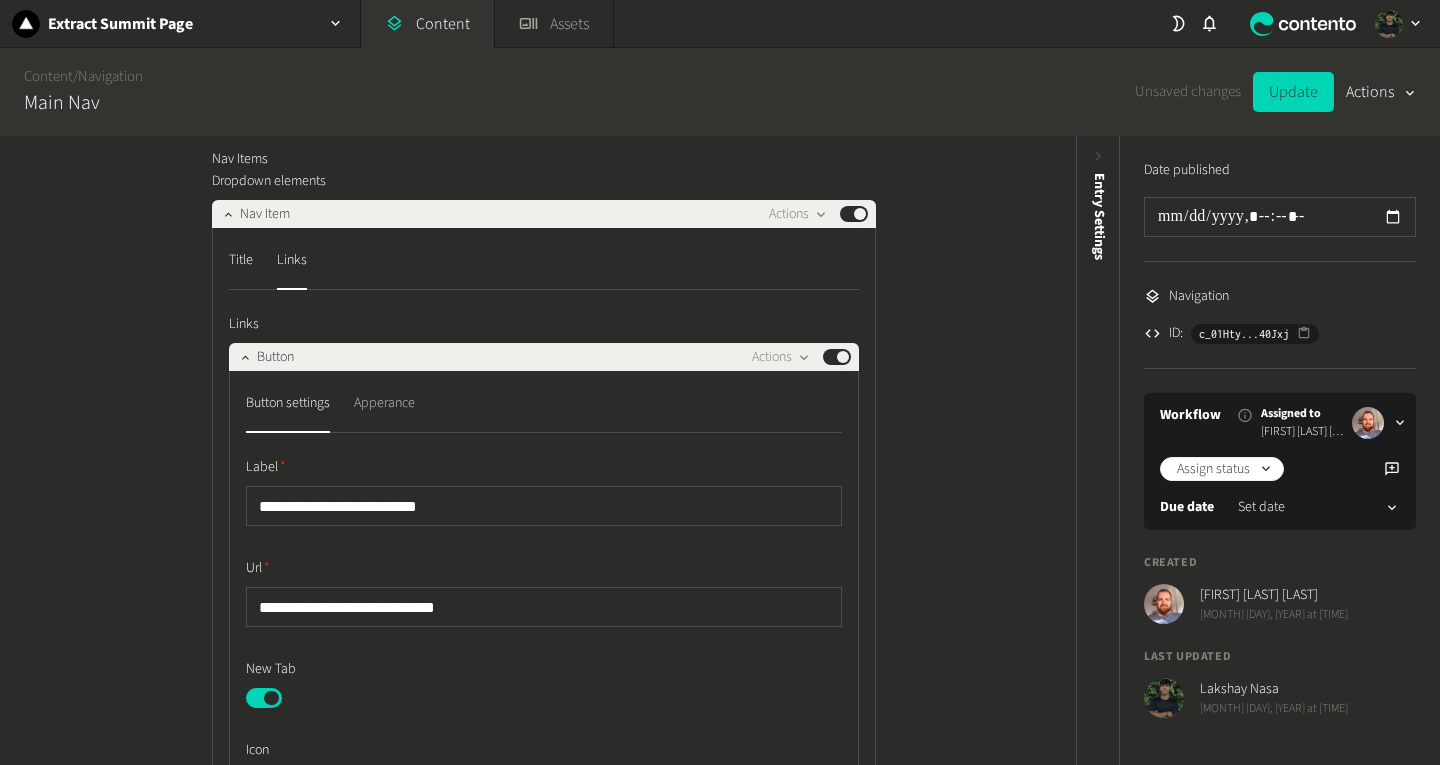 click on "Apperance" 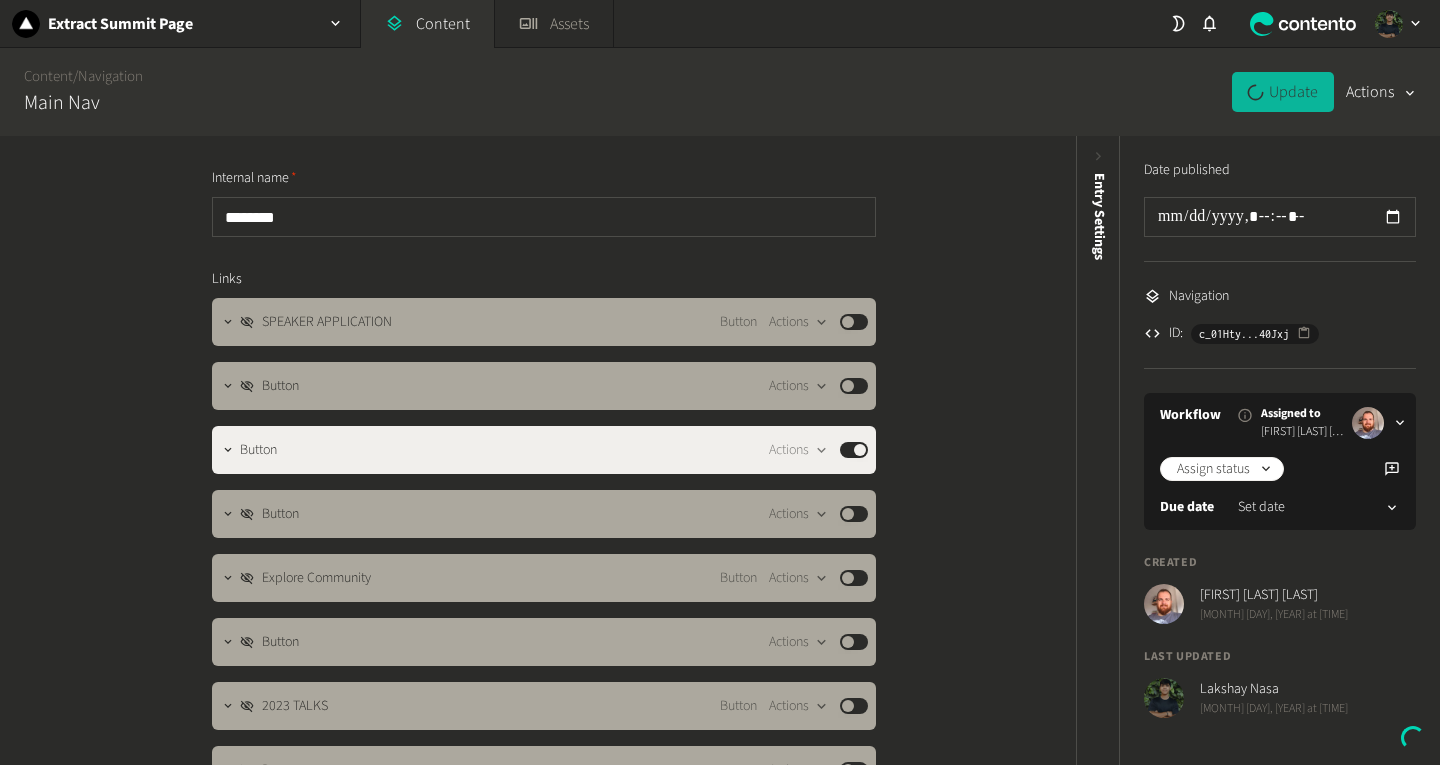 scroll, scrollTop: 0, scrollLeft: 0, axis: both 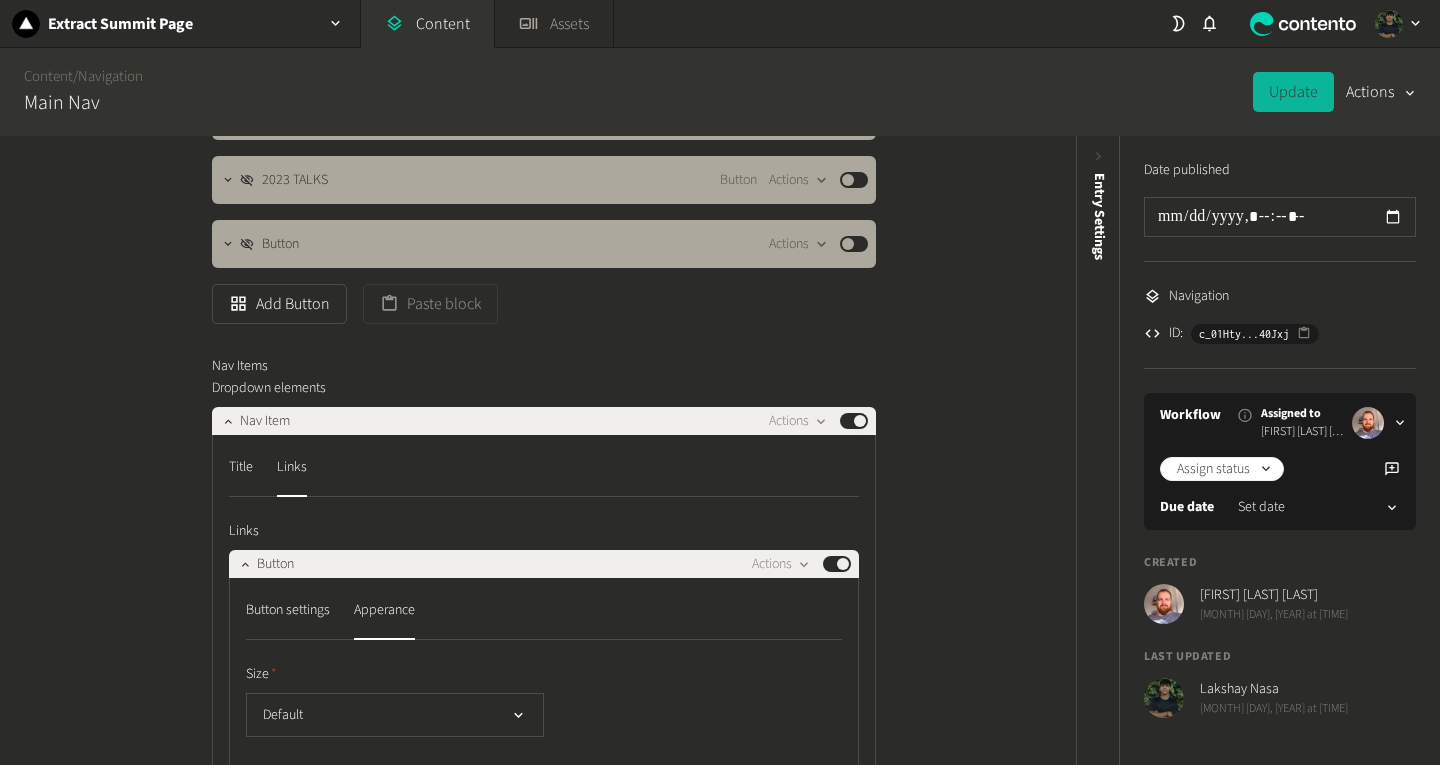 click on "Title  Links" 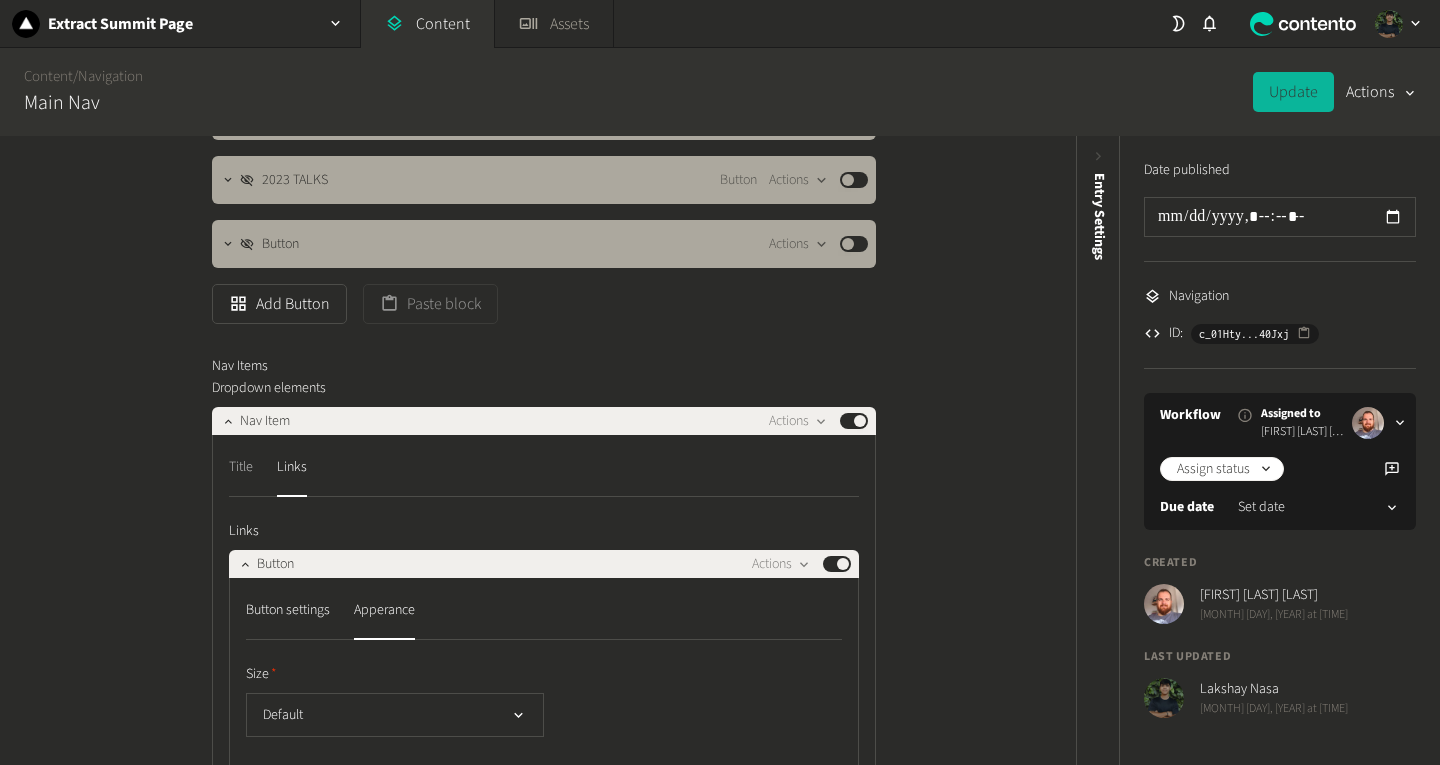 click on "Title" 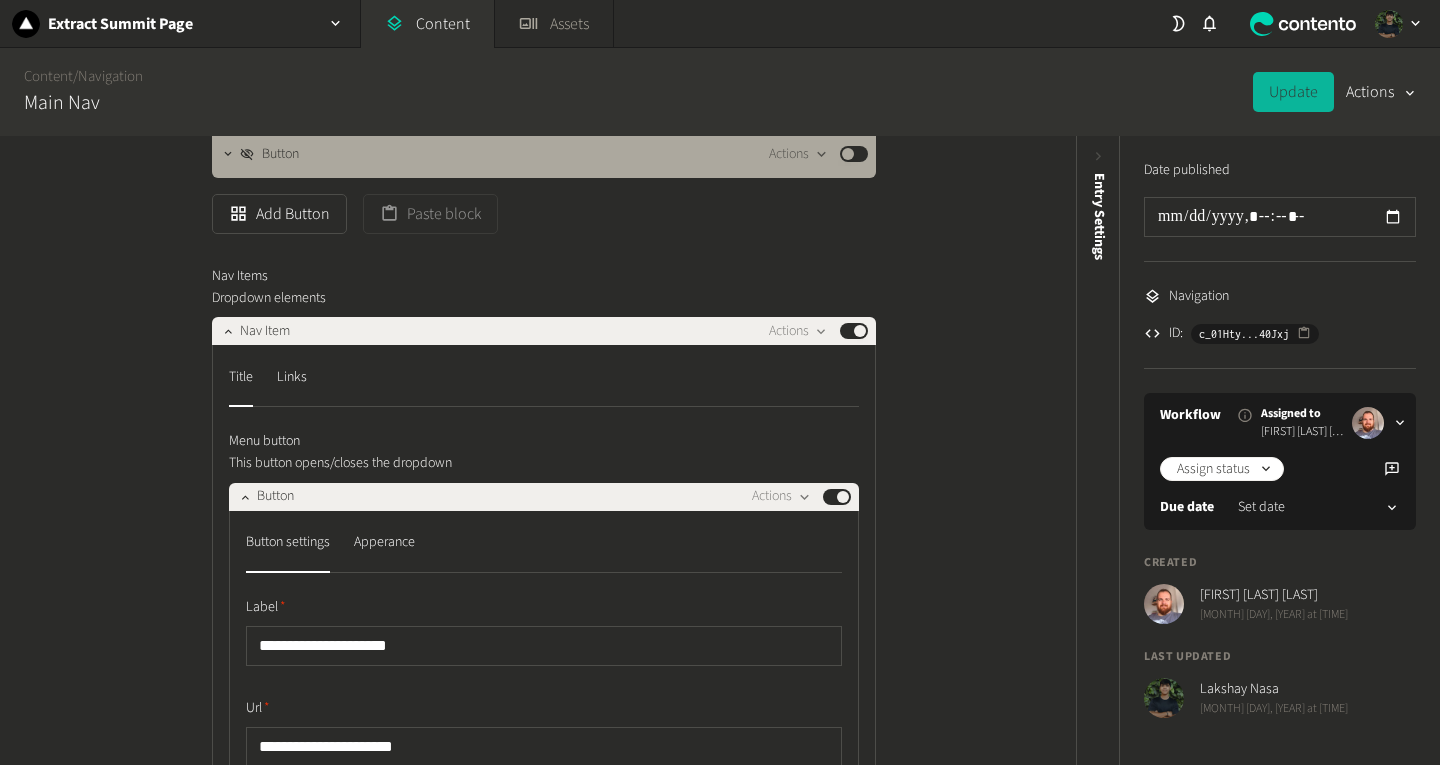 scroll, scrollTop: 617, scrollLeft: 0, axis: vertical 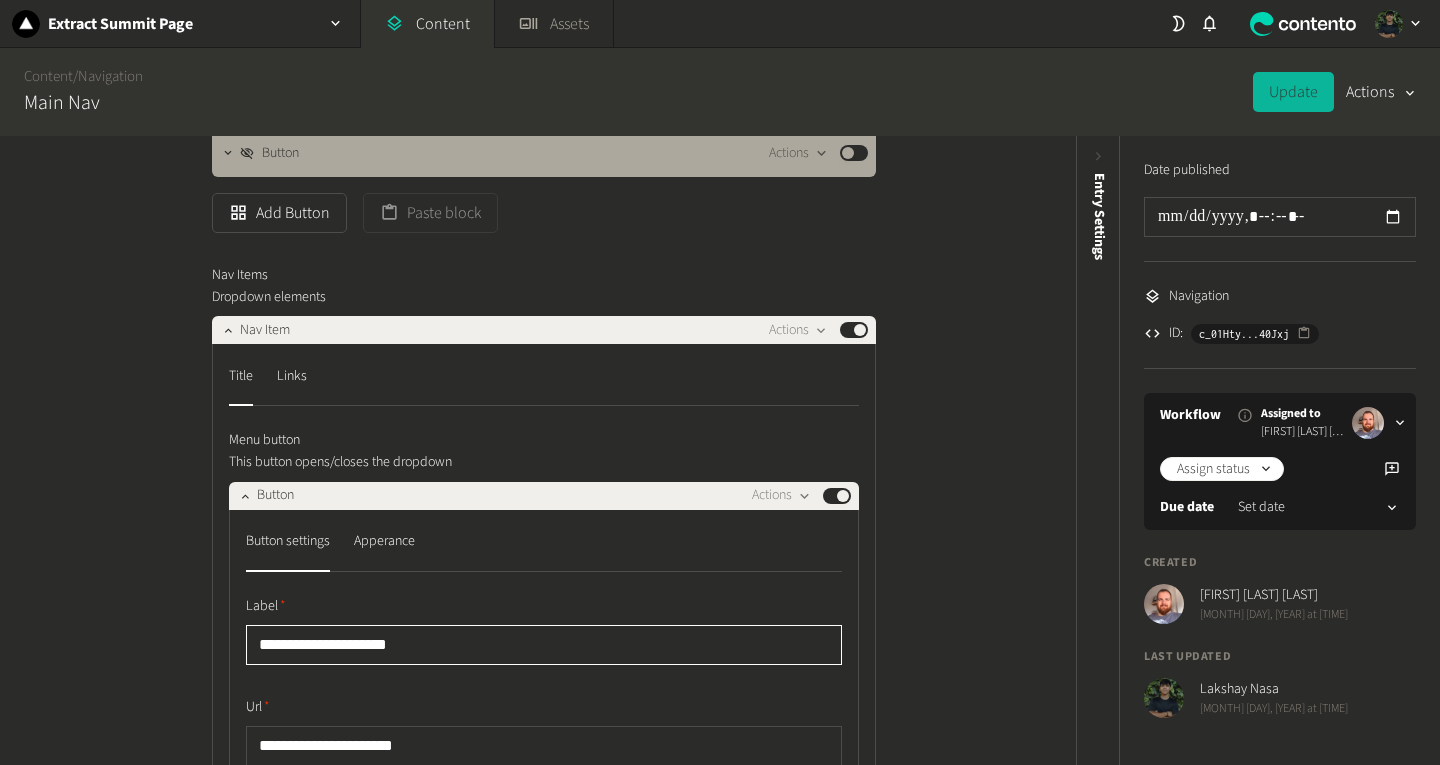 click on "**********" 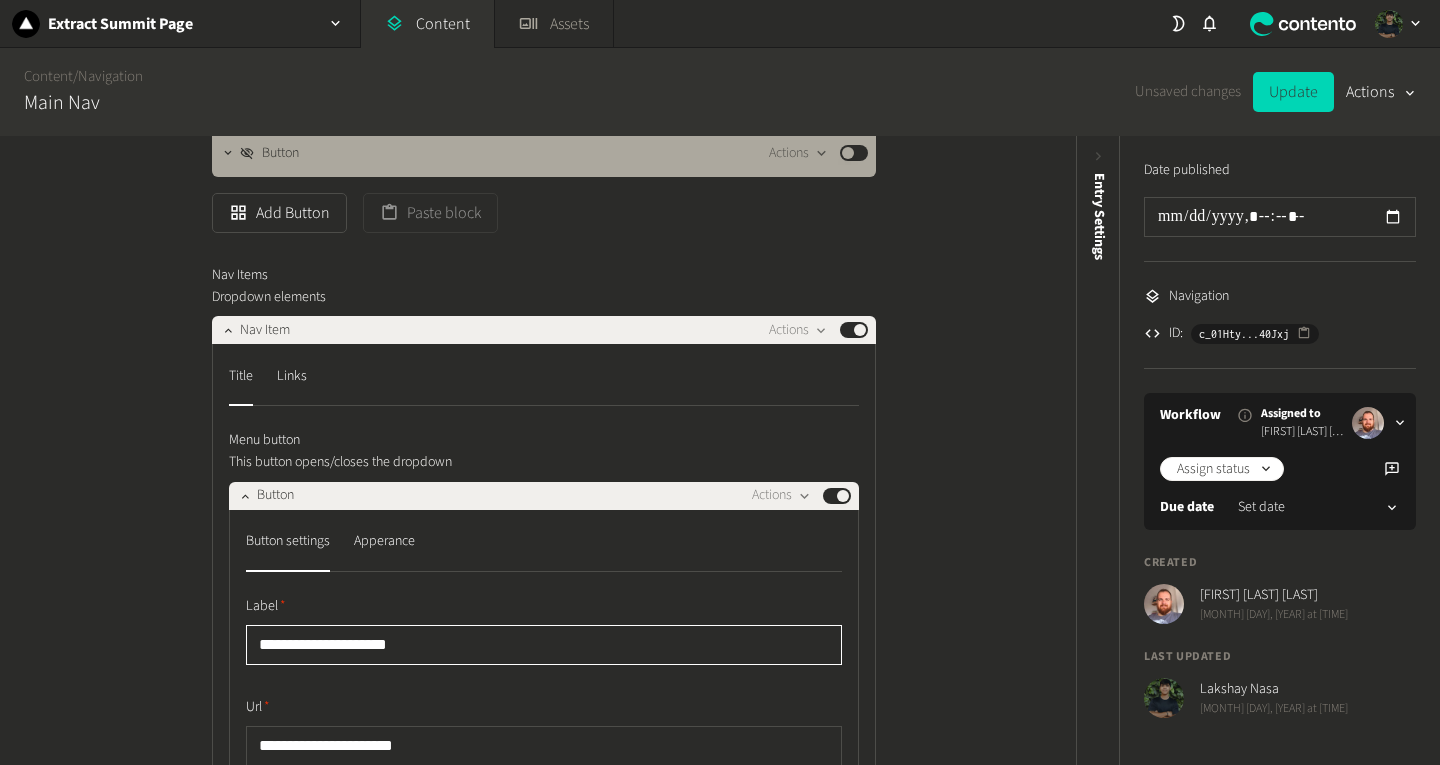 type on "**********" 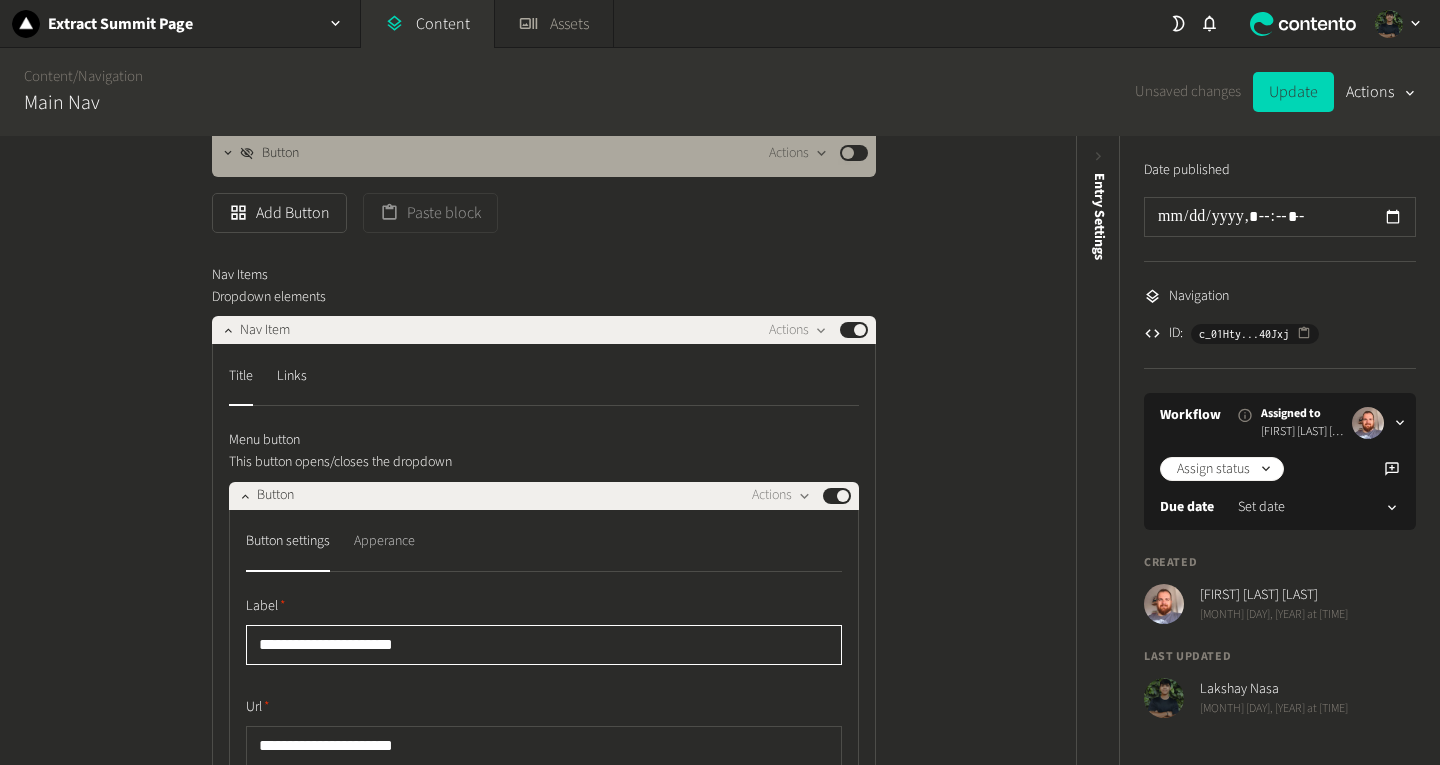 click on "Apperance" 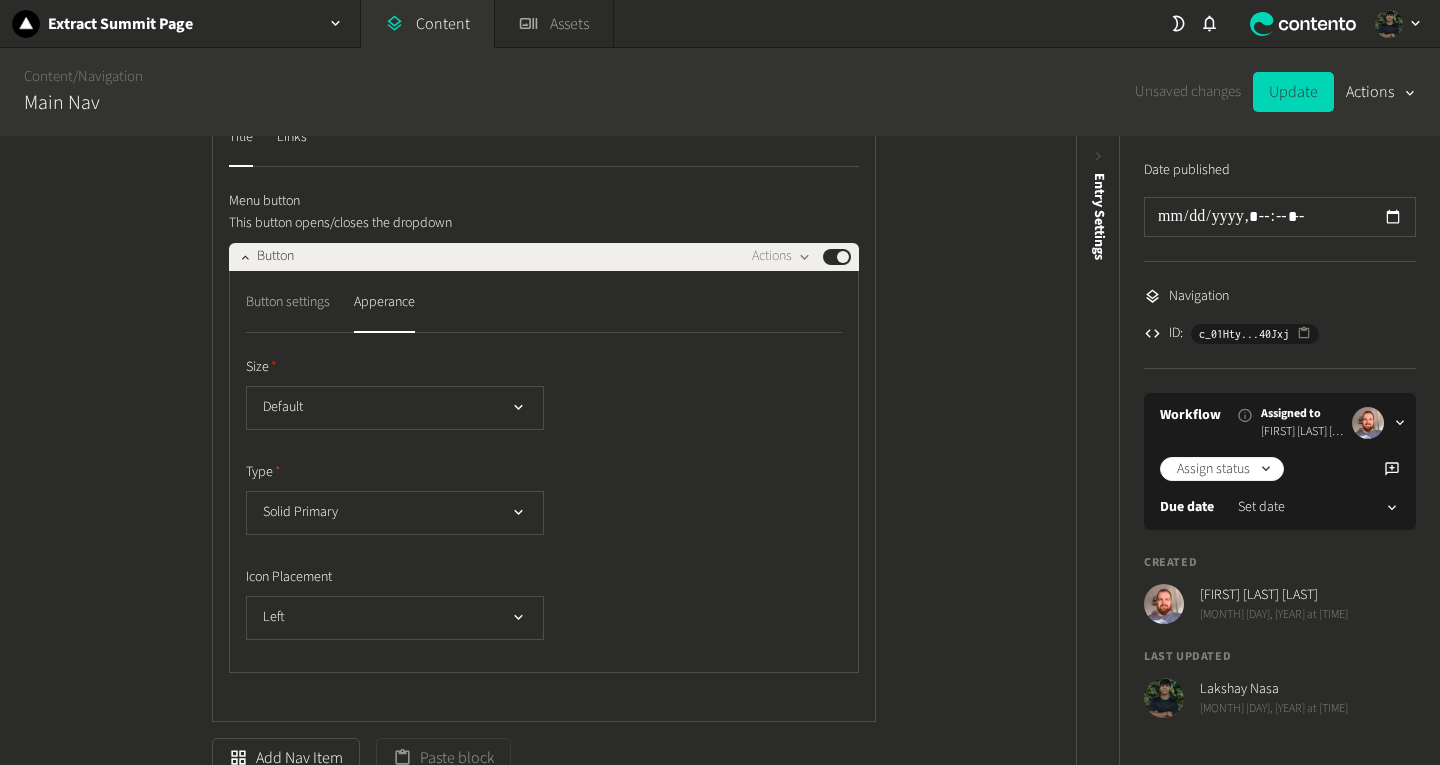 scroll, scrollTop: 857, scrollLeft: 0, axis: vertical 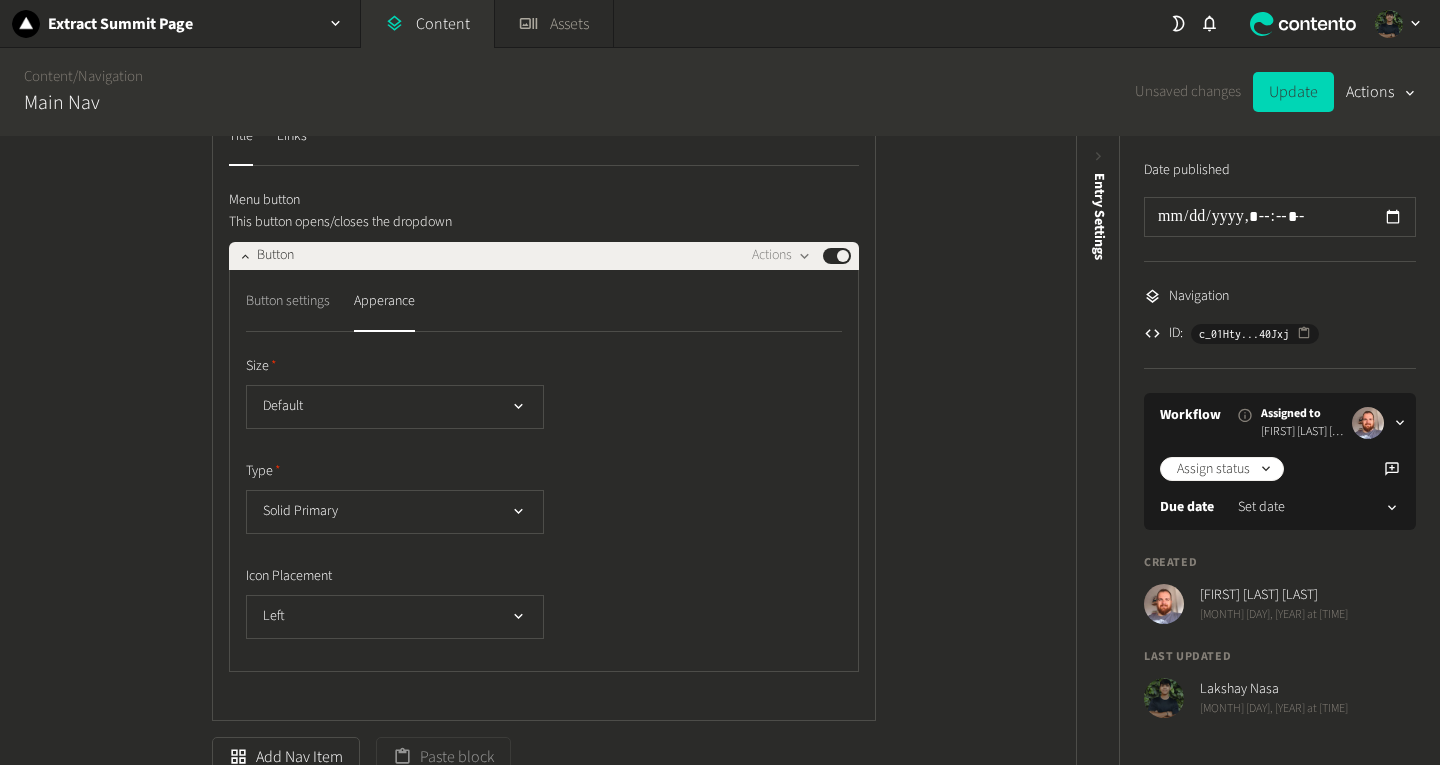 click on "Button settings" 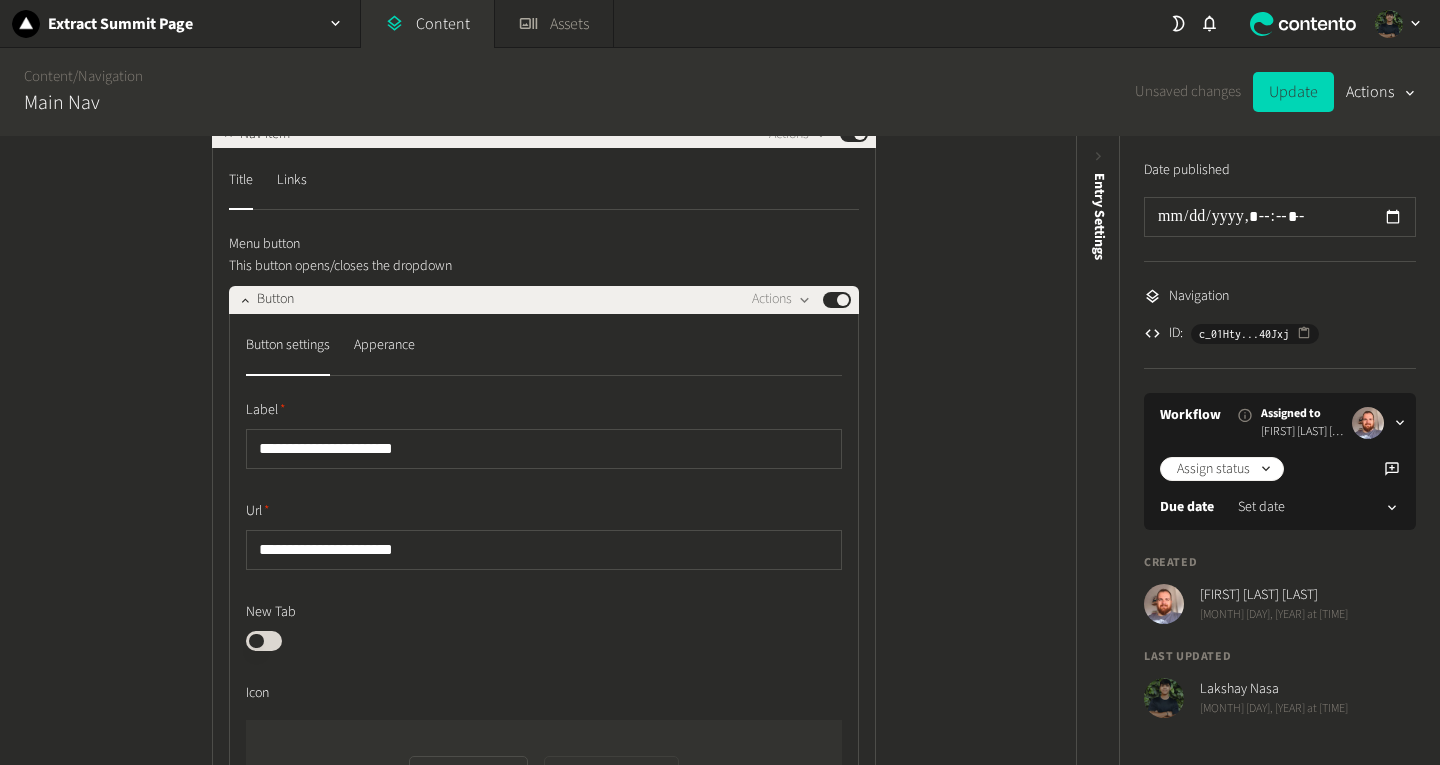 scroll, scrollTop: 753, scrollLeft: 0, axis: vertical 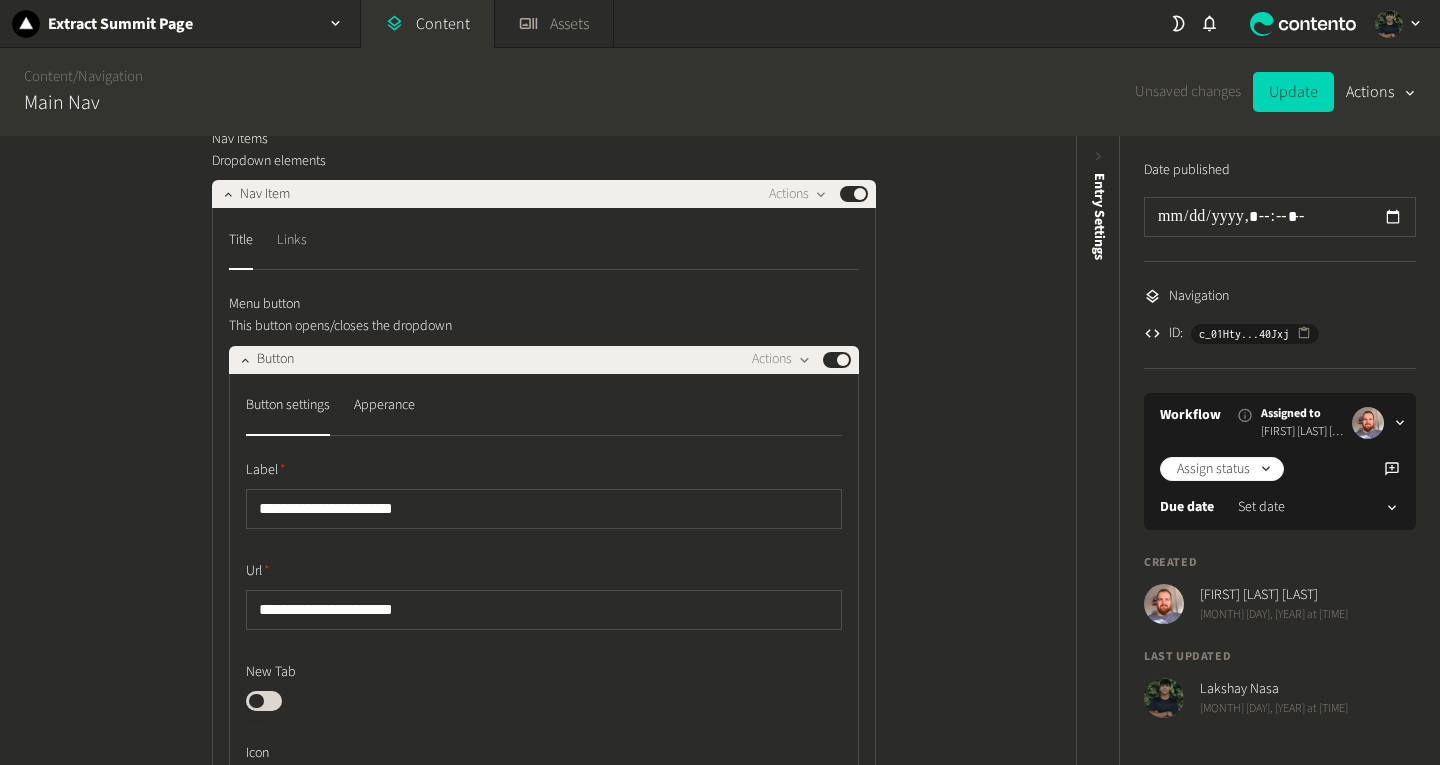 click on "Links" 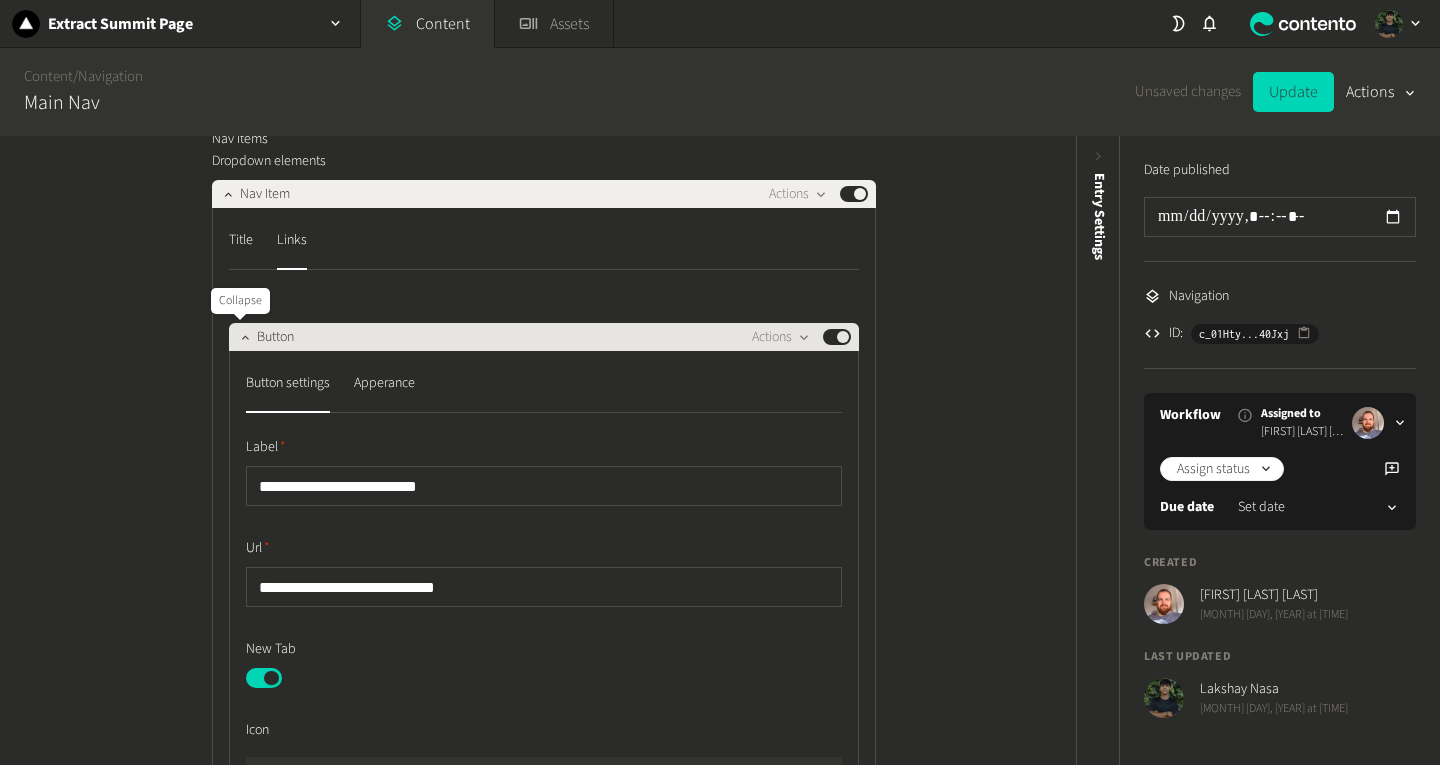 click 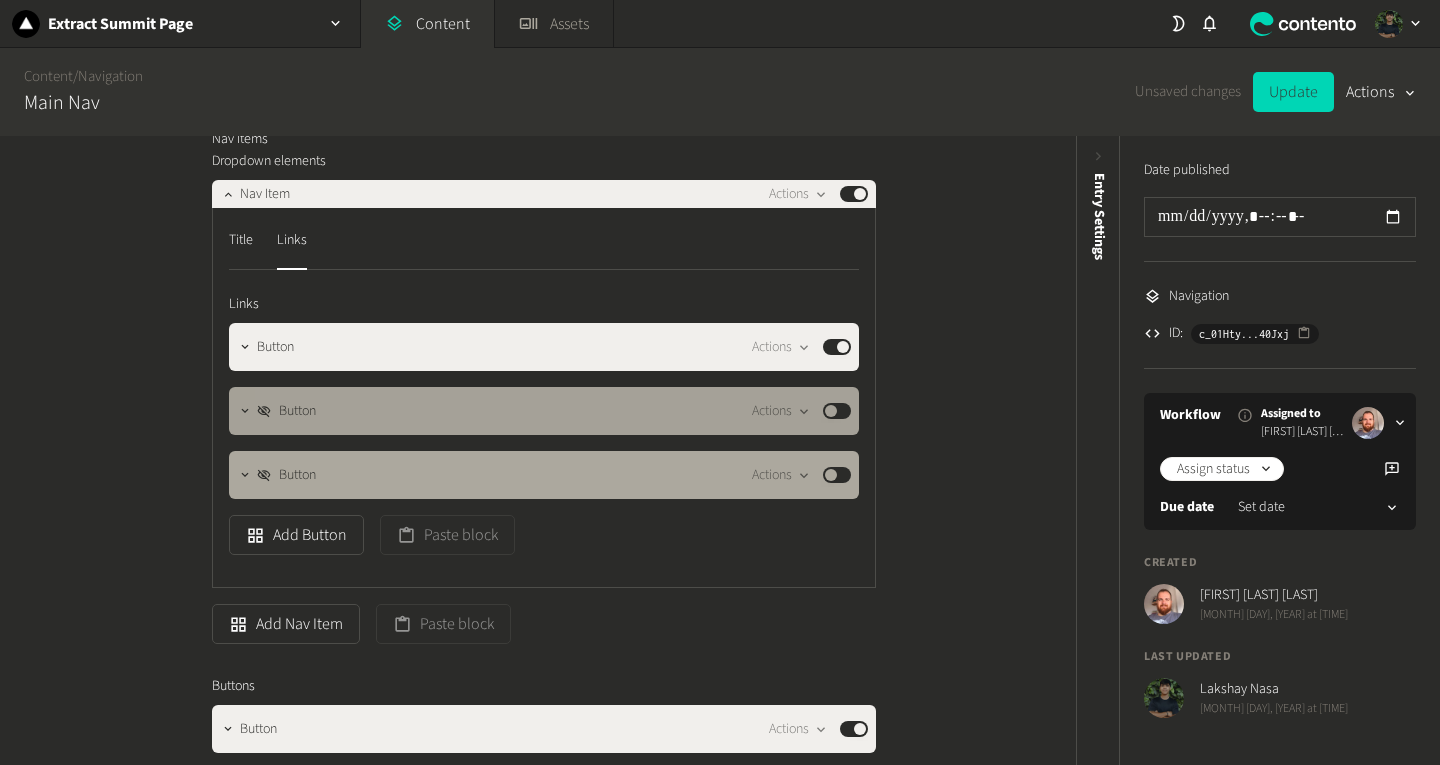 type 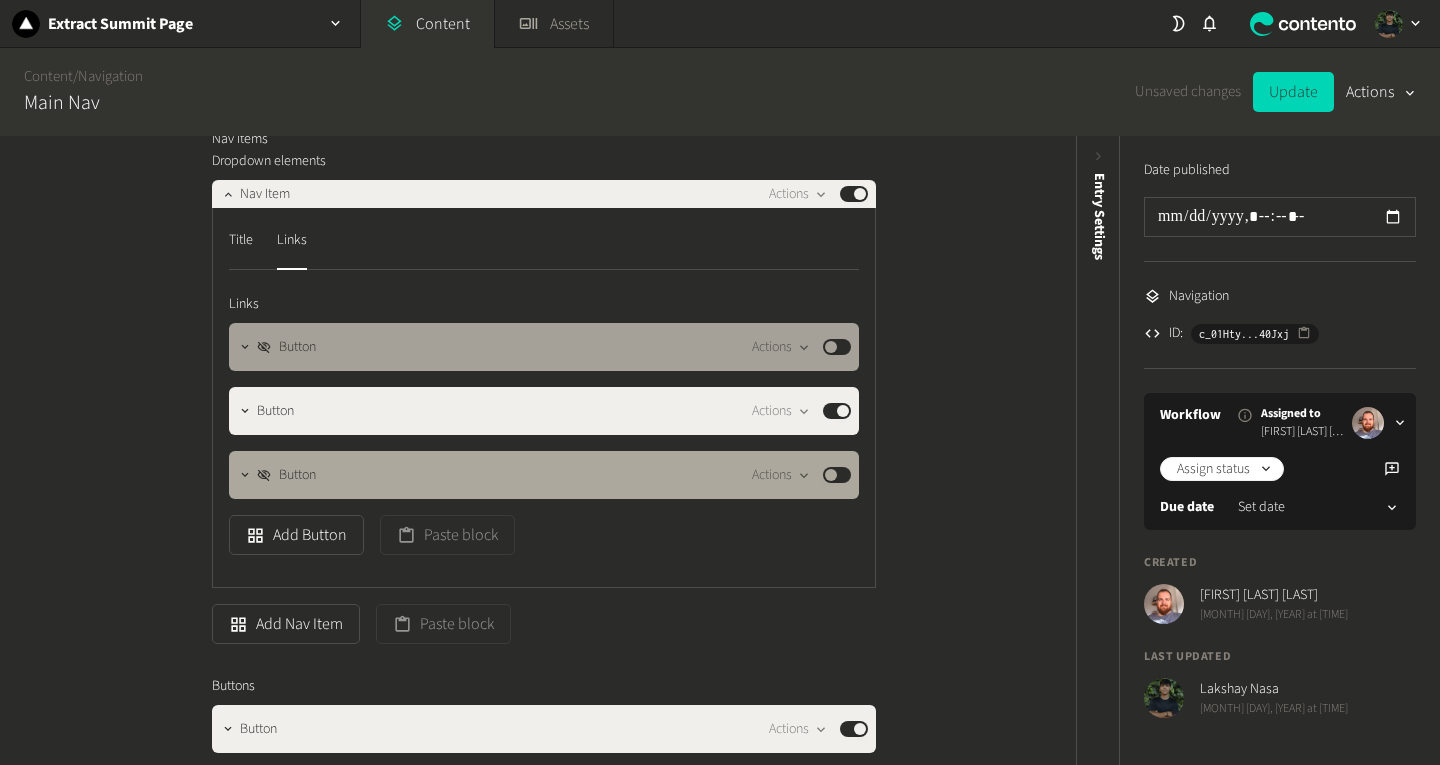 click on "Published" 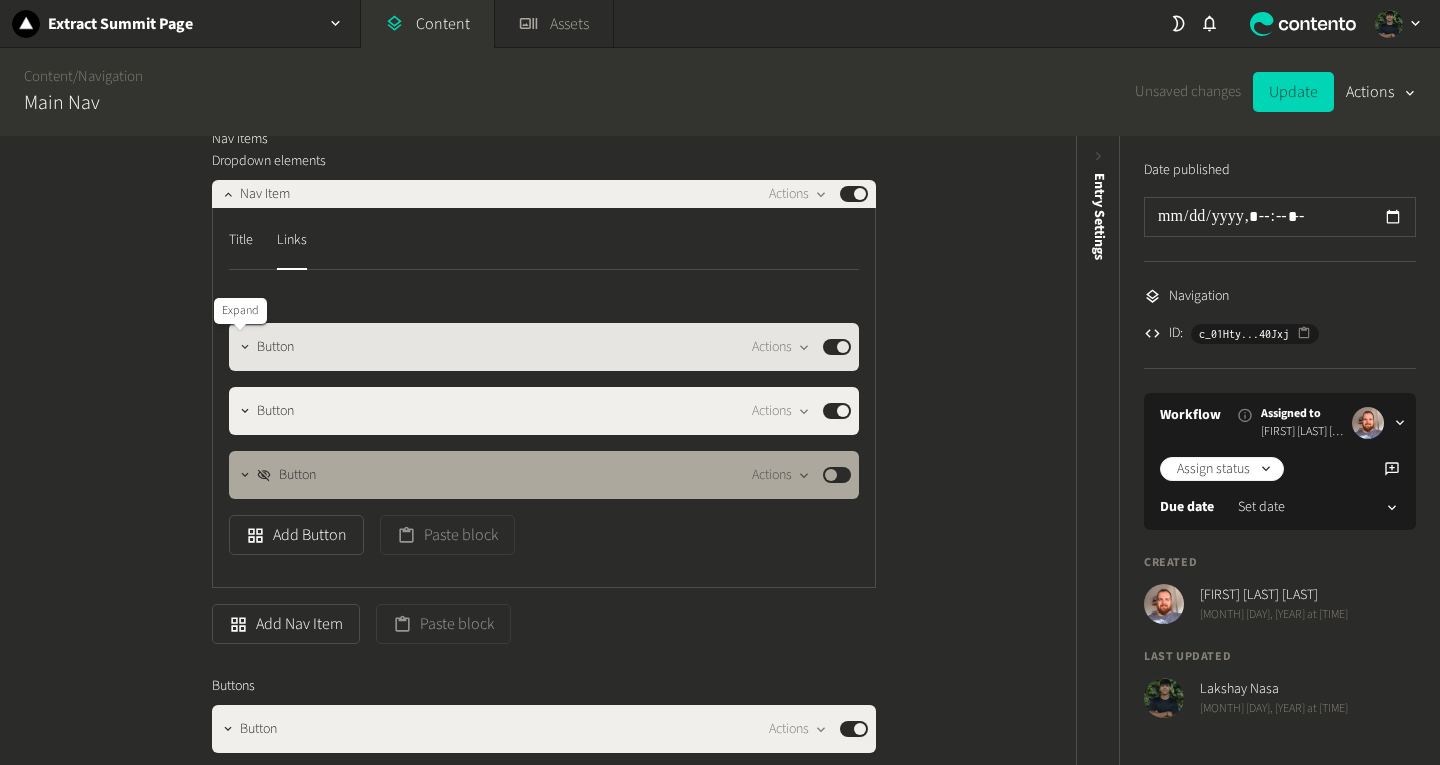 click 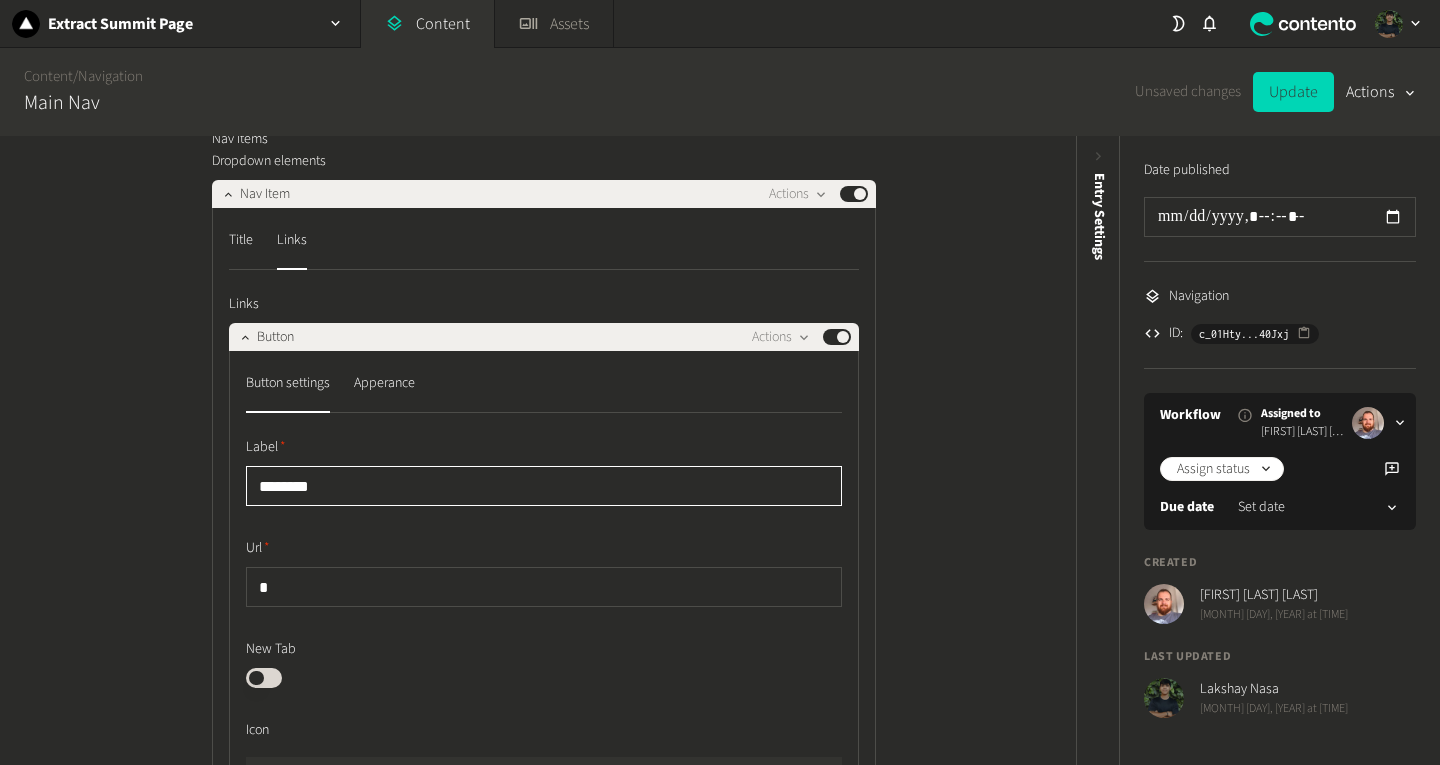 click on "********" 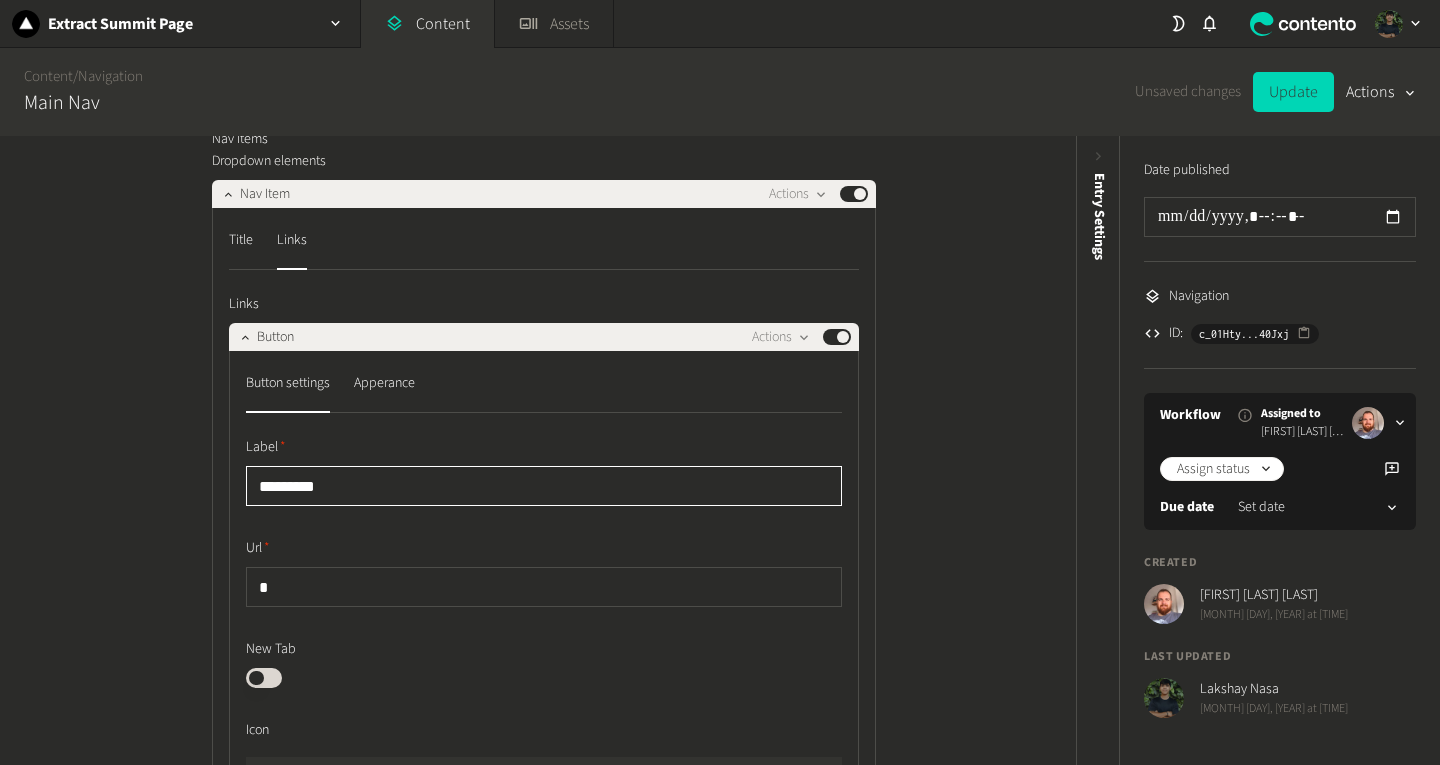 type on "**********" 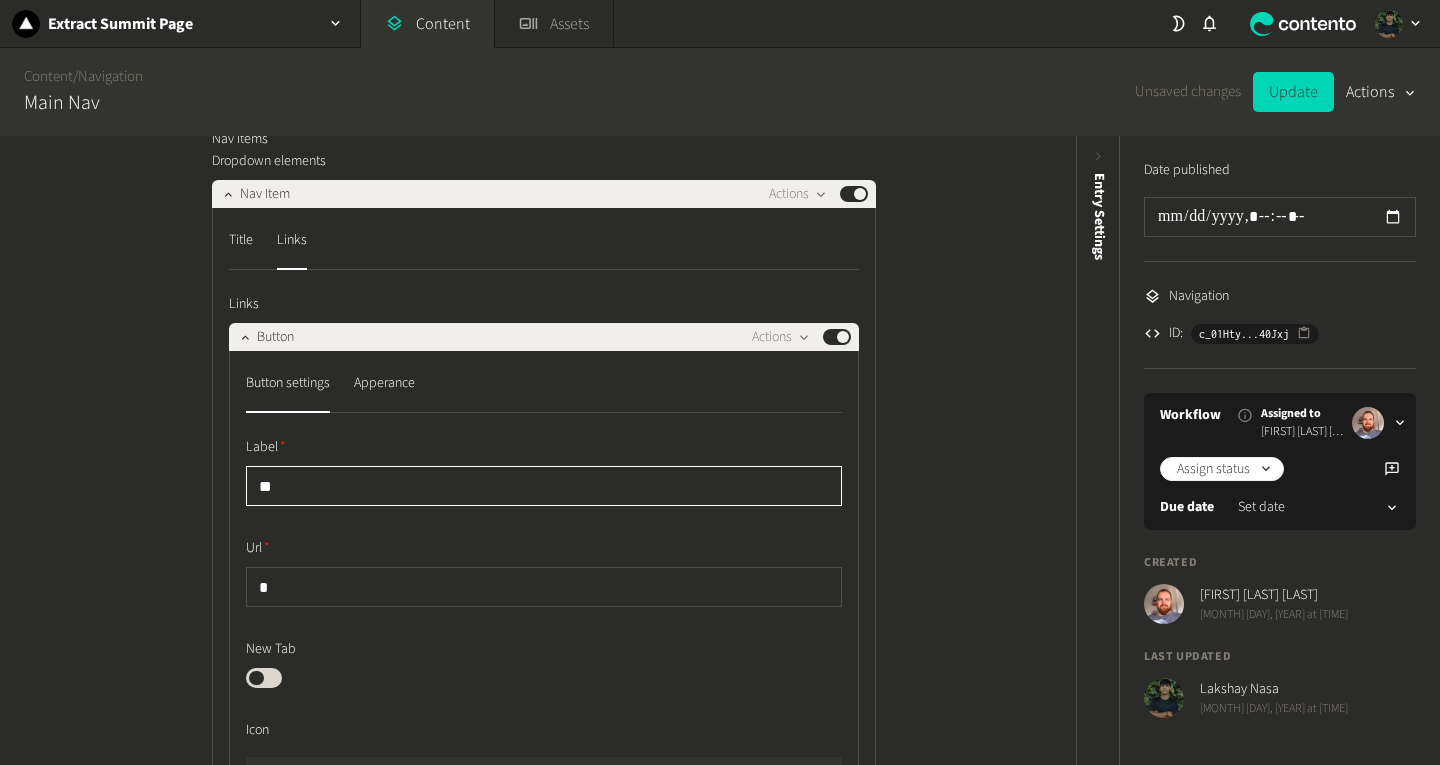 type on "***" 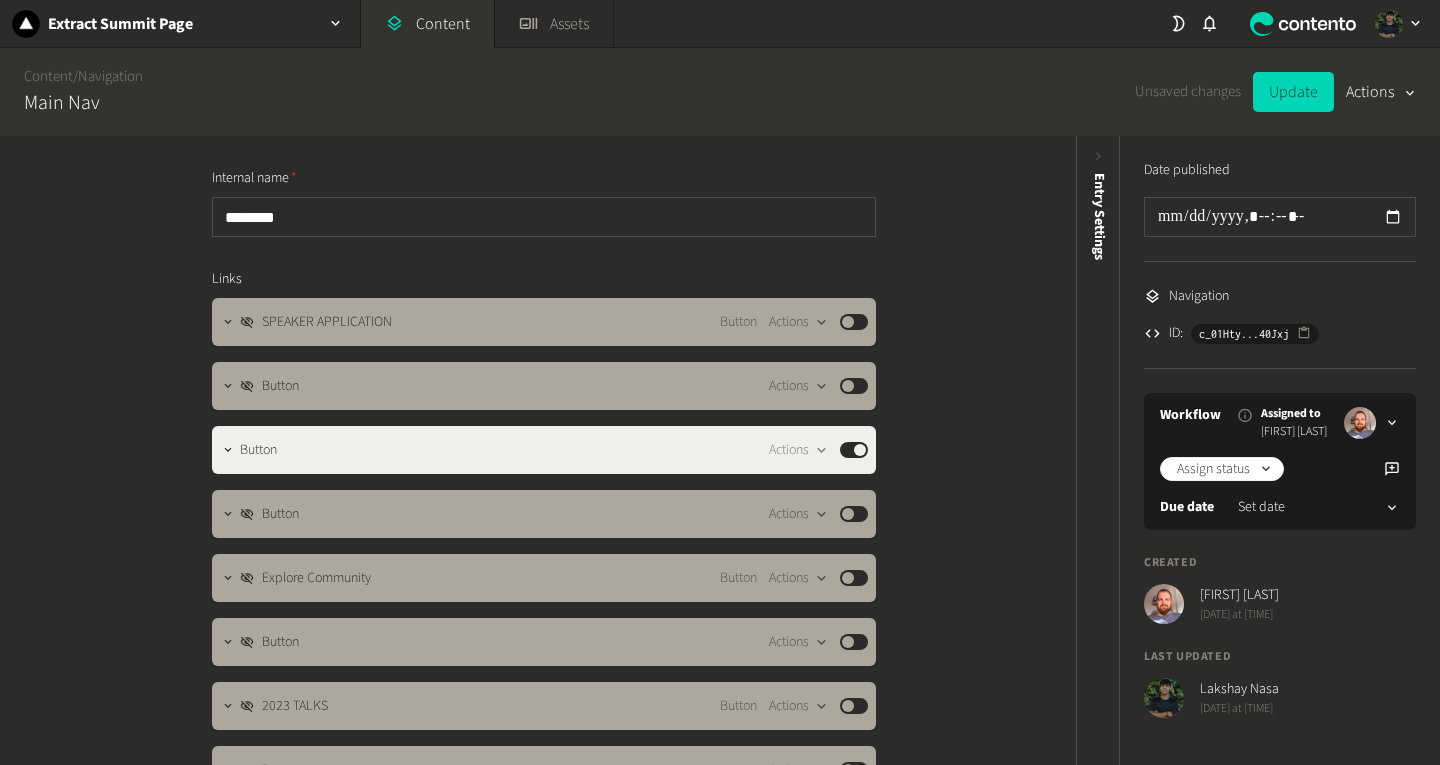 scroll, scrollTop: 0, scrollLeft: 0, axis: both 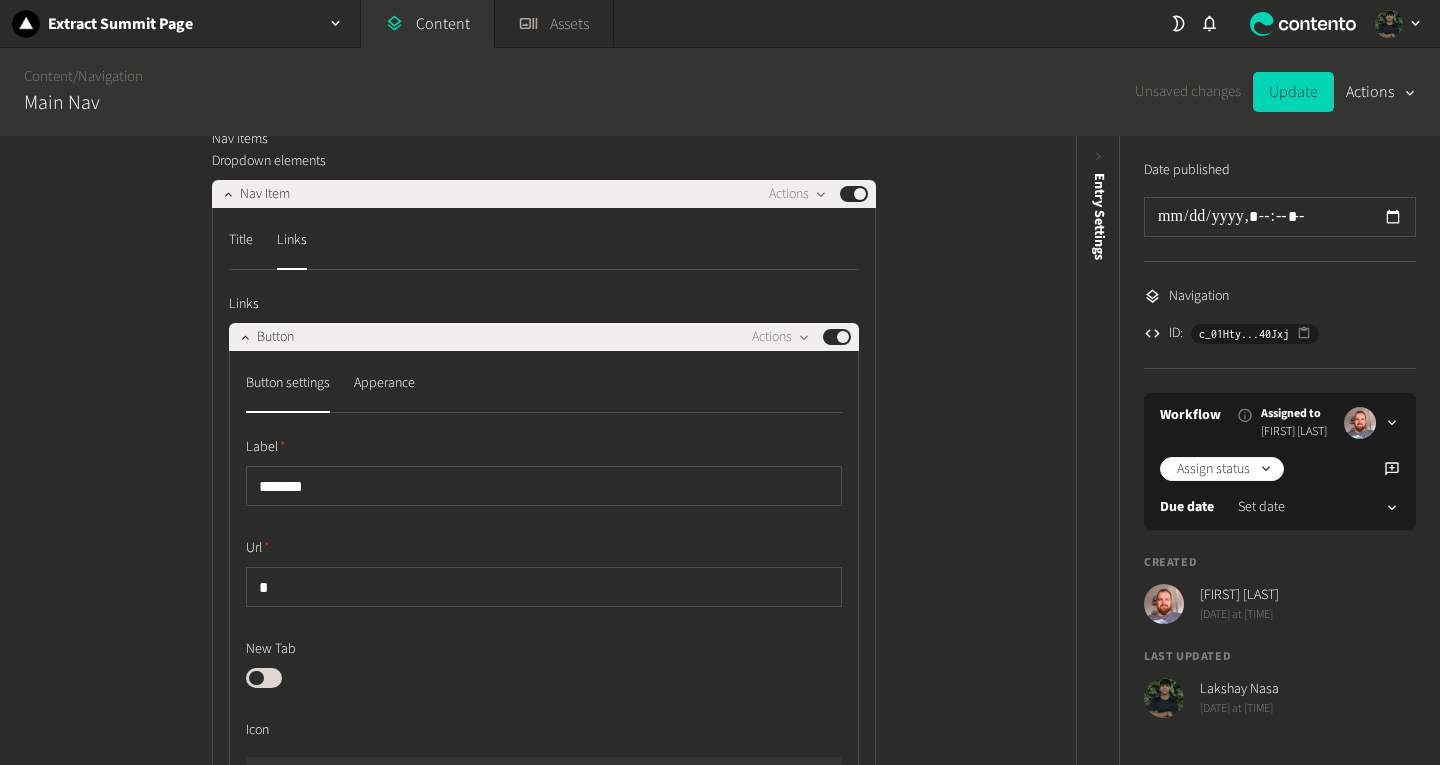 type on "*******" 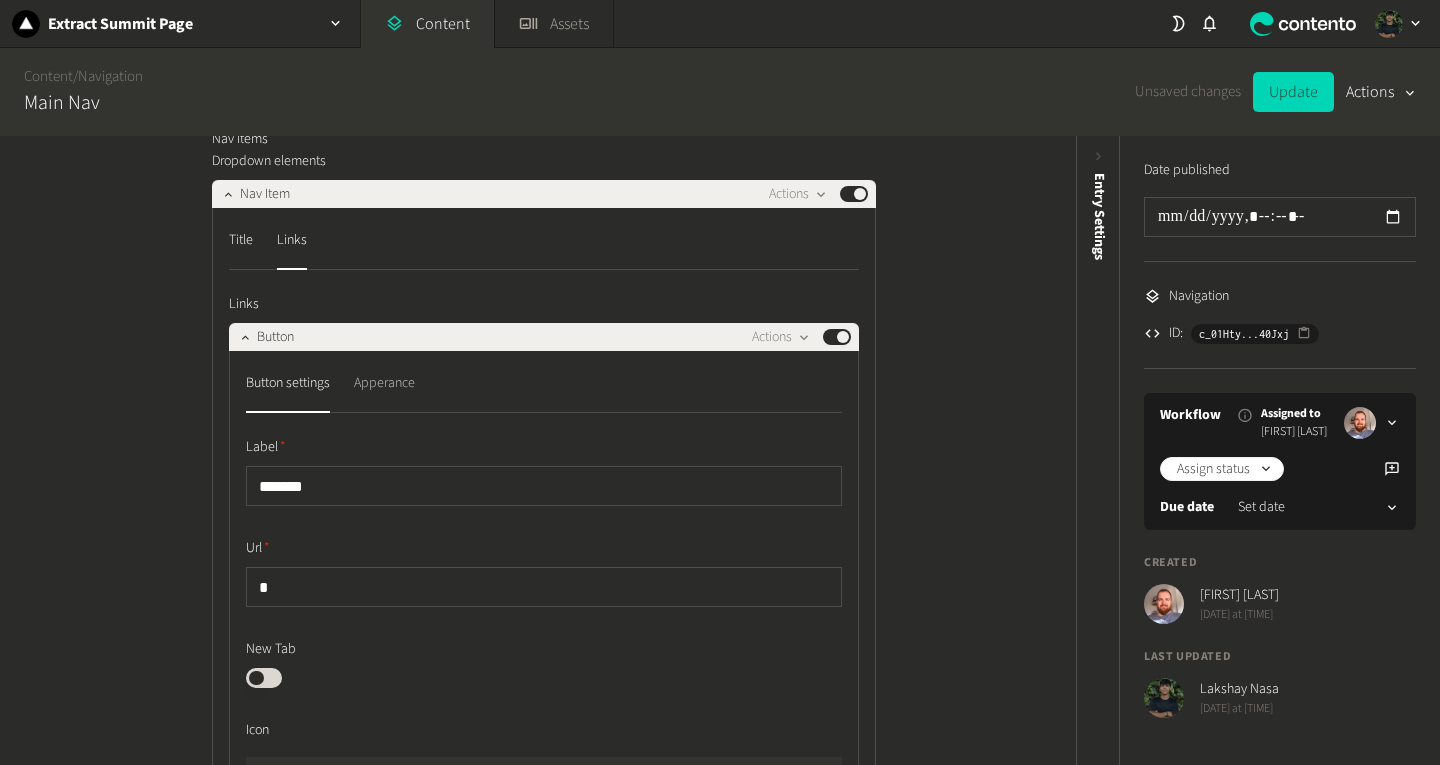 click on "Apperance" 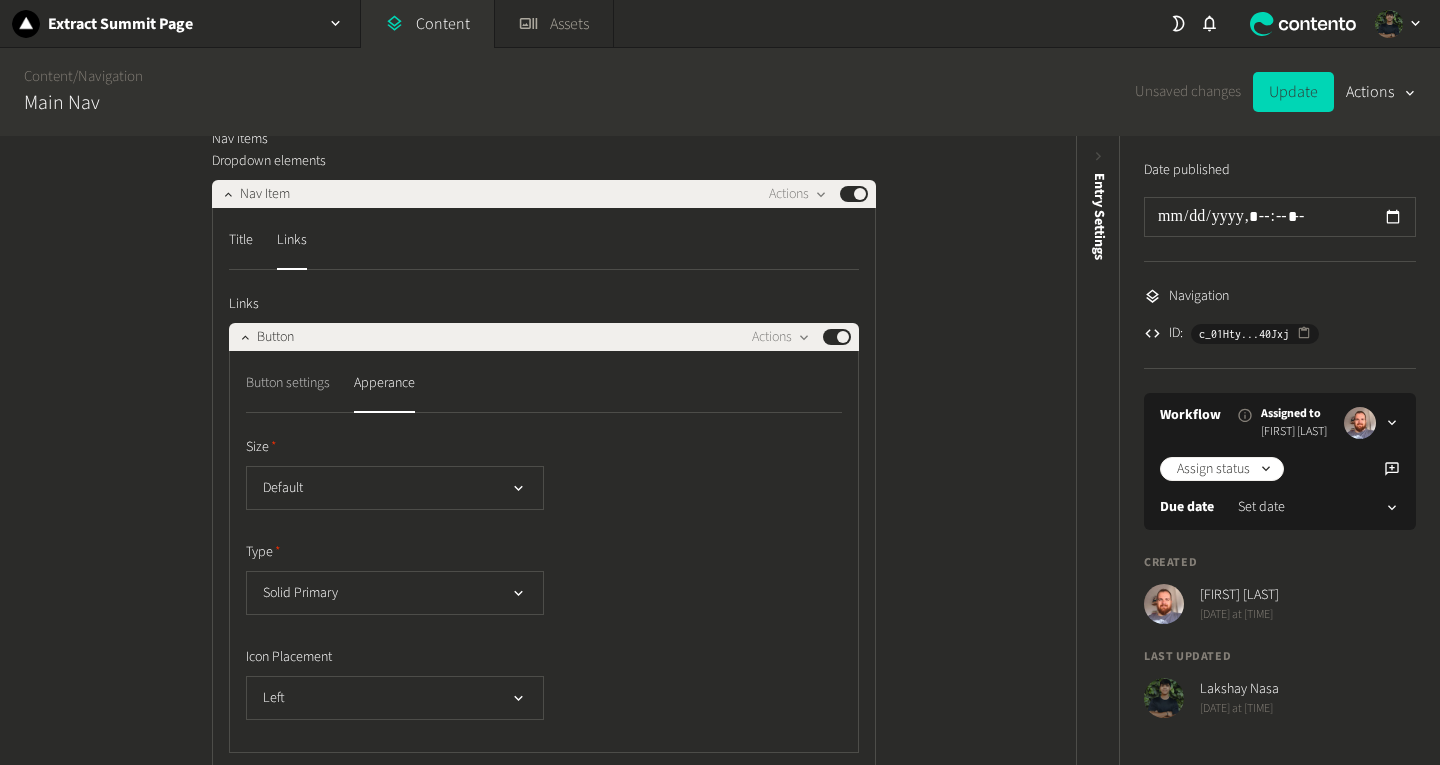 click on "Button settings" 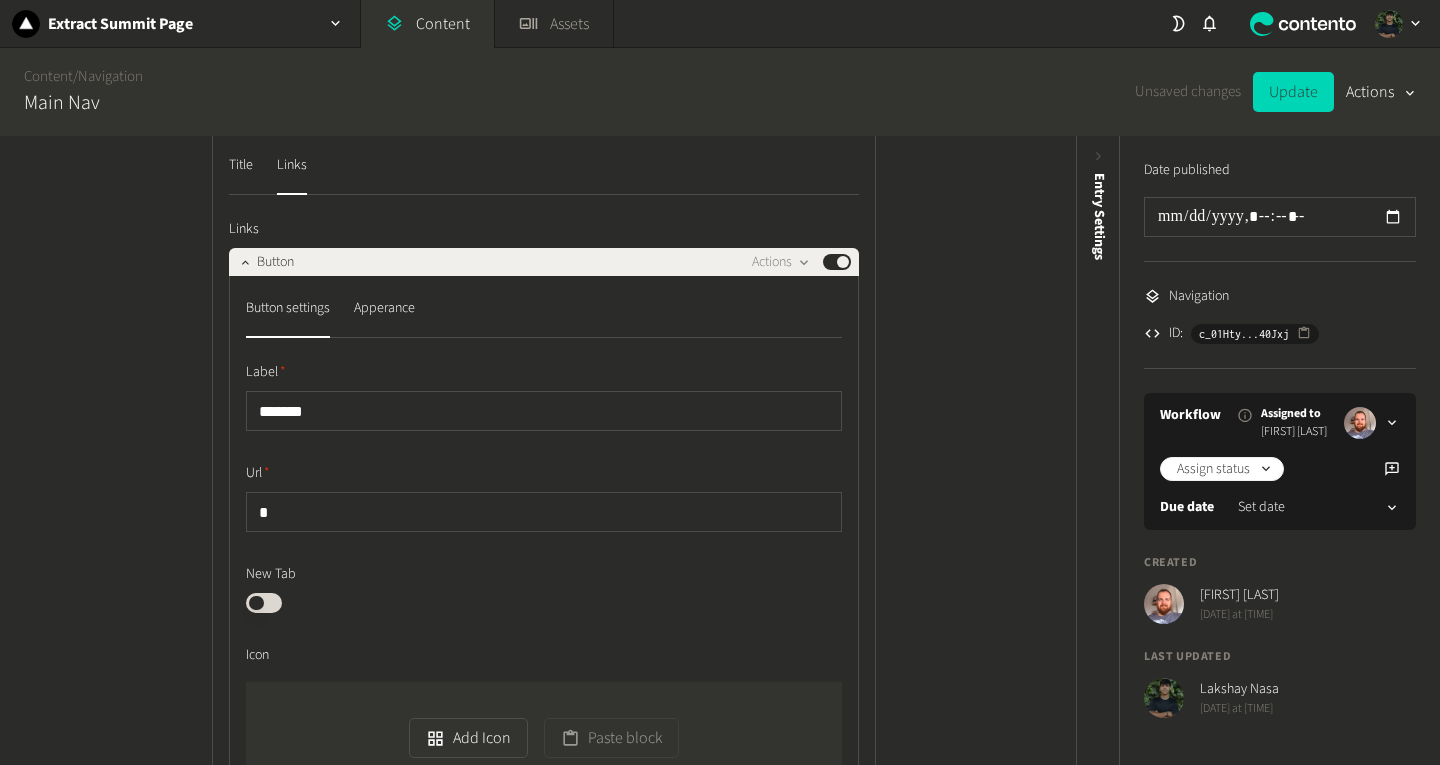scroll, scrollTop: 849, scrollLeft: 0, axis: vertical 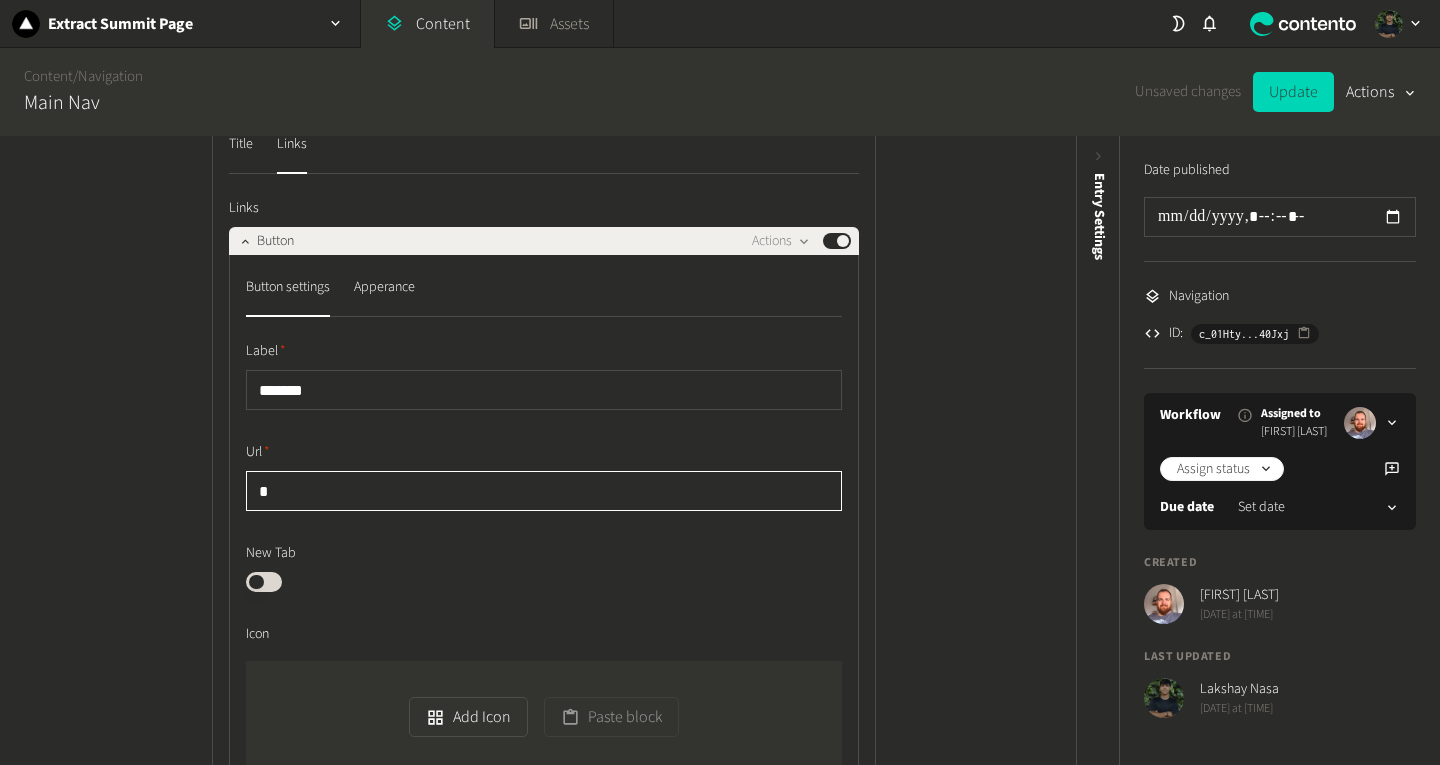 click on "*" 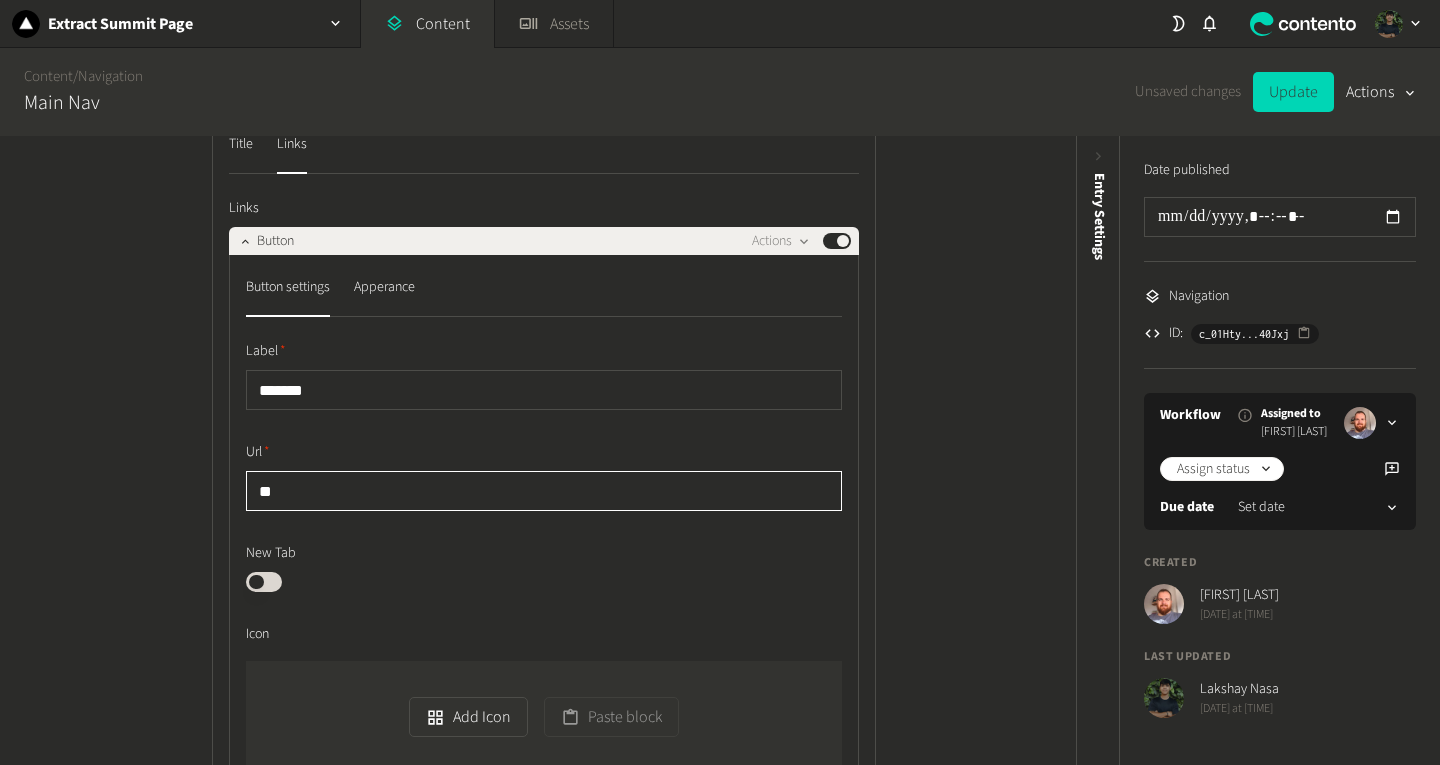 type on "*" 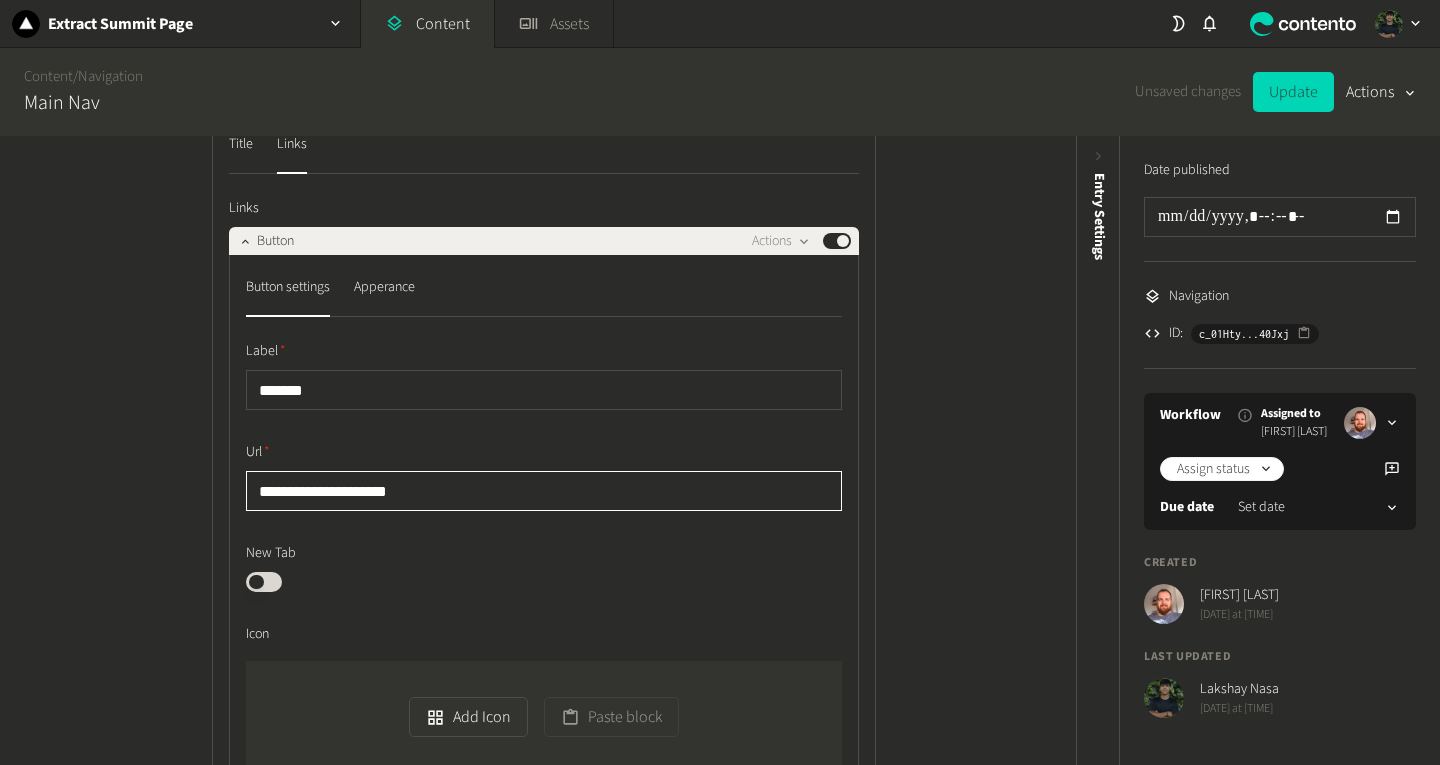 type on "**********" 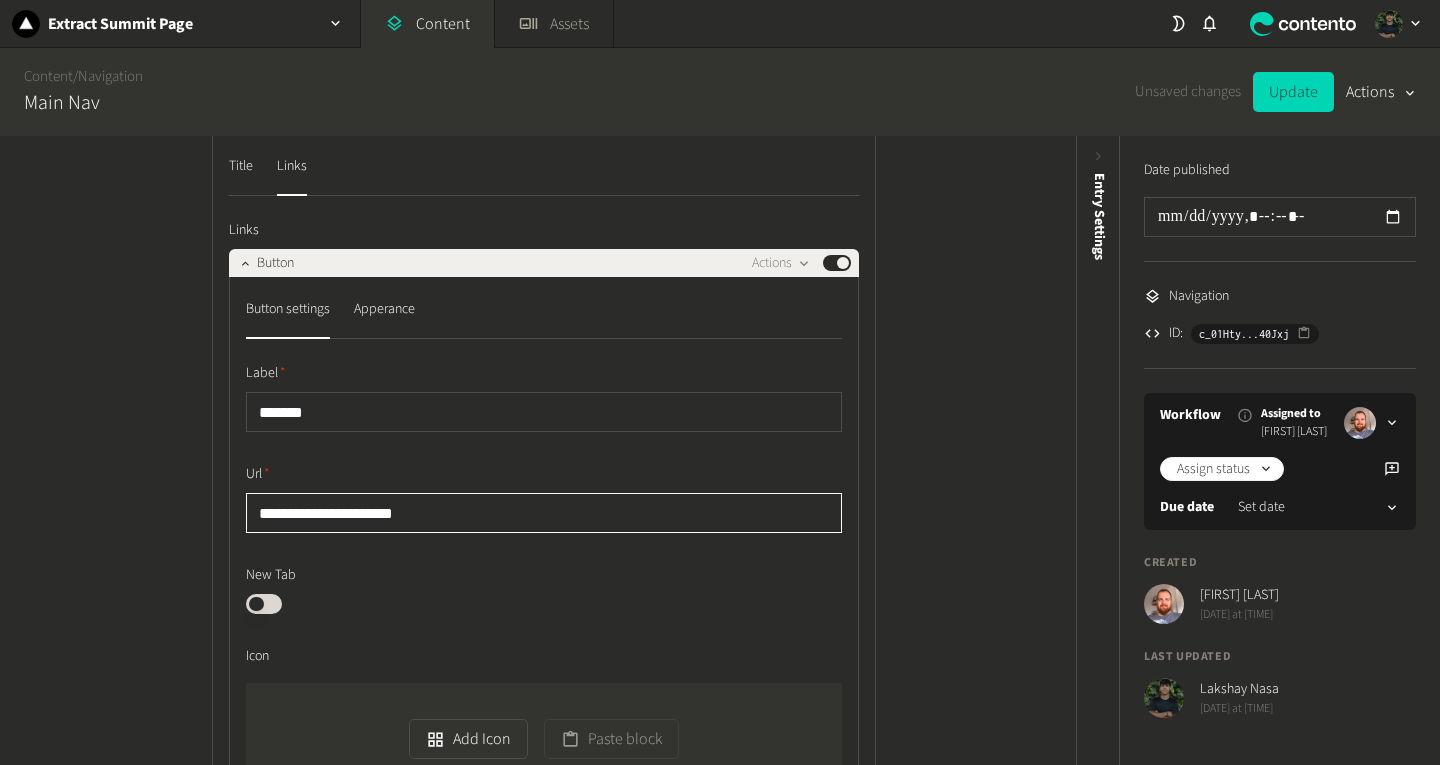 scroll, scrollTop: 823, scrollLeft: 0, axis: vertical 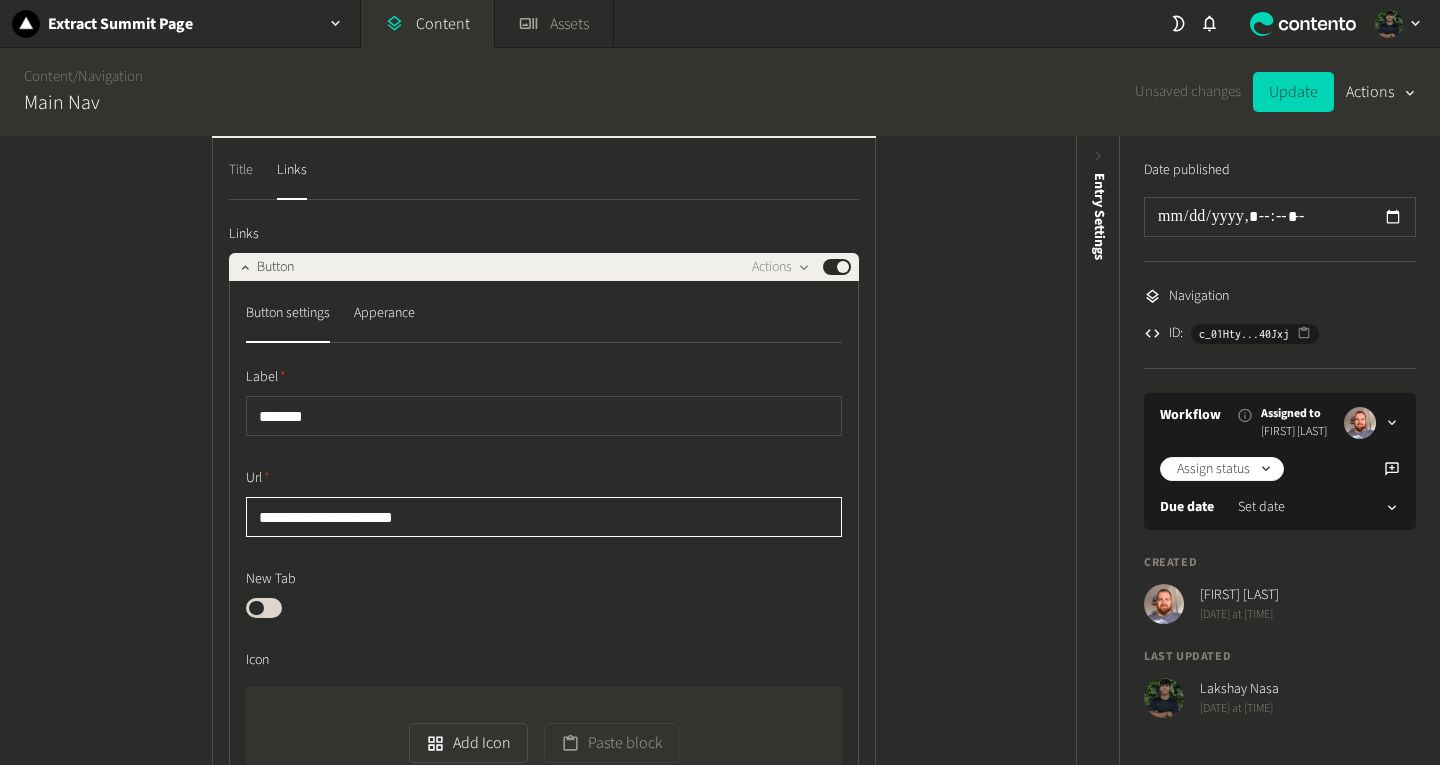 click on "Title" 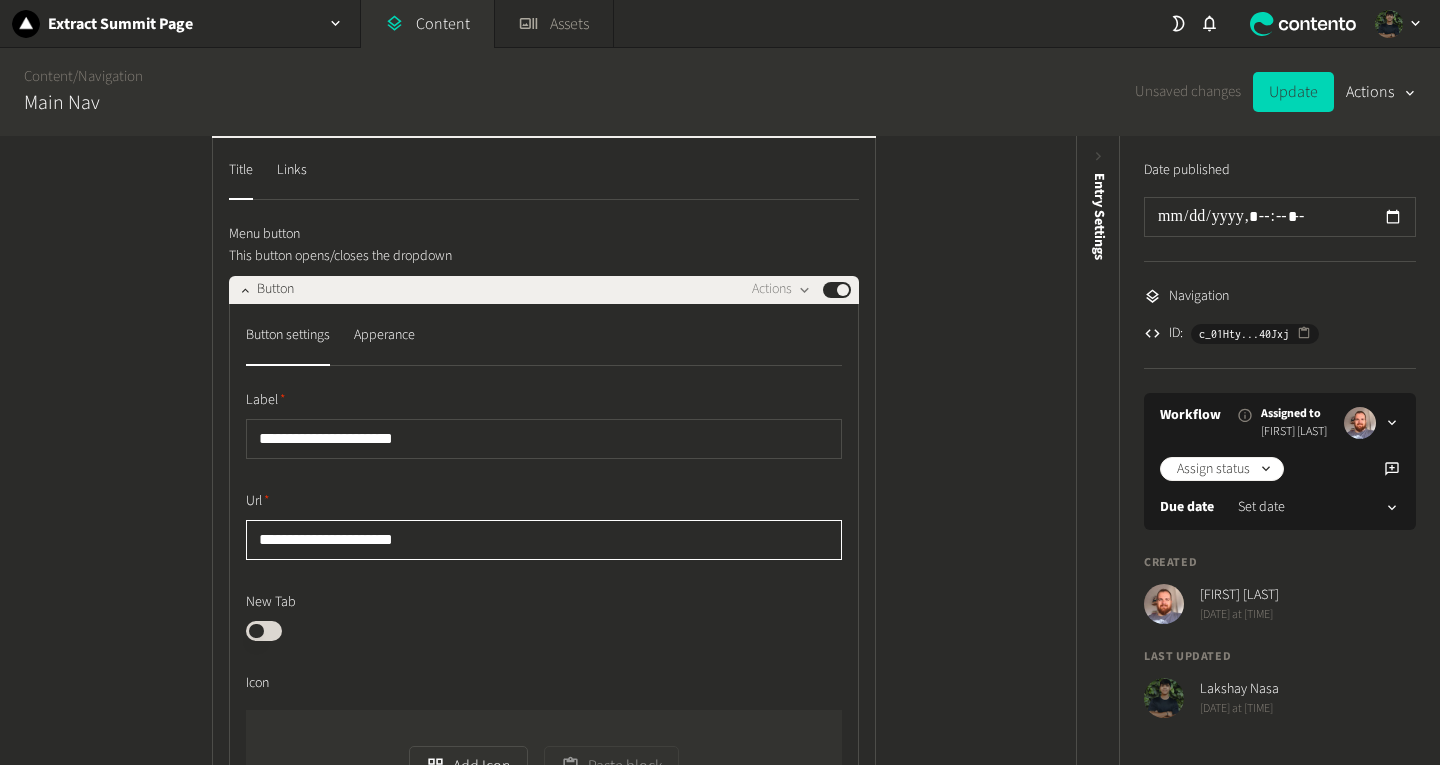 click on "**********" 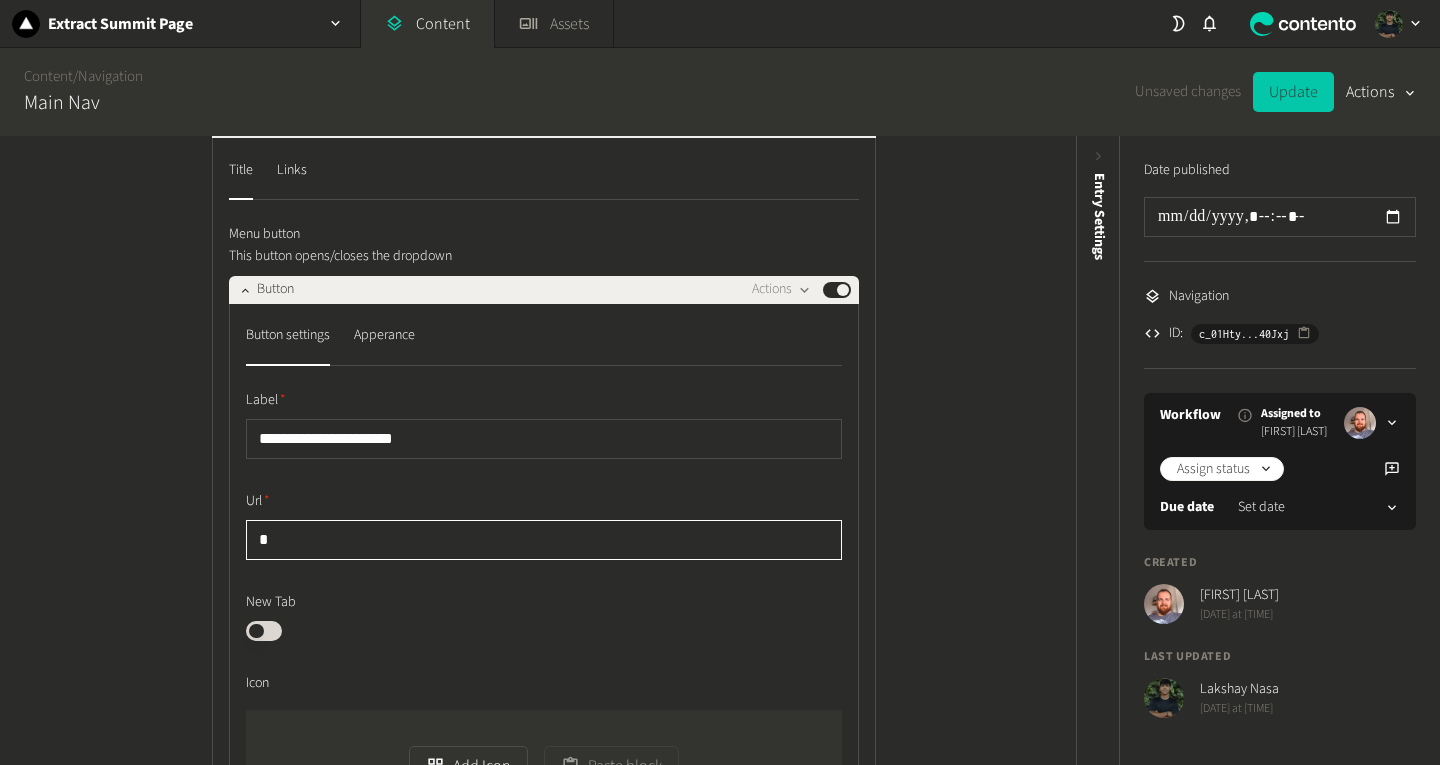 type on "*" 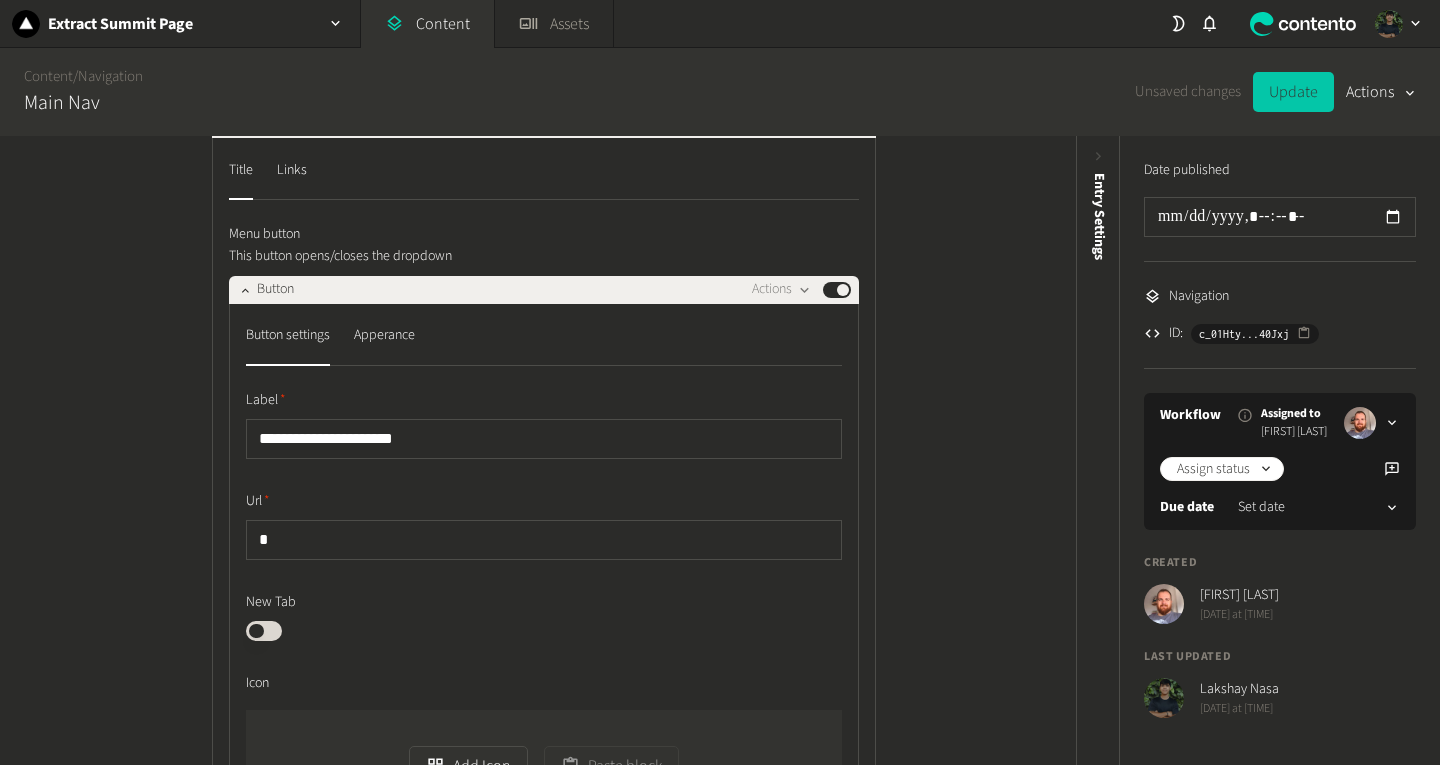 click on "Update" 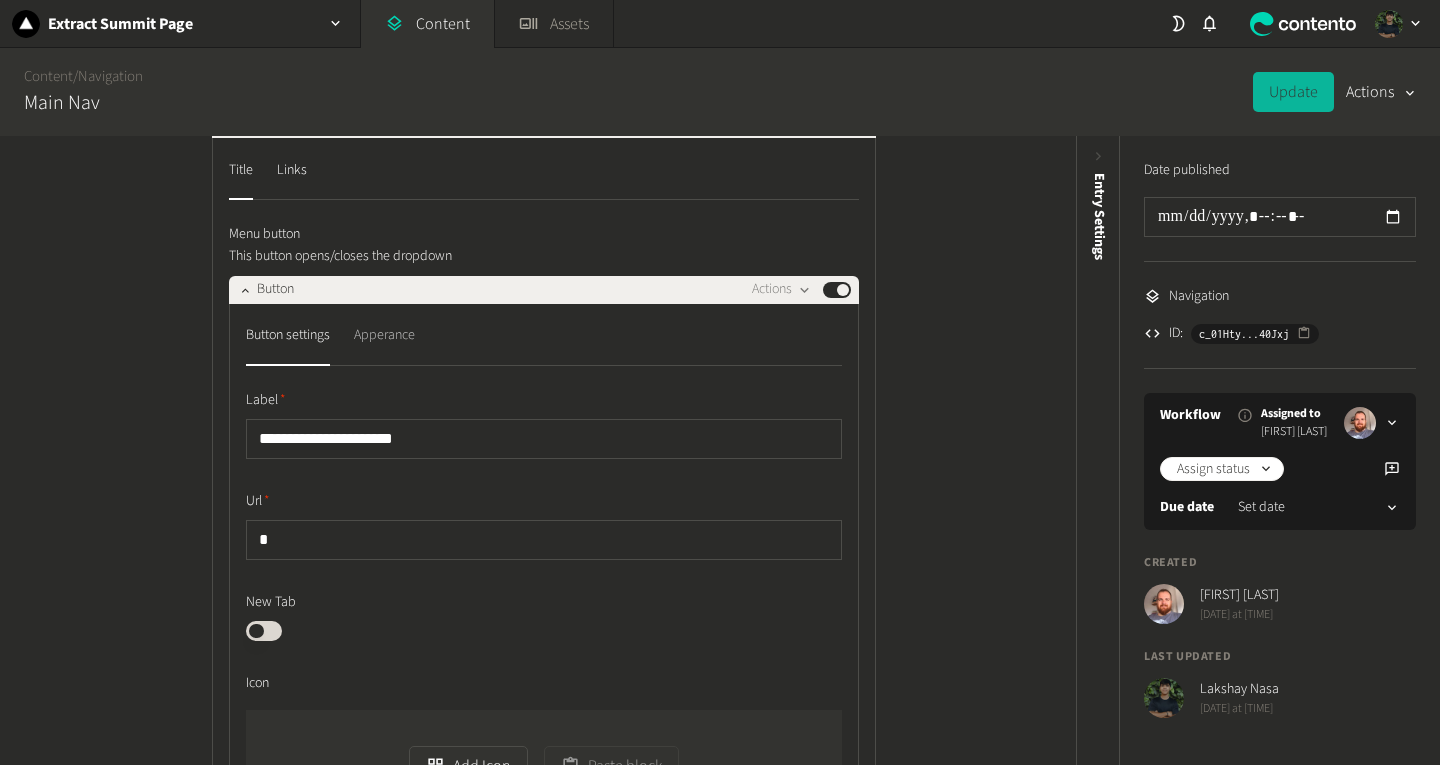 click on "Apperance" 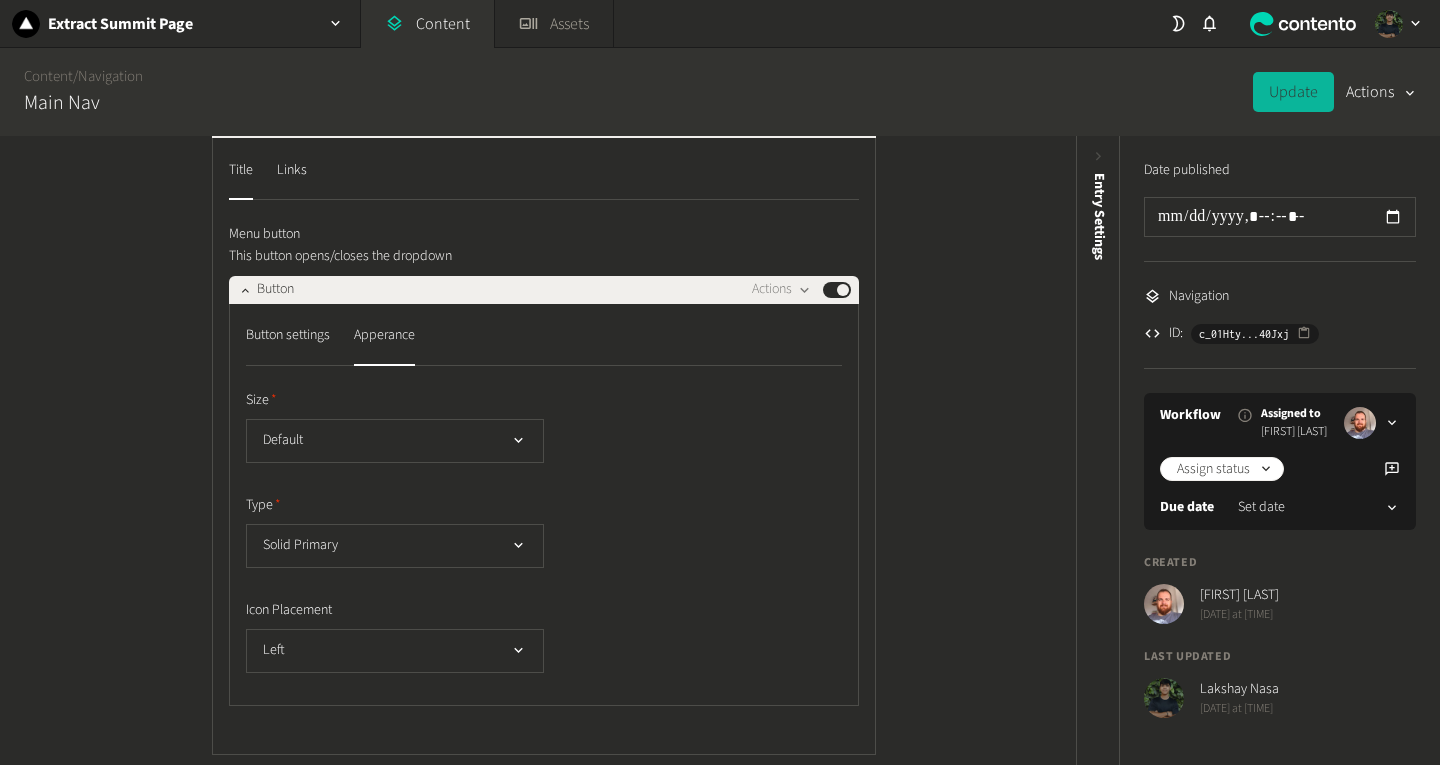 click on "Apperance" 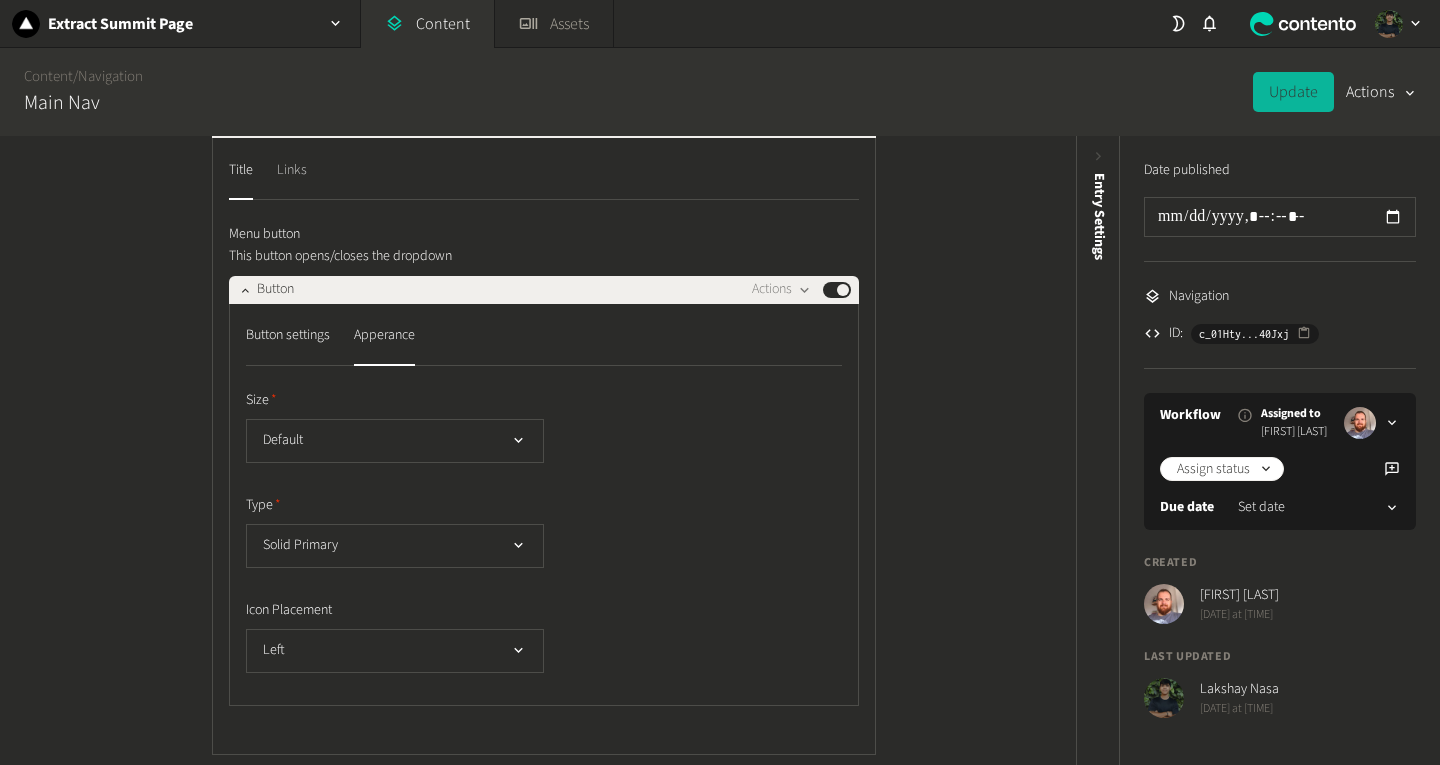 click on "Links" 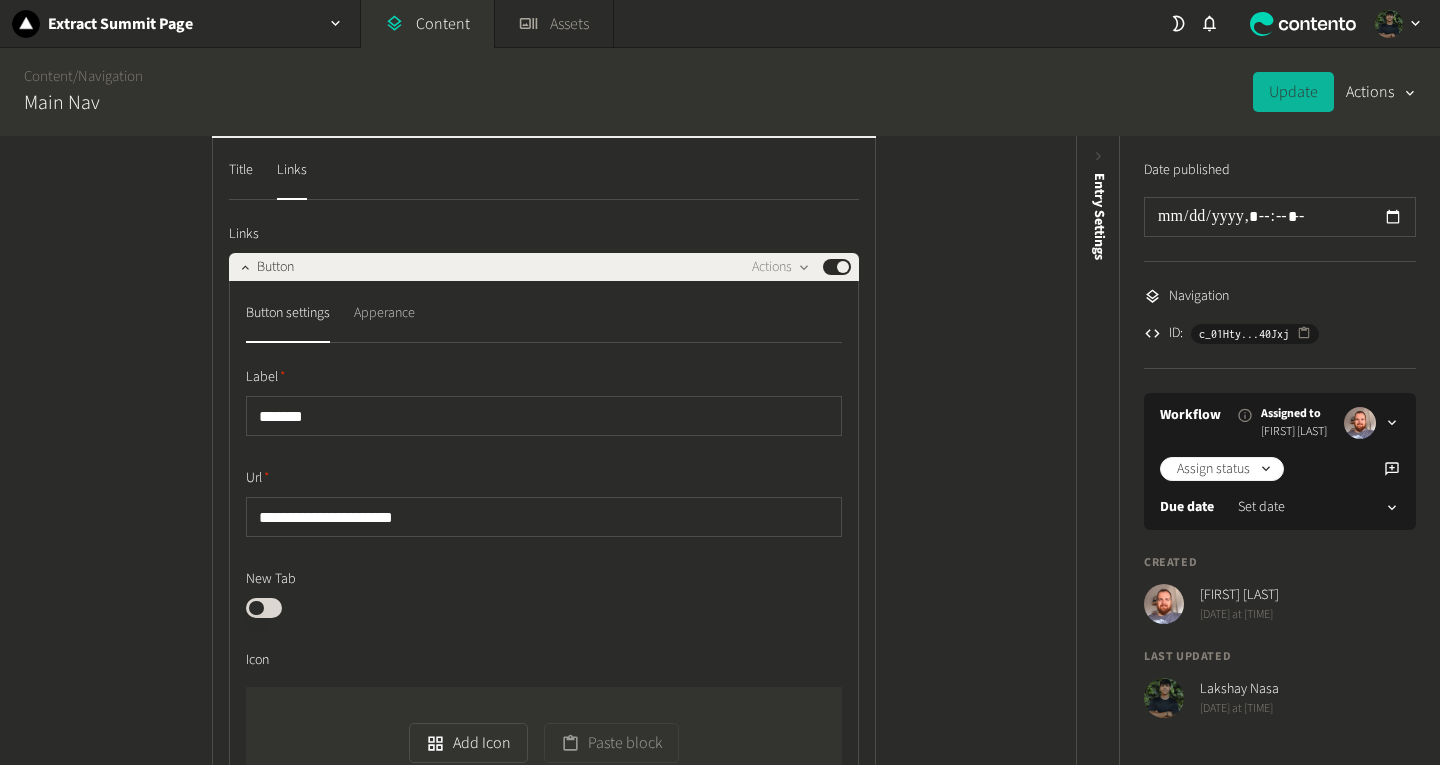 click on "Apperance" 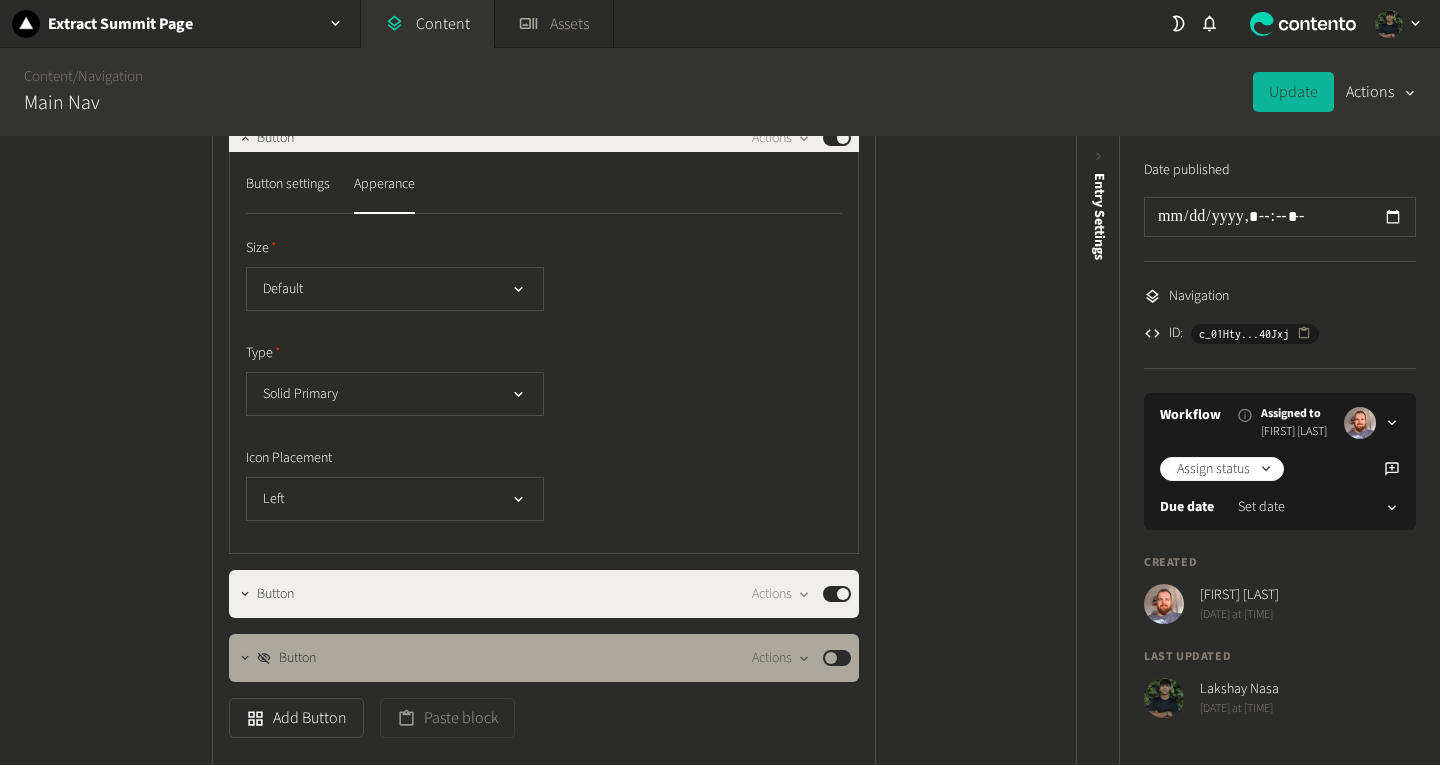 scroll, scrollTop: 953, scrollLeft: 0, axis: vertical 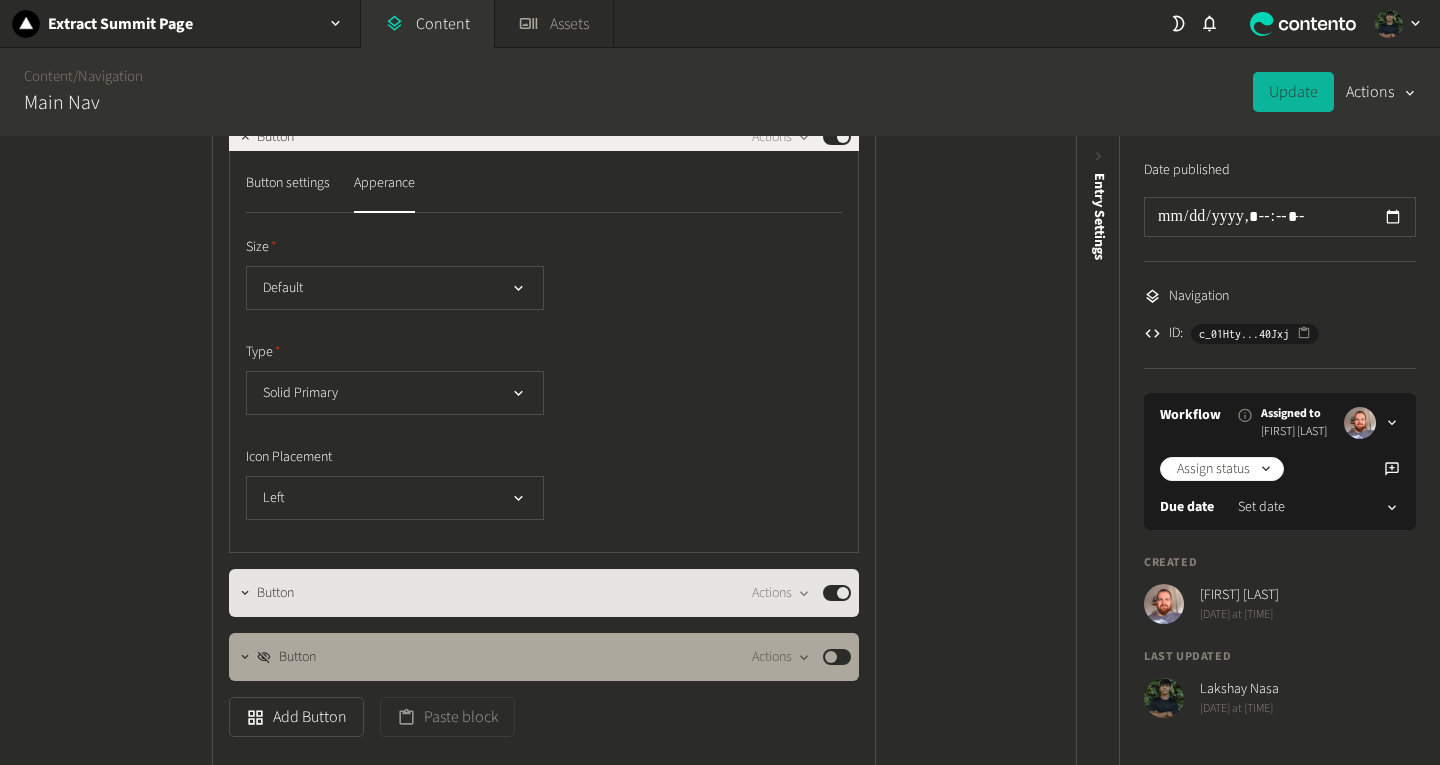 click on "Button  Actions  Published" 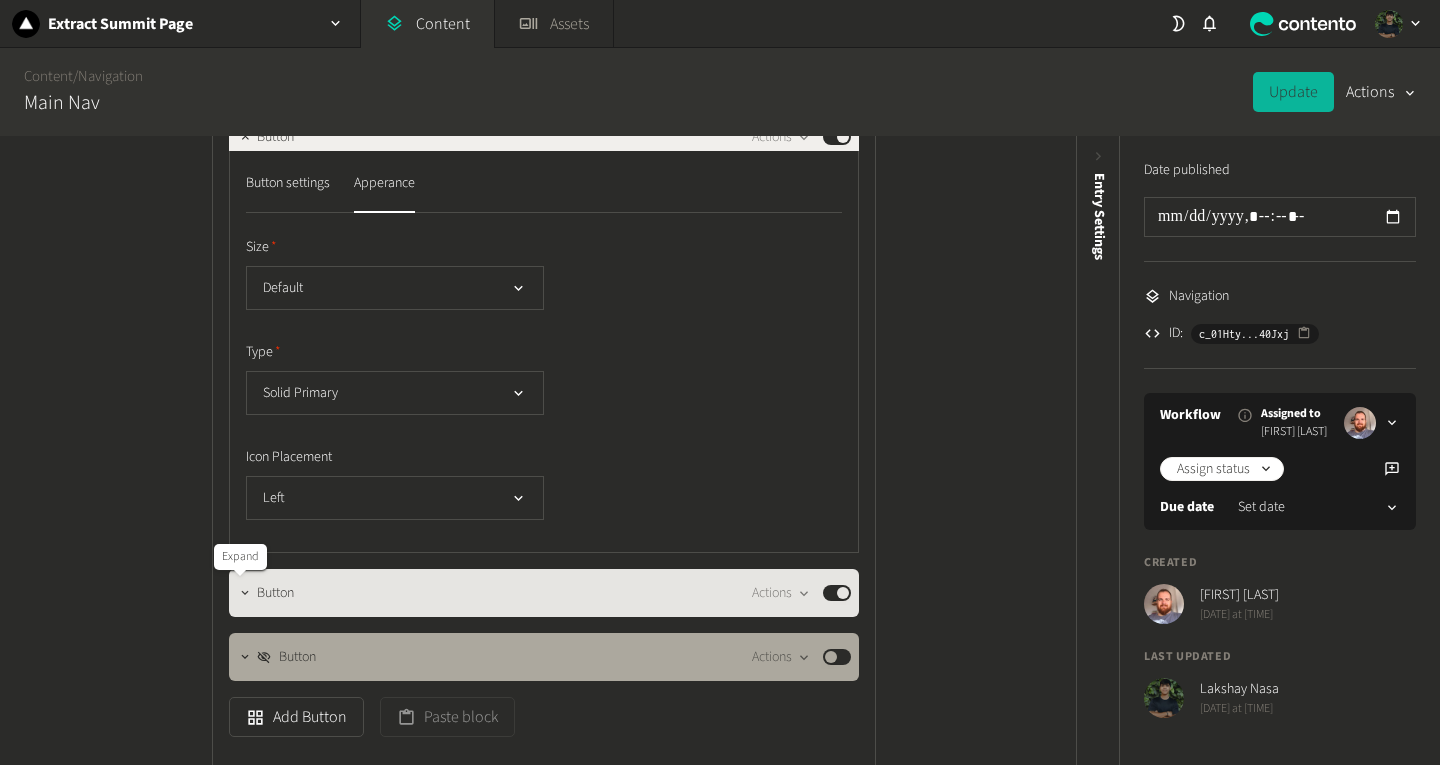 click 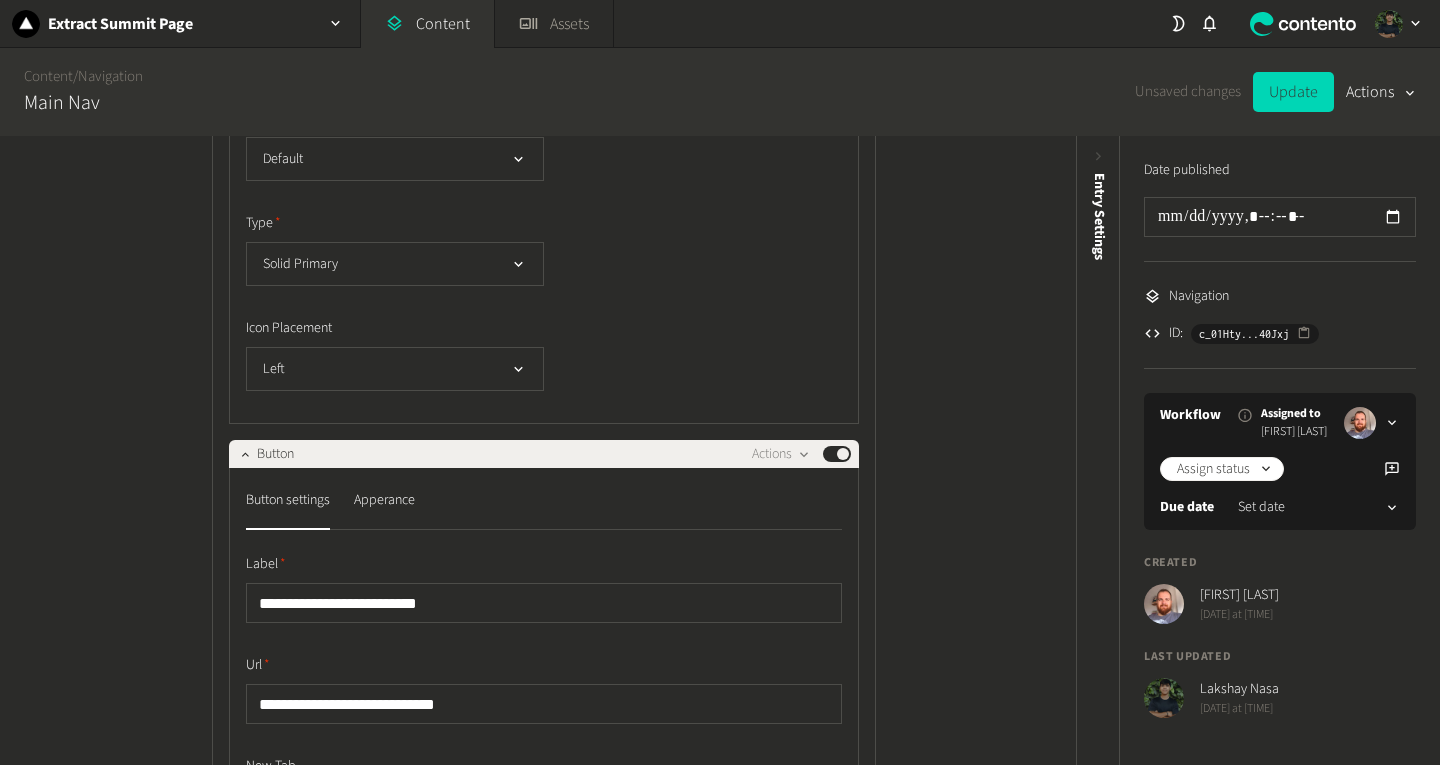 scroll, scrollTop: 1083, scrollLeft: 0, axis: vertical 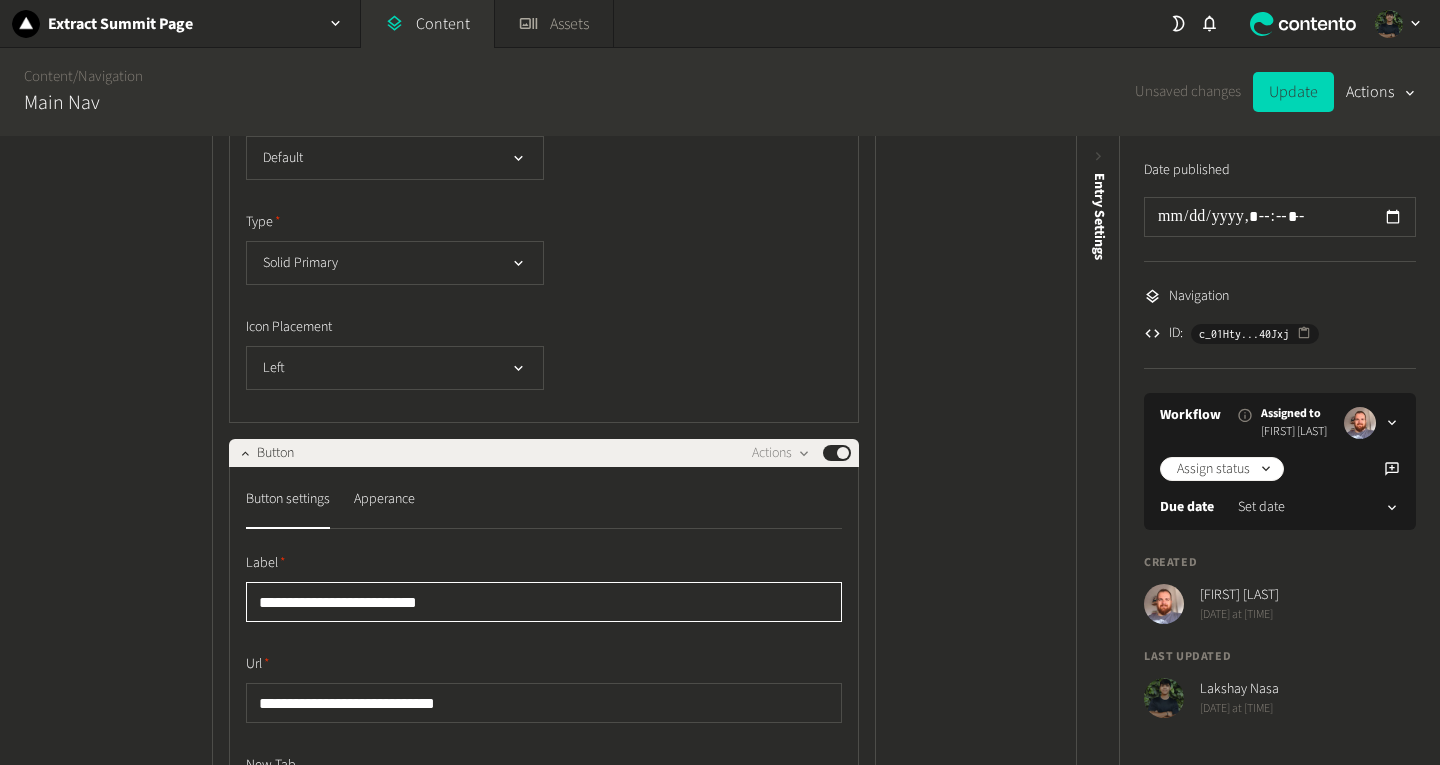 drag, startPoint x: 292, startPoint y: 599, endPoint x: 366, endPoint y: 611, distance: 74.96666 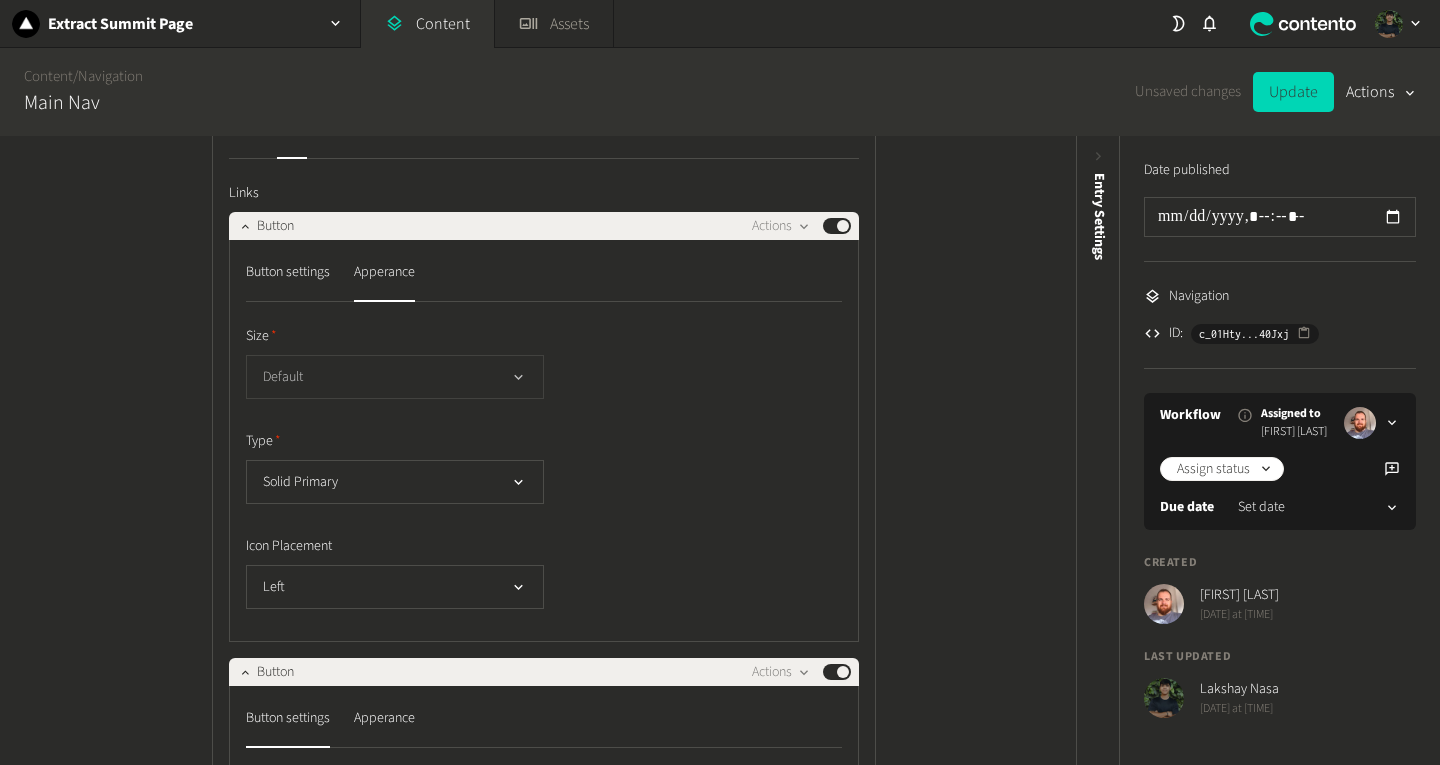 scroll, scrollTop: 865, scrollLeft: 0, axis: vertical 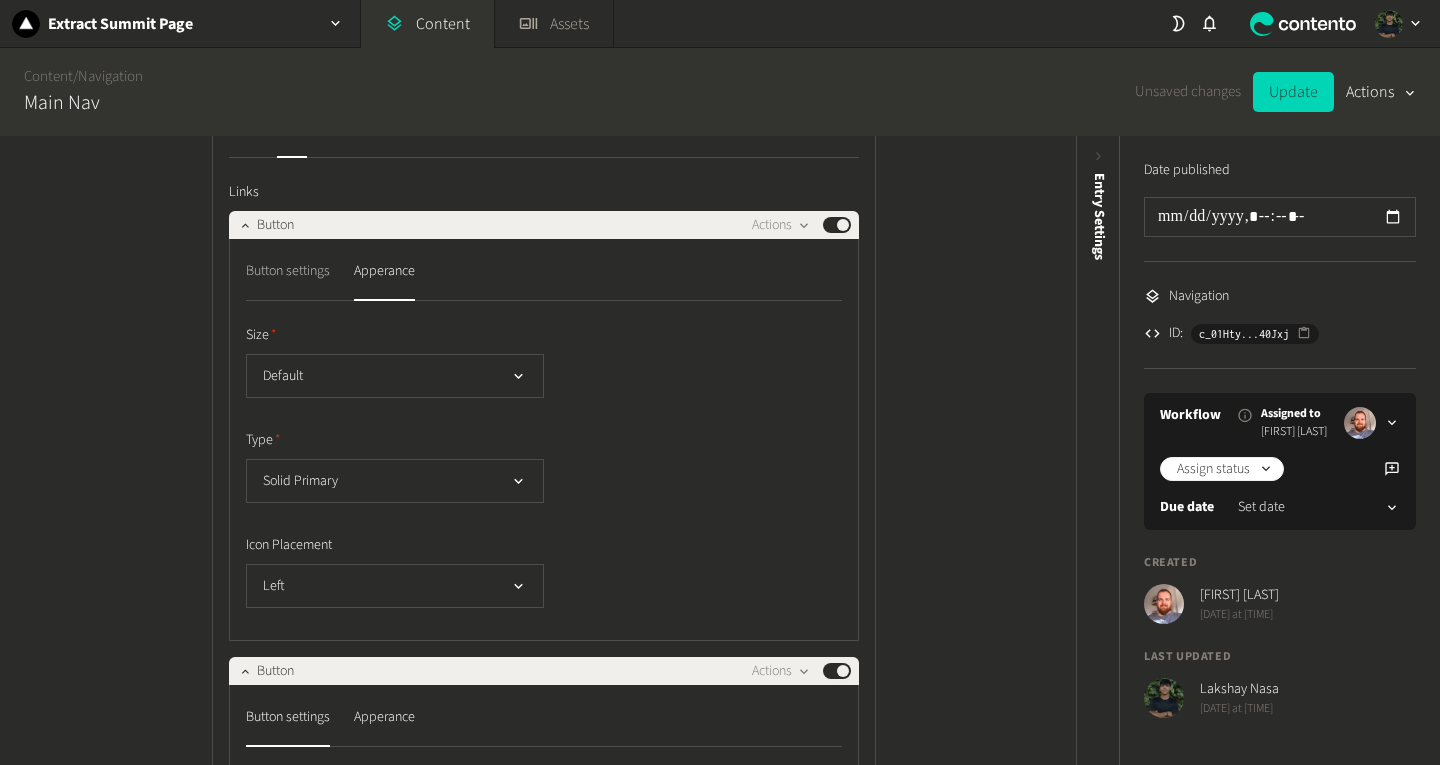 click on "Button settings" 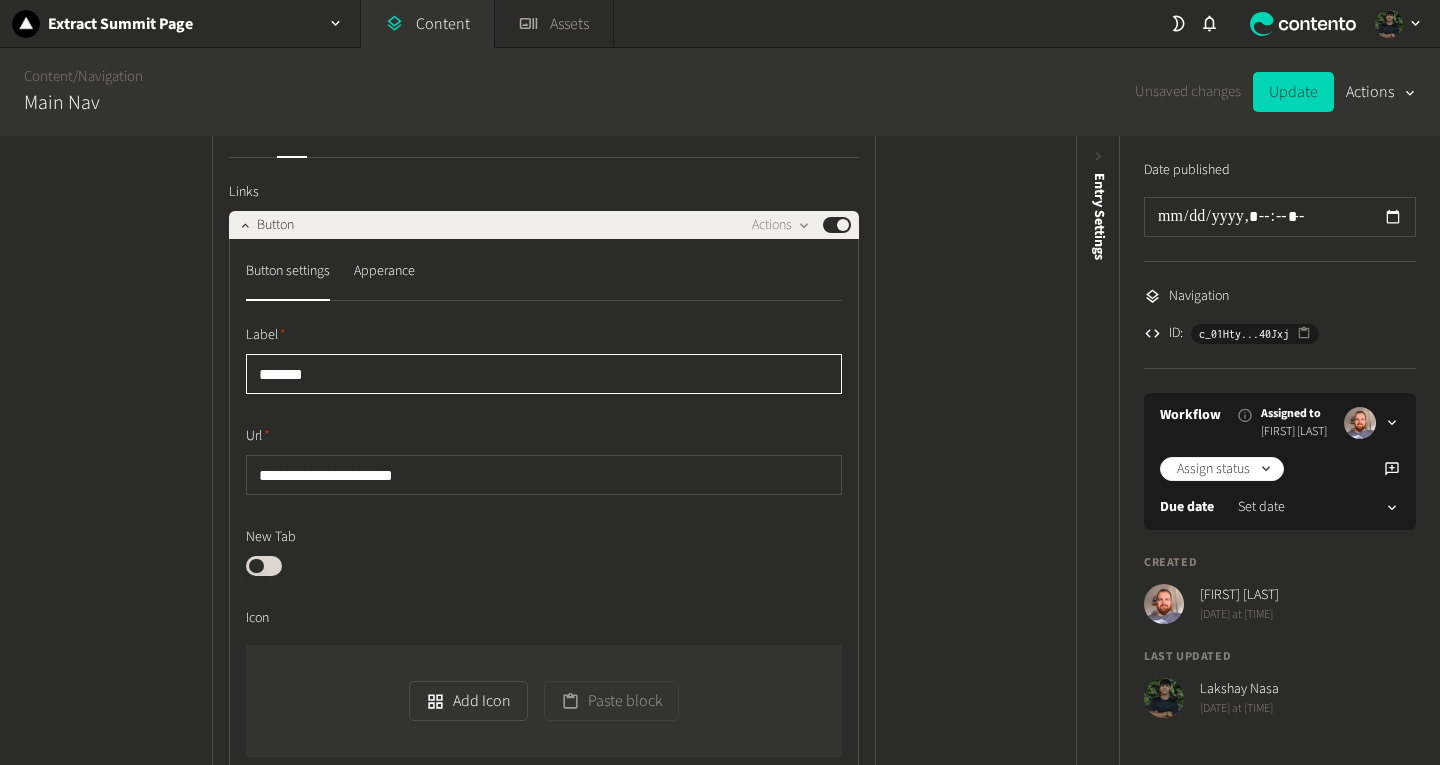 click on "*******" 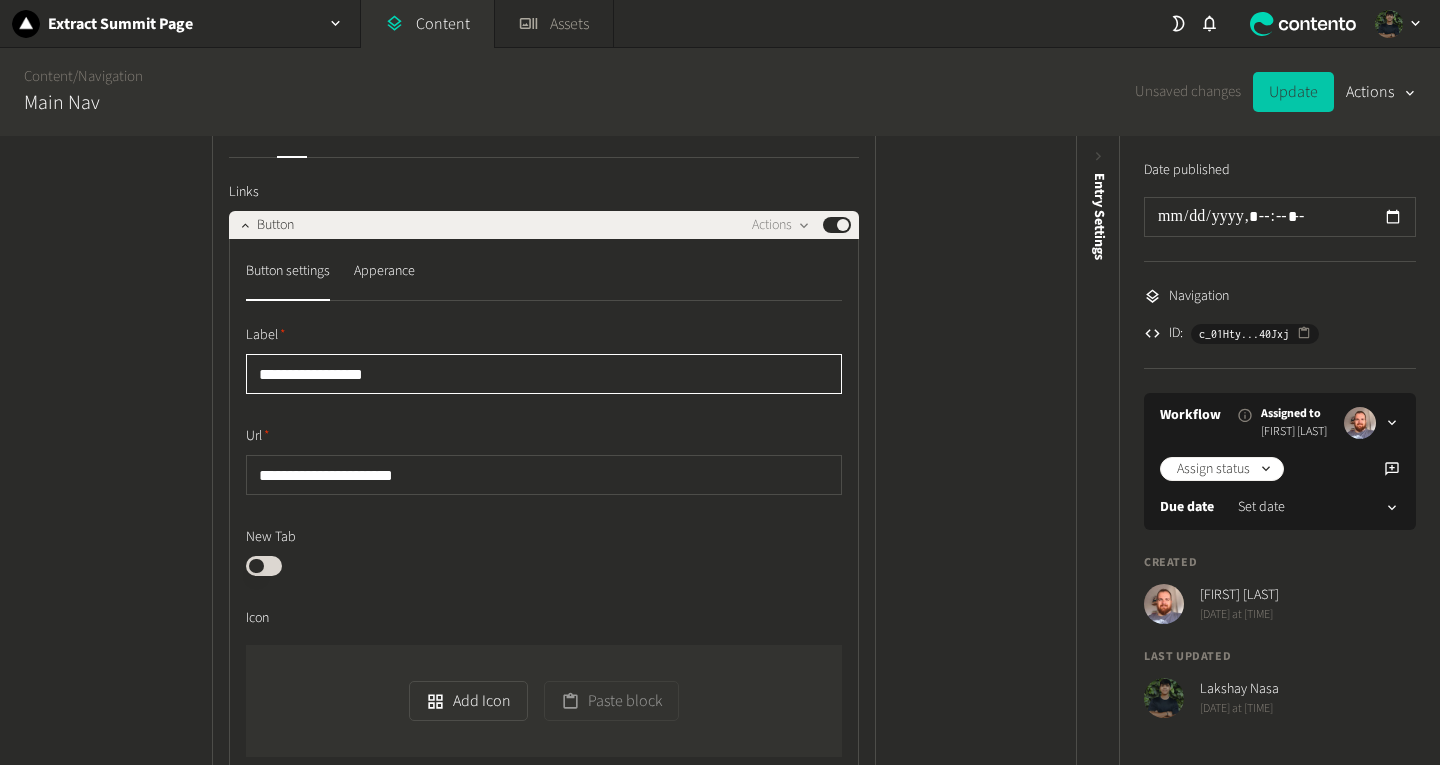 type on "**********" 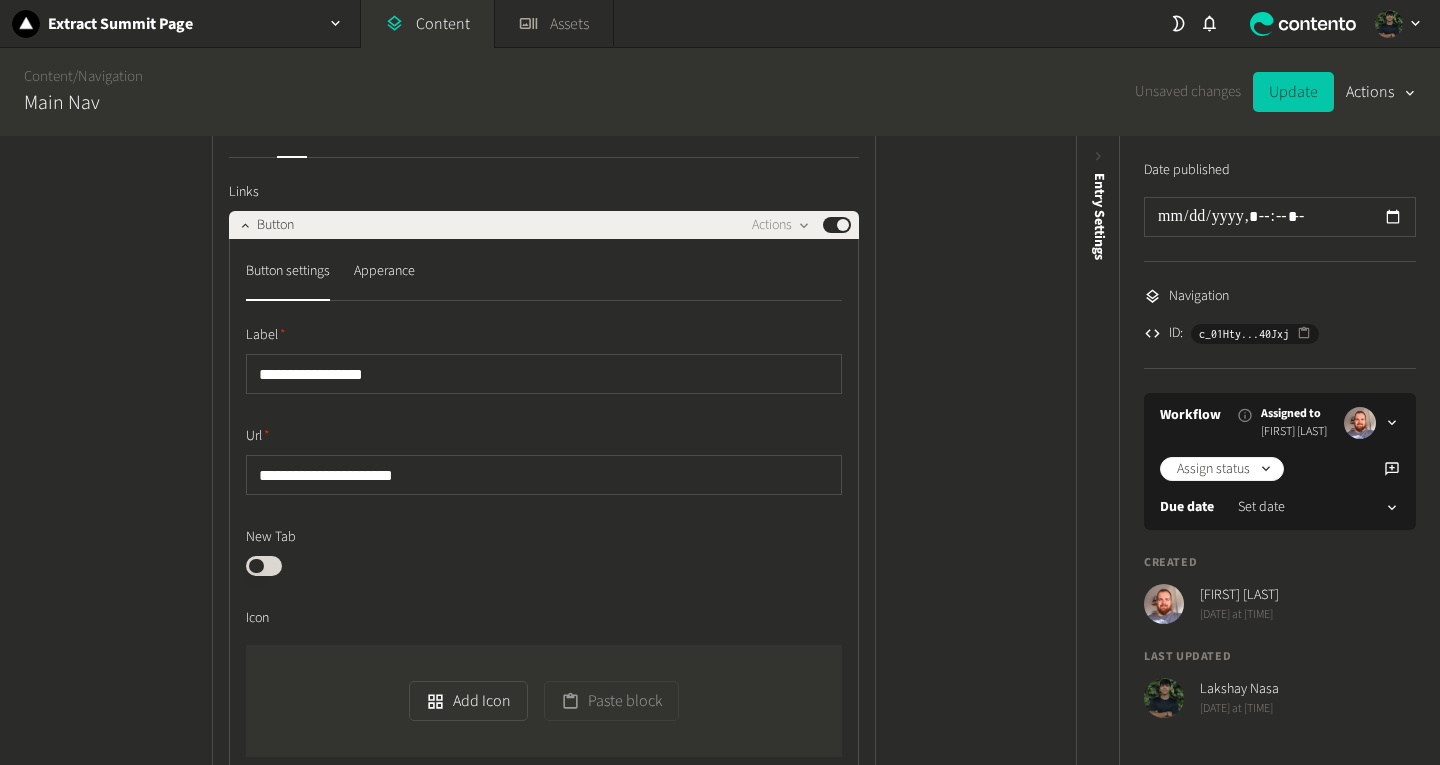click on "Update" 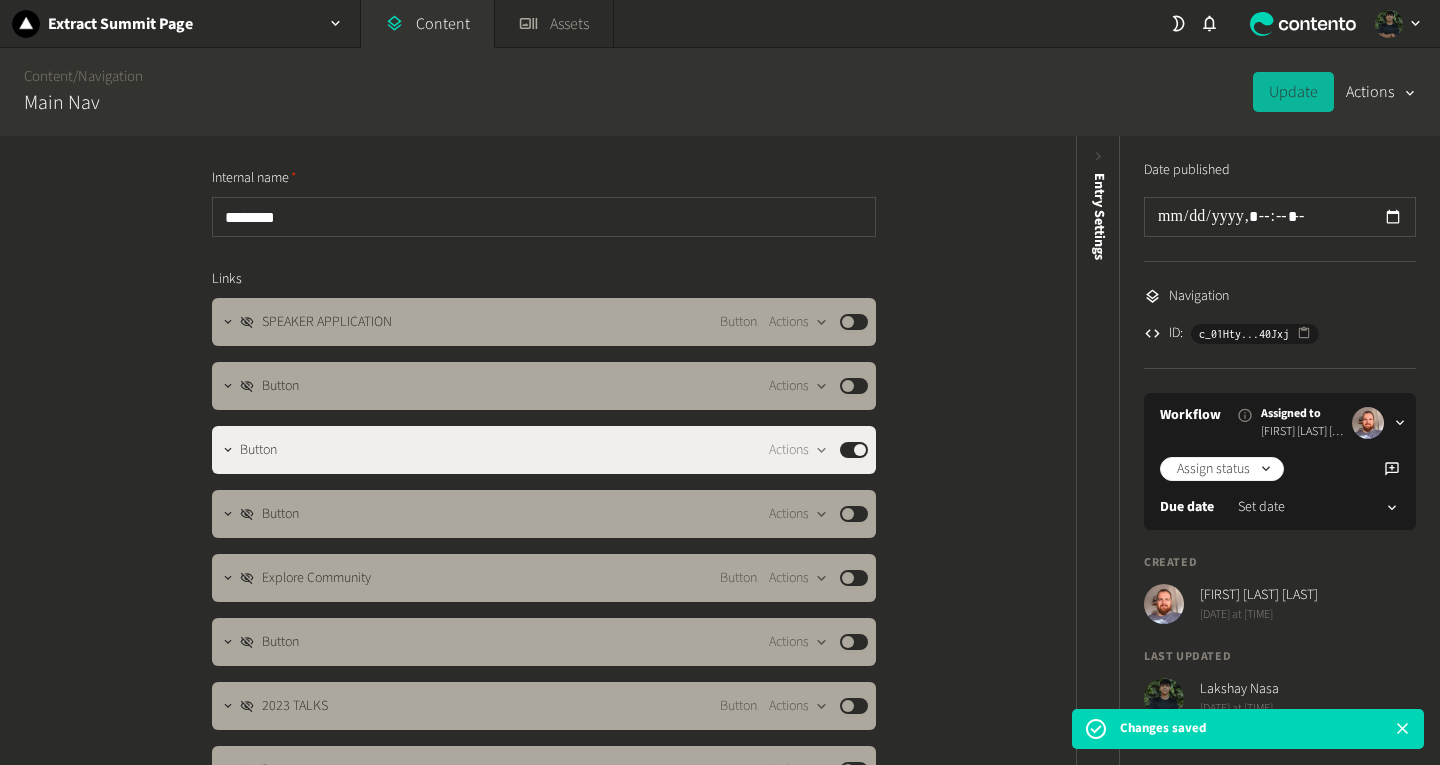 scroll, scrollTop: 0, scrollLeft: 0, axis: both 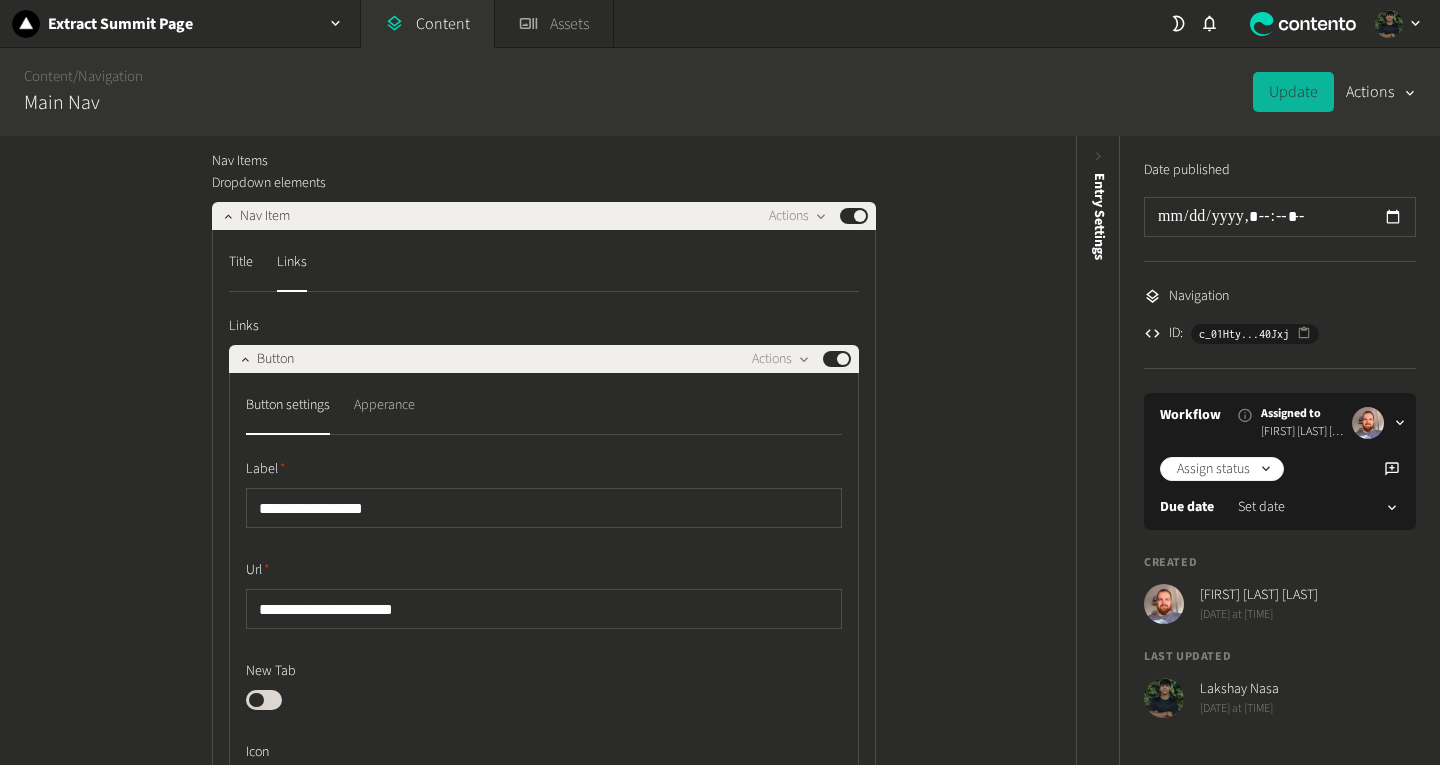 click on "Apperance" 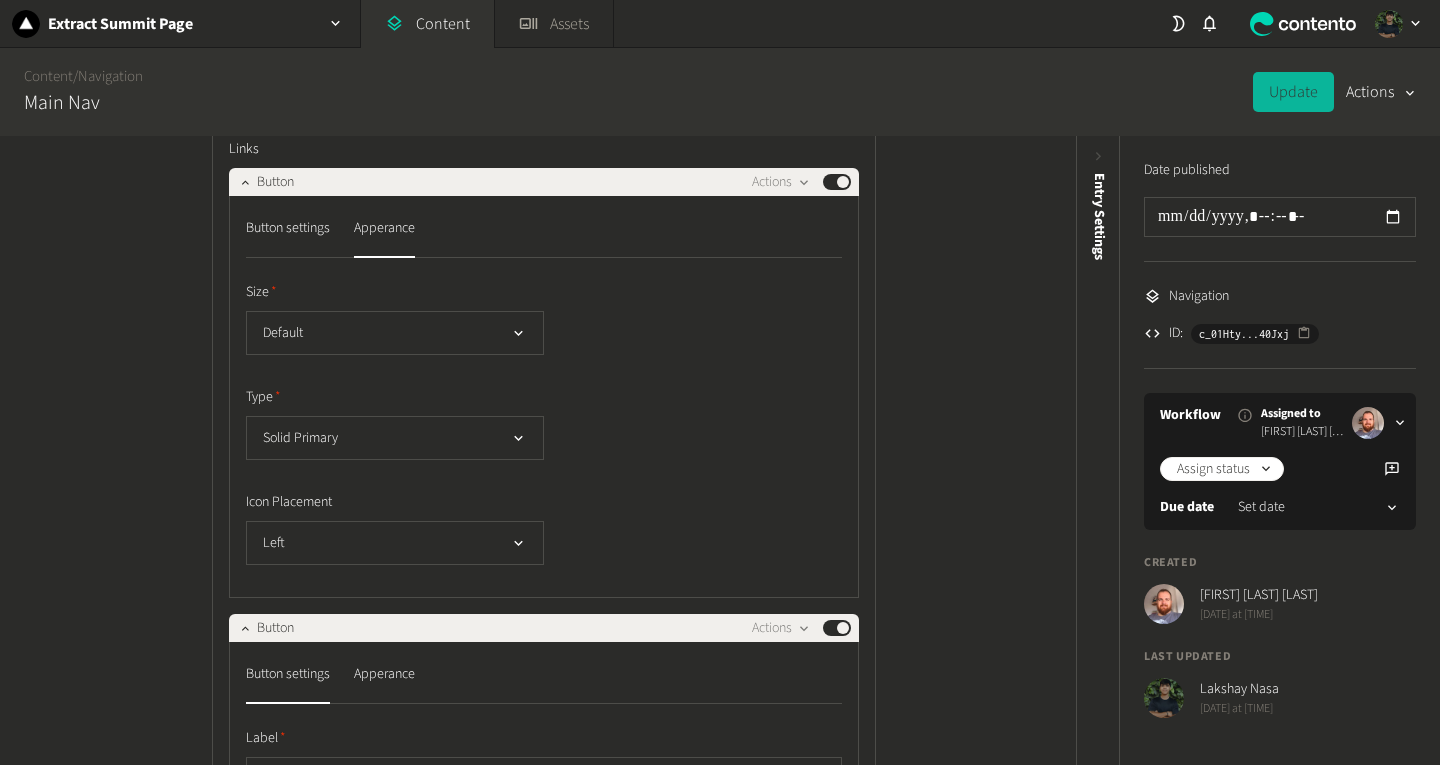 scroll, scrollTop: 1048, scrollLeft: 0, axis: vertical 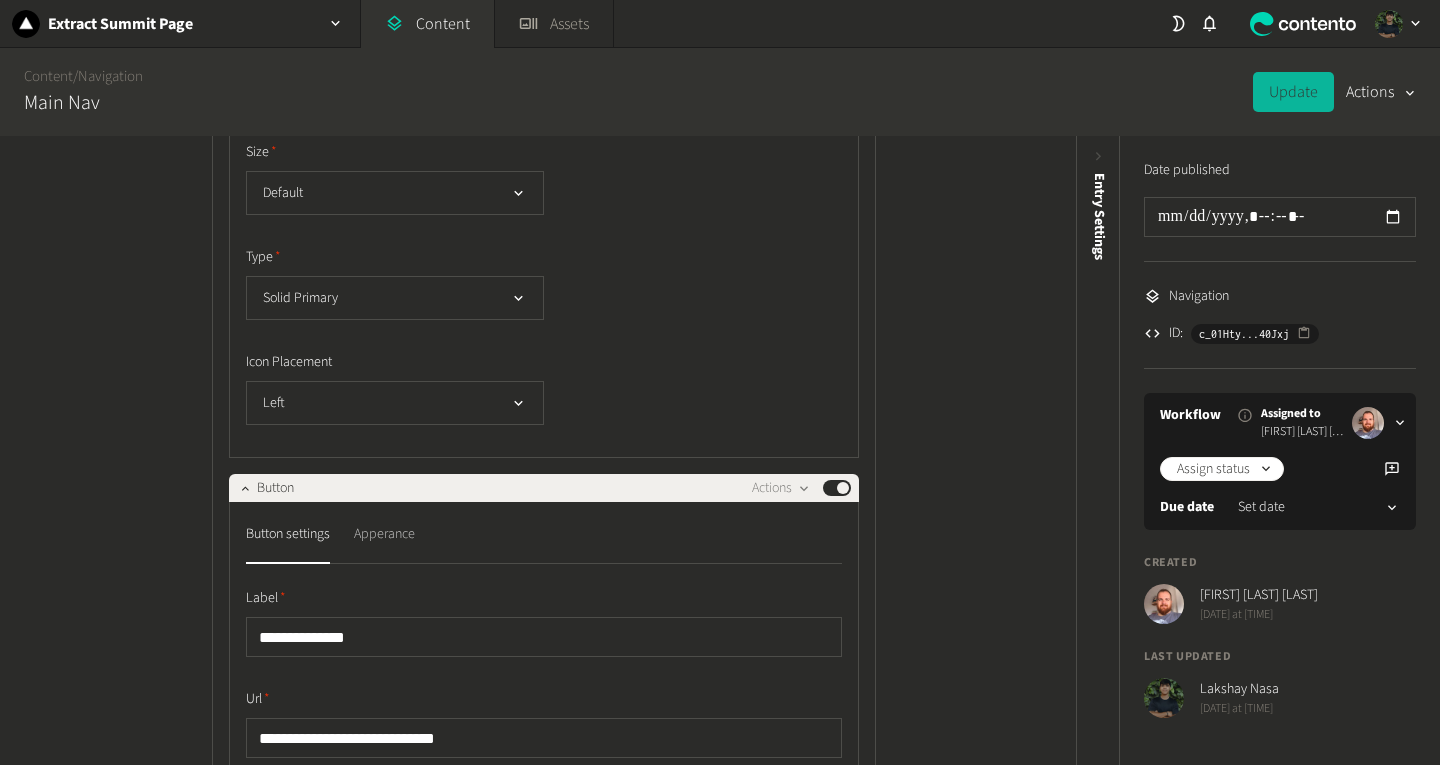 click on "Apperance" 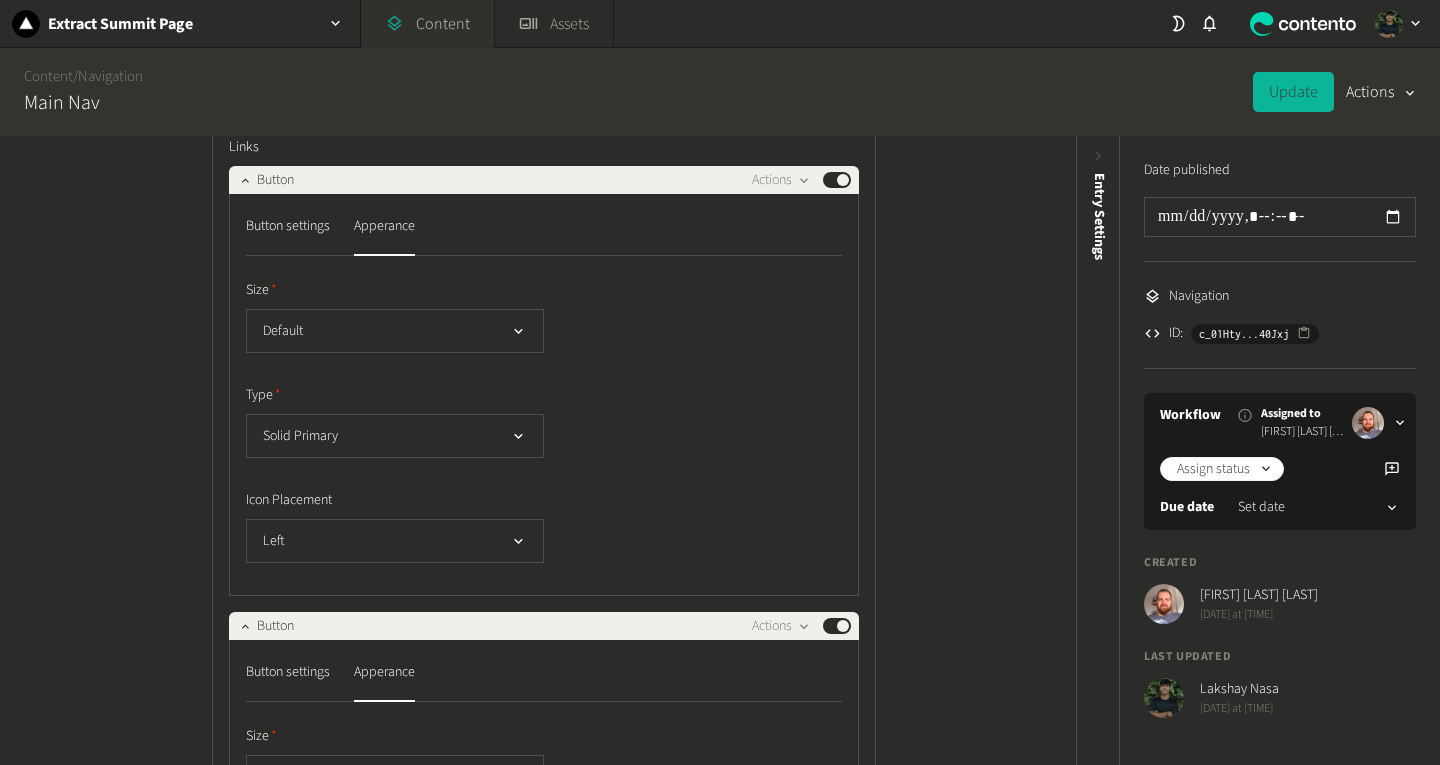 scroll, scrollTop: 907, scrollLeft: 0, axis: vertical 